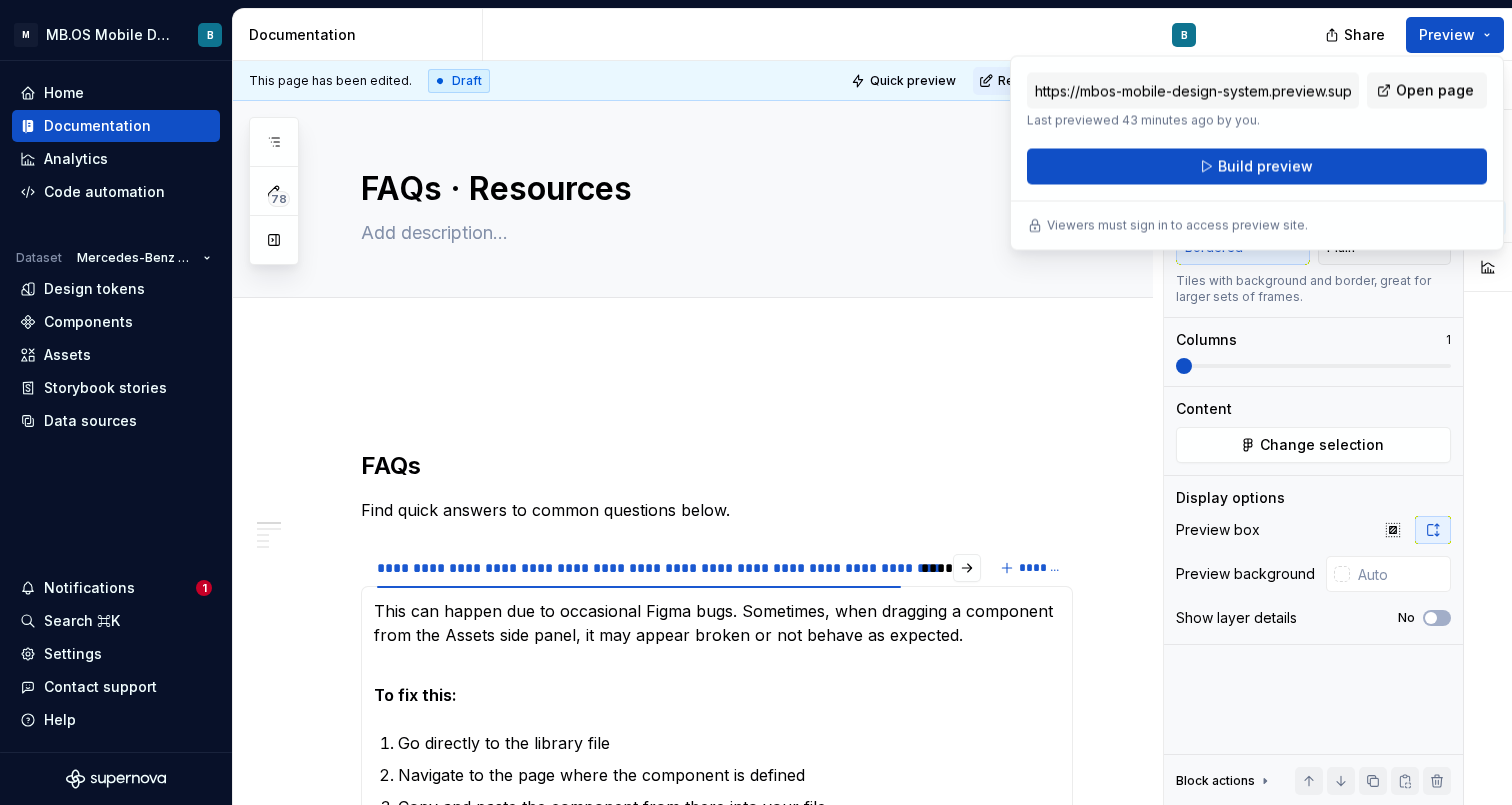 scroll, scrollTop: 0, scrollLeft: 0, axis: both 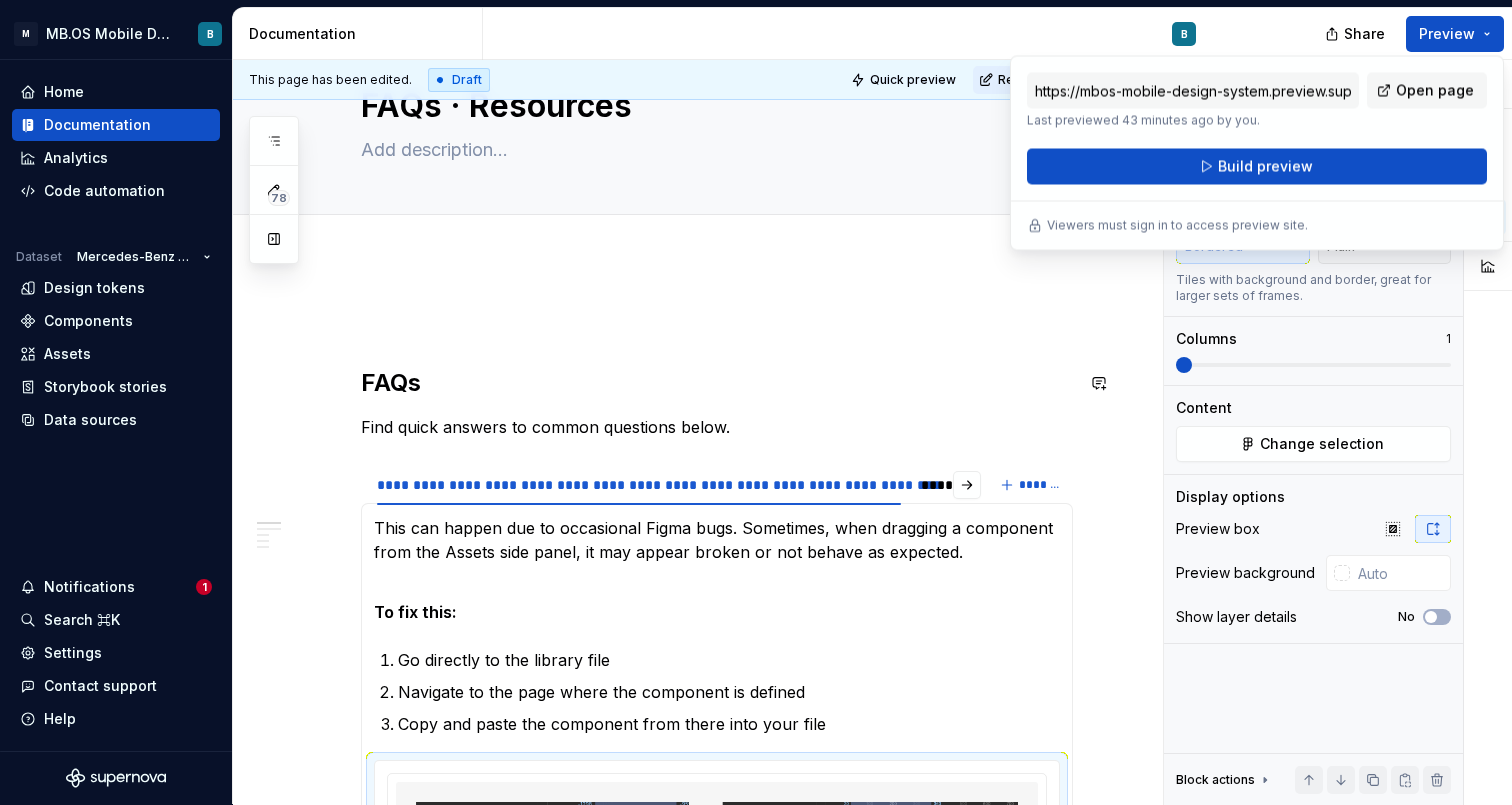 click on "**********" at bounding box center [717, 1481] 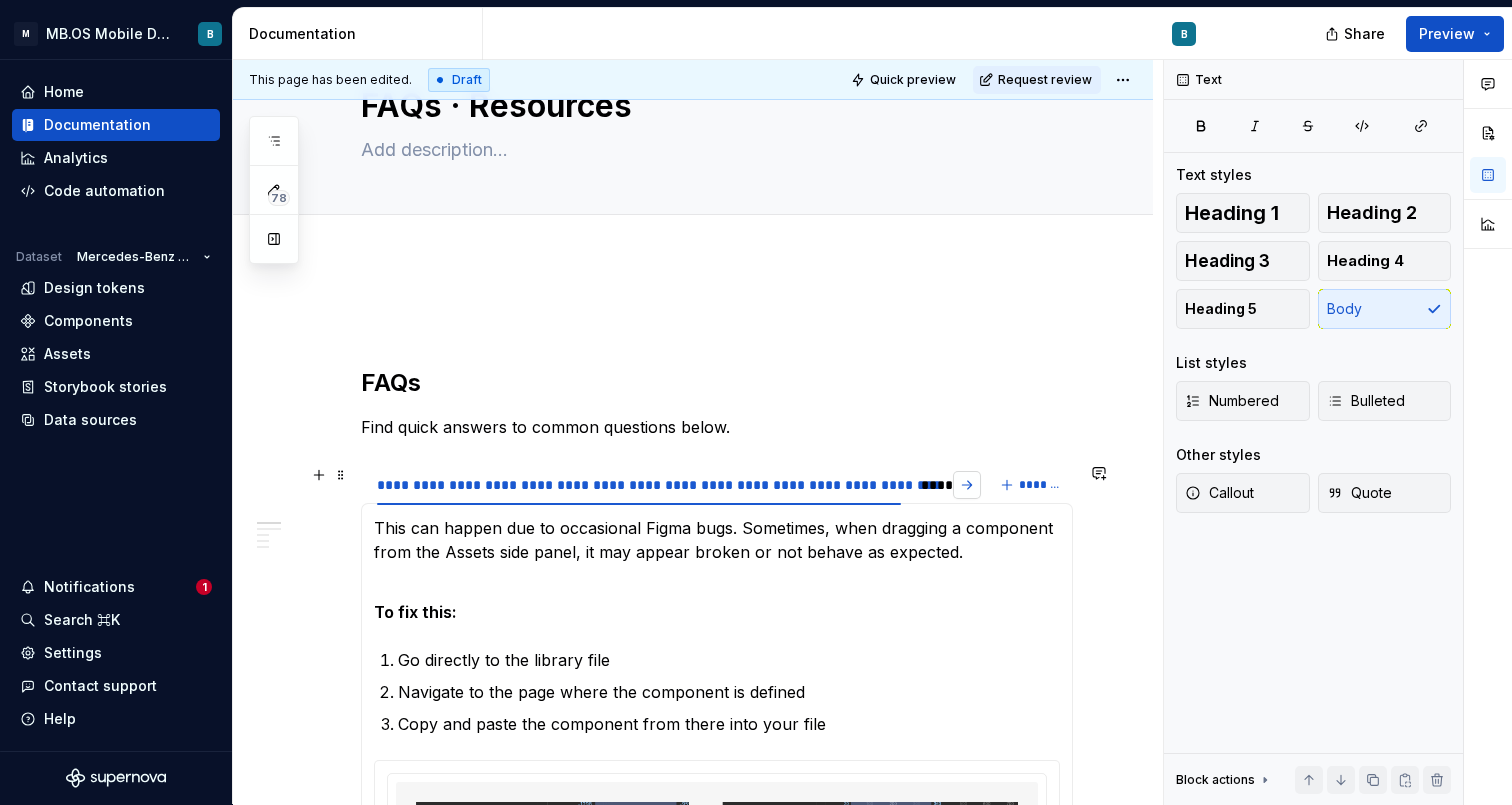 click at bounding box center (967, 485) 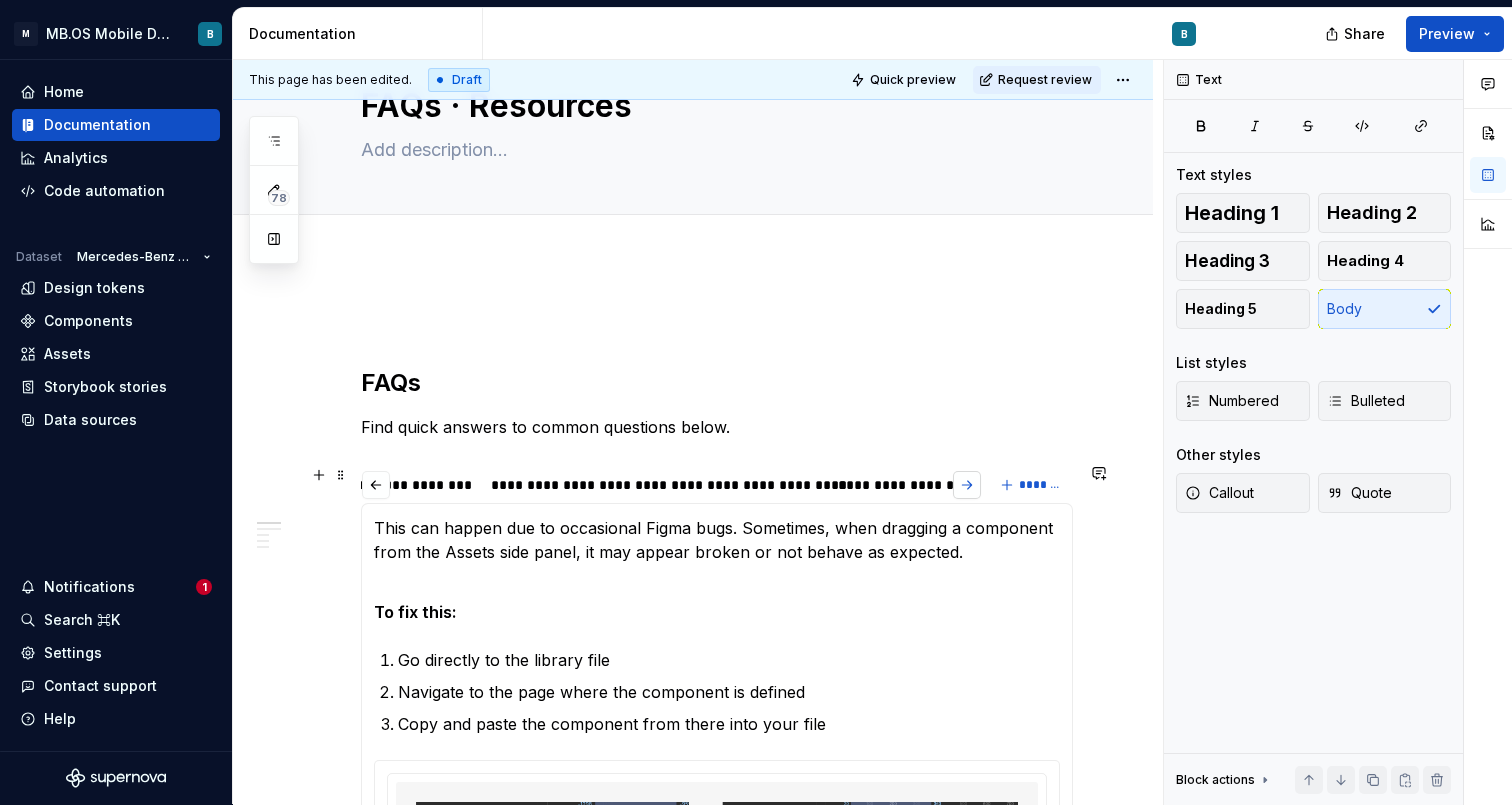click at bounding box center (967, 485) 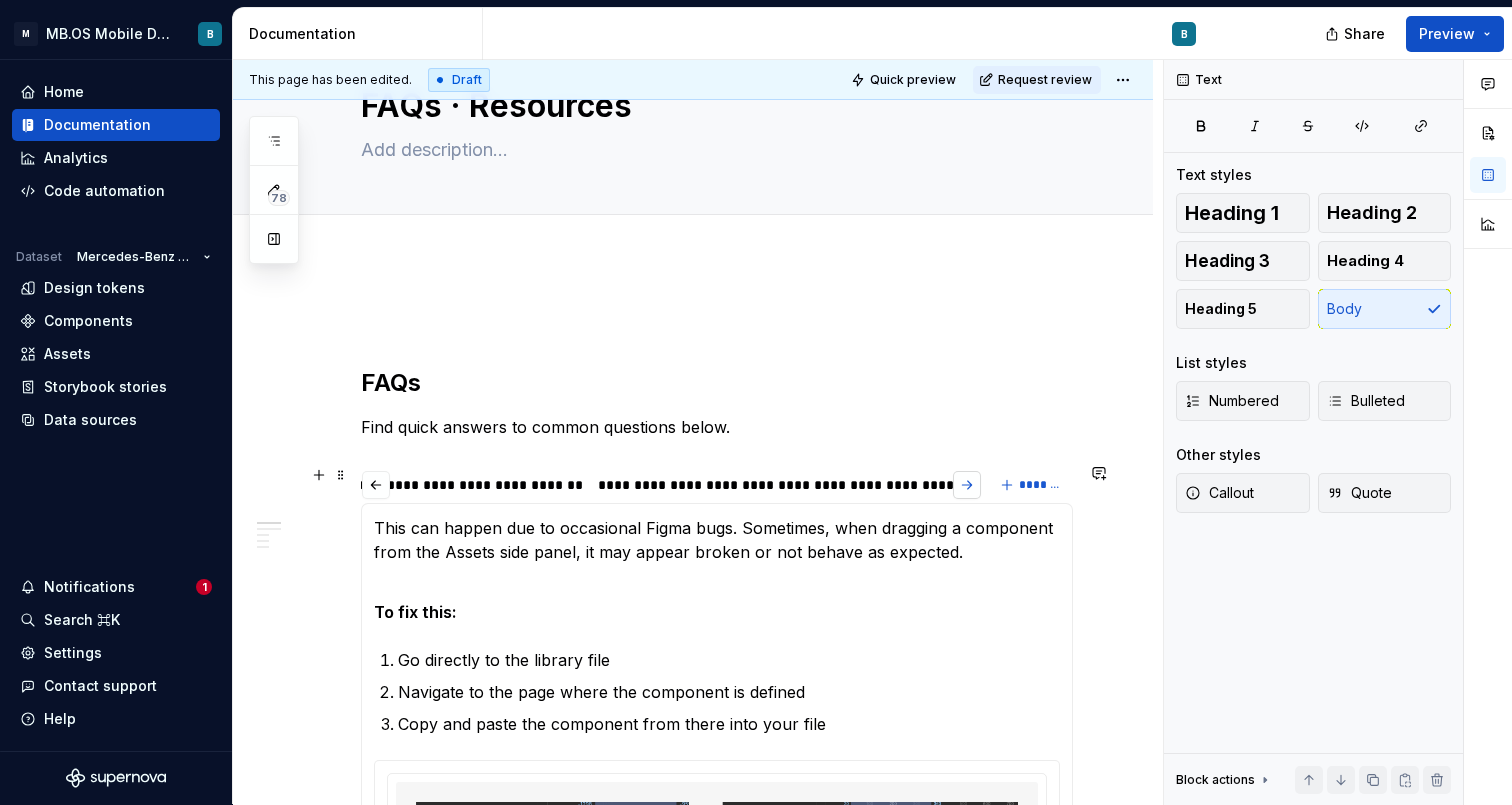 click at bounding box center (967, 485) 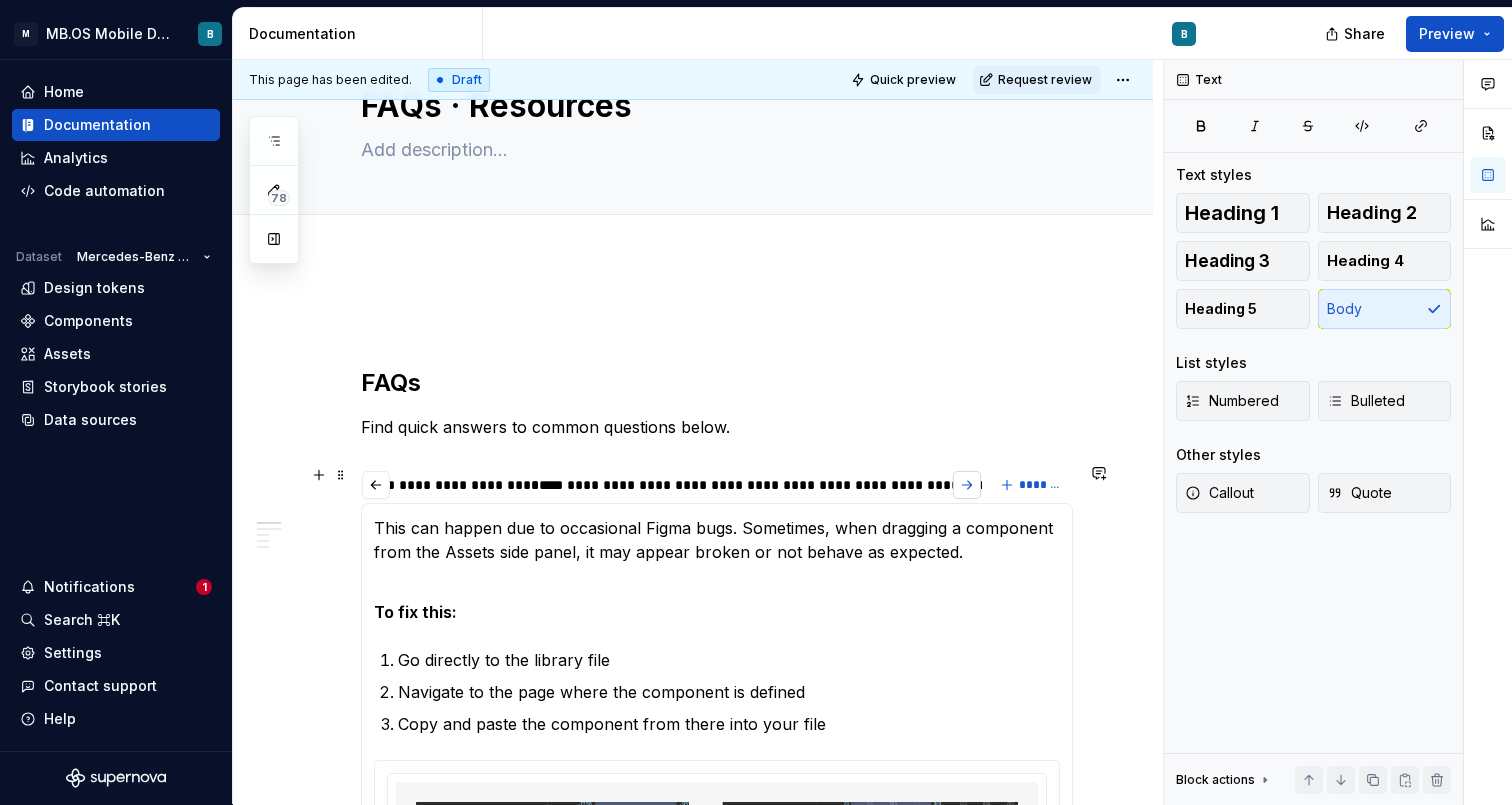 click at bounding box center (967, 485) 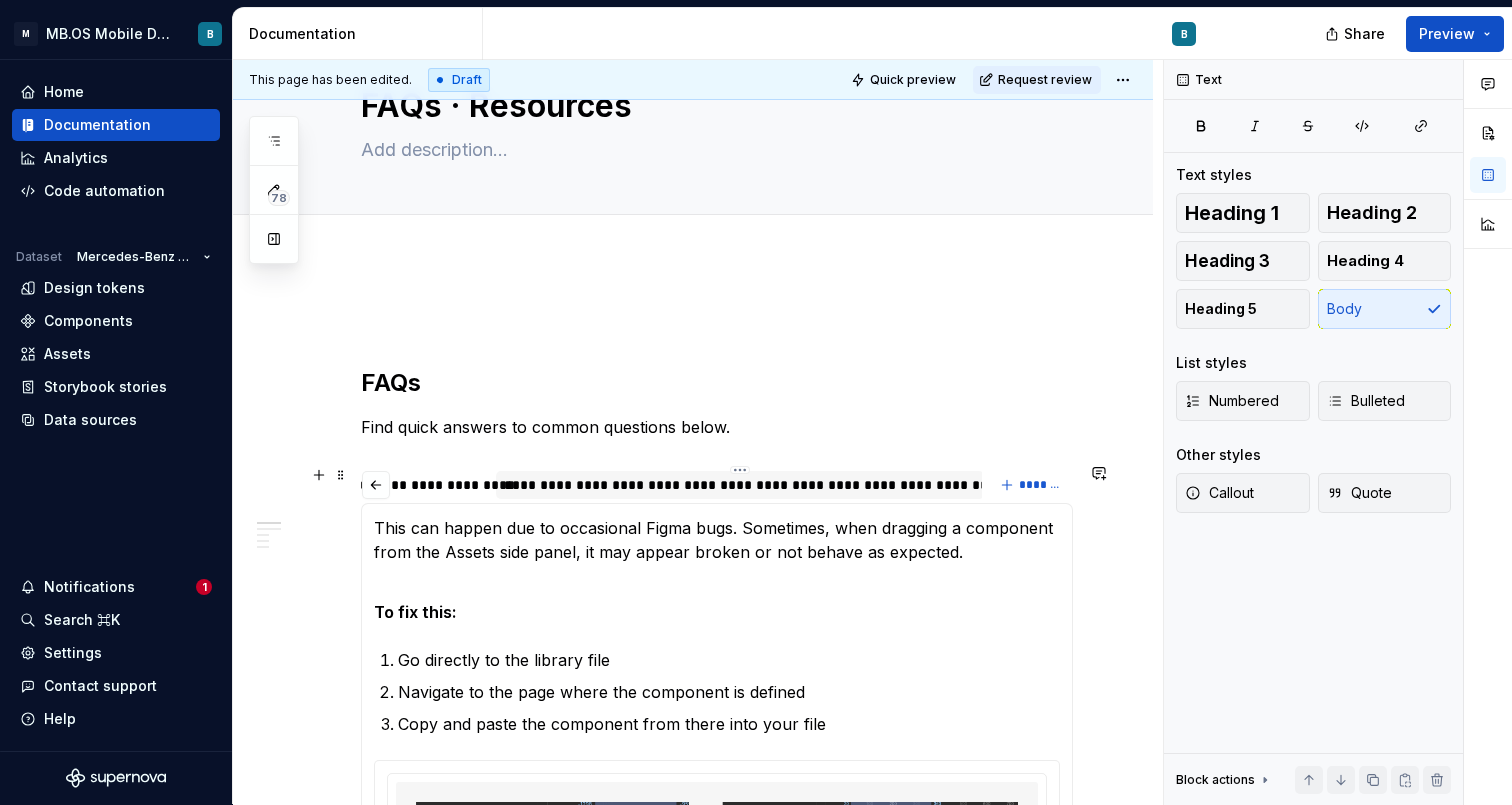 click on "**********" at bounding box center [740, 485] 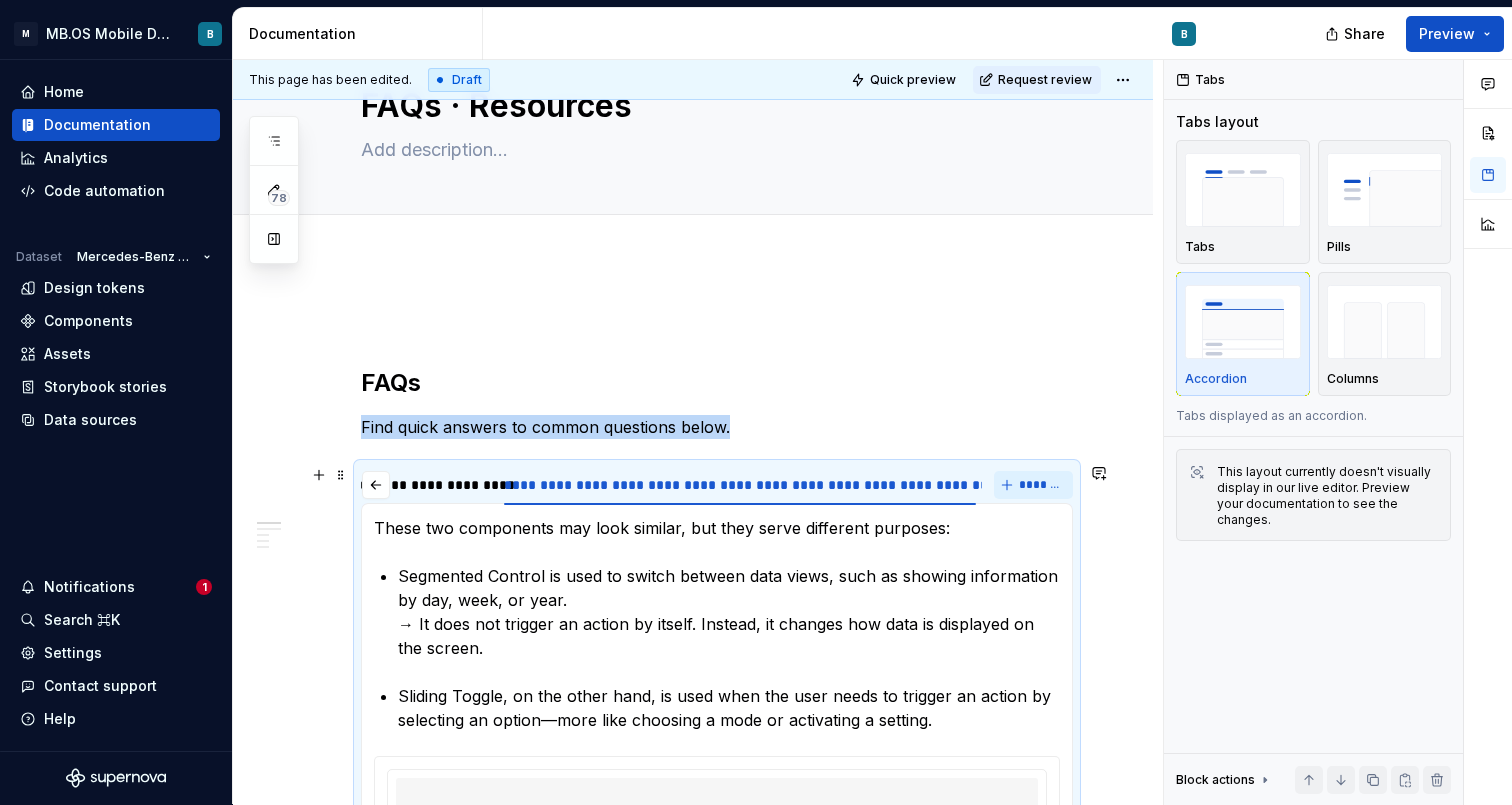 click on "*******" at bounding box center (1041, 485) 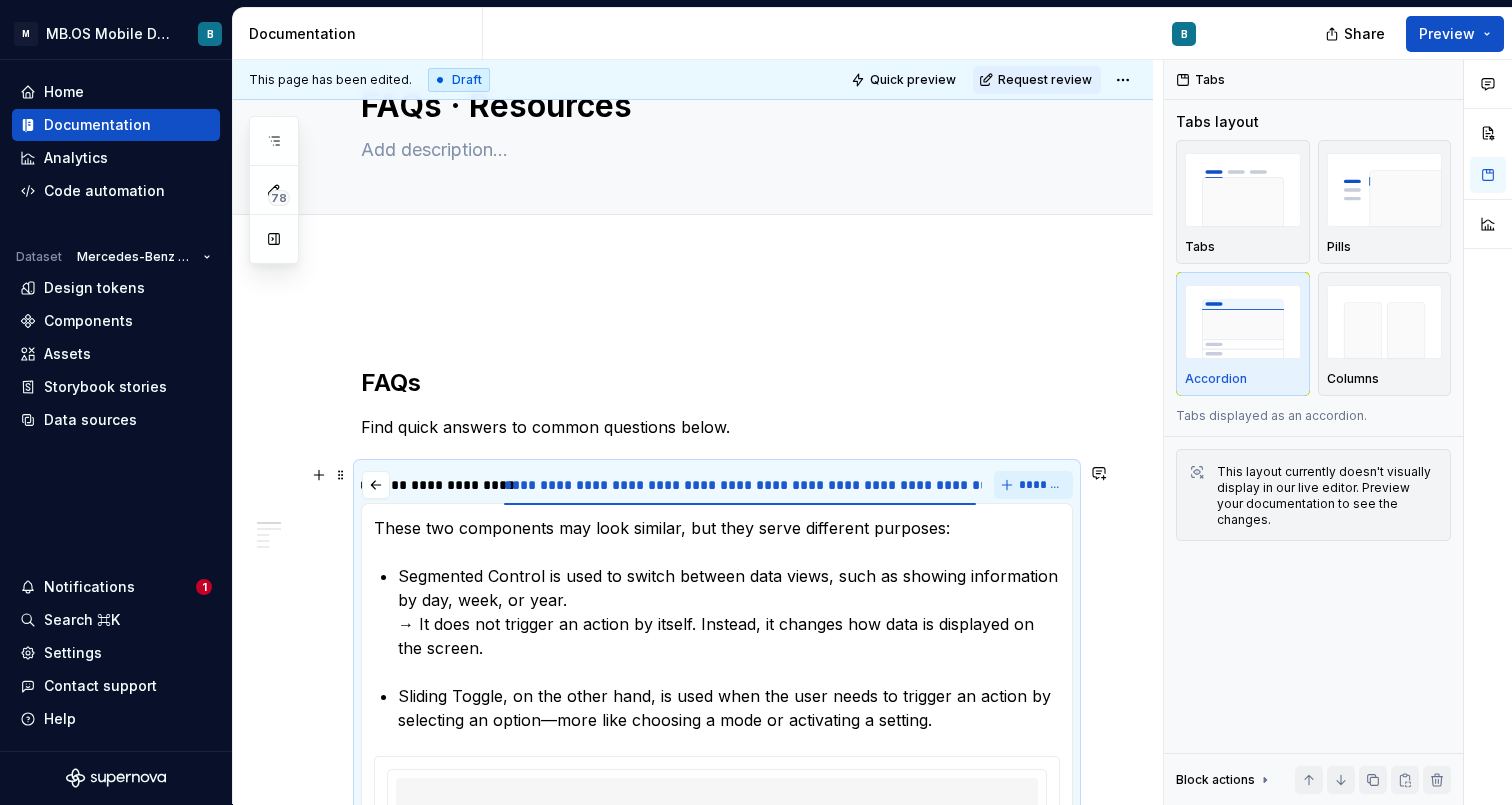 scroll, scrollTop: 0, scrollLeft: 2647, axis: horizontal 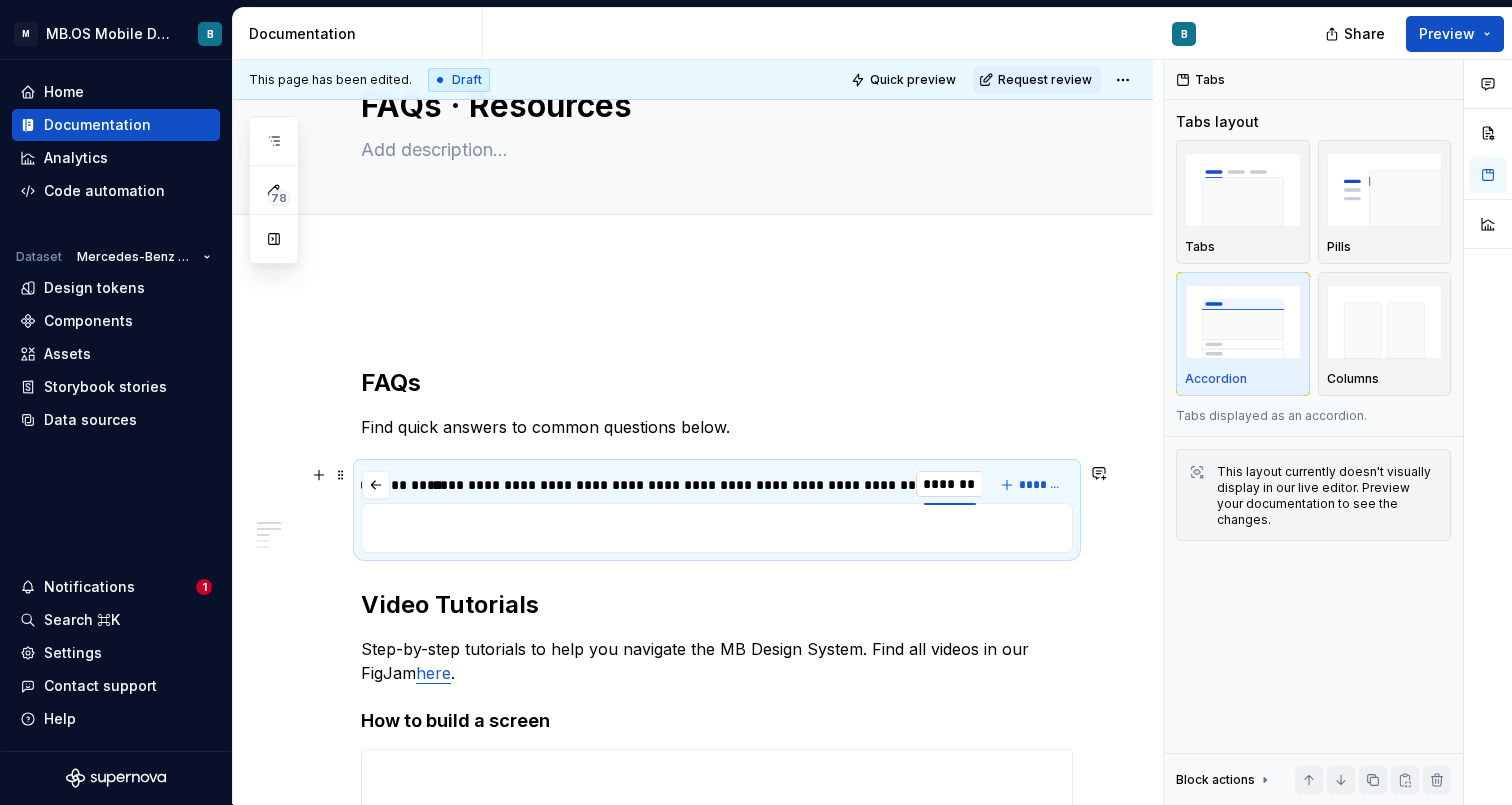 type on "**********" 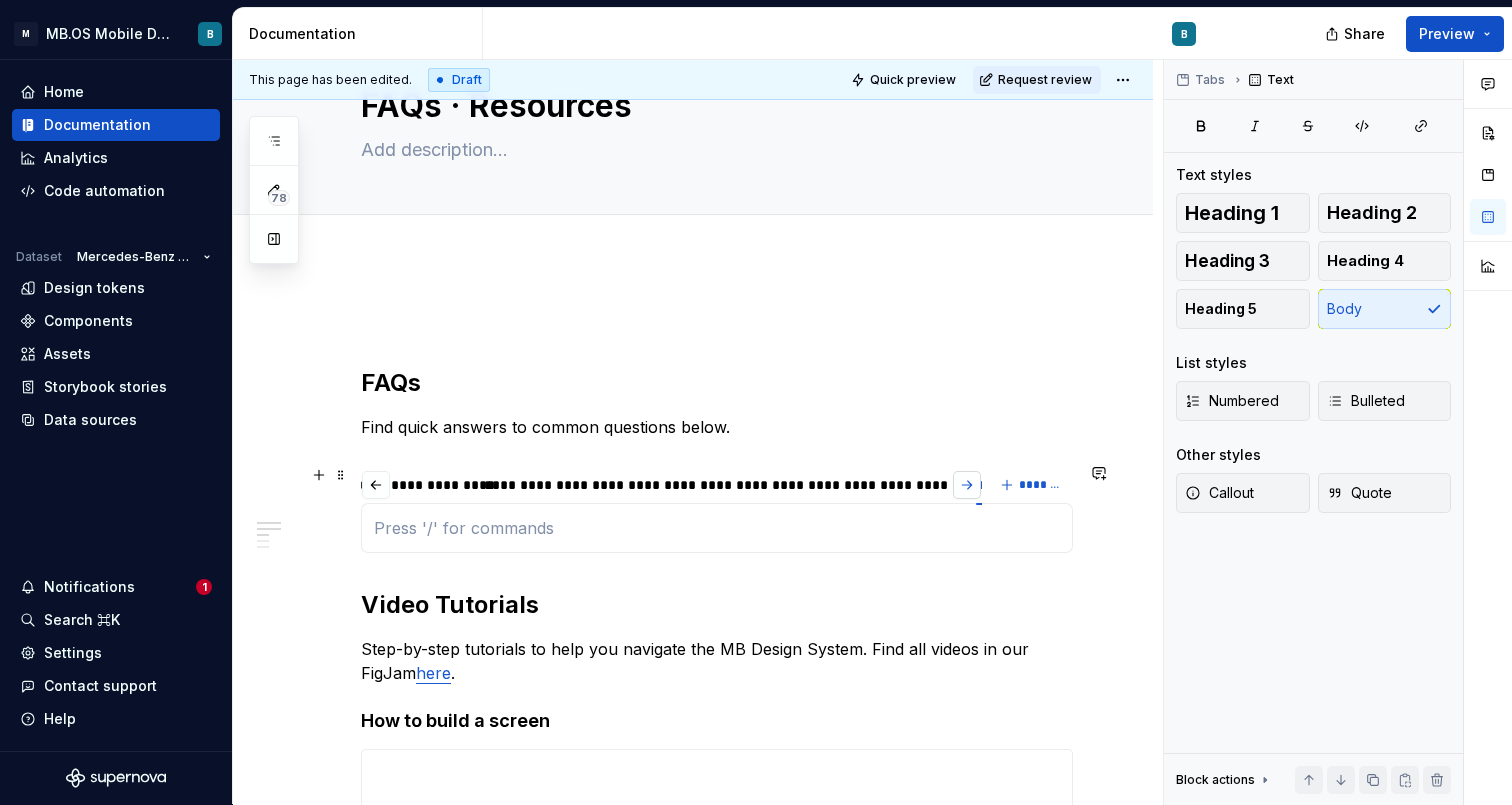 click at bounding box center [967, 485] 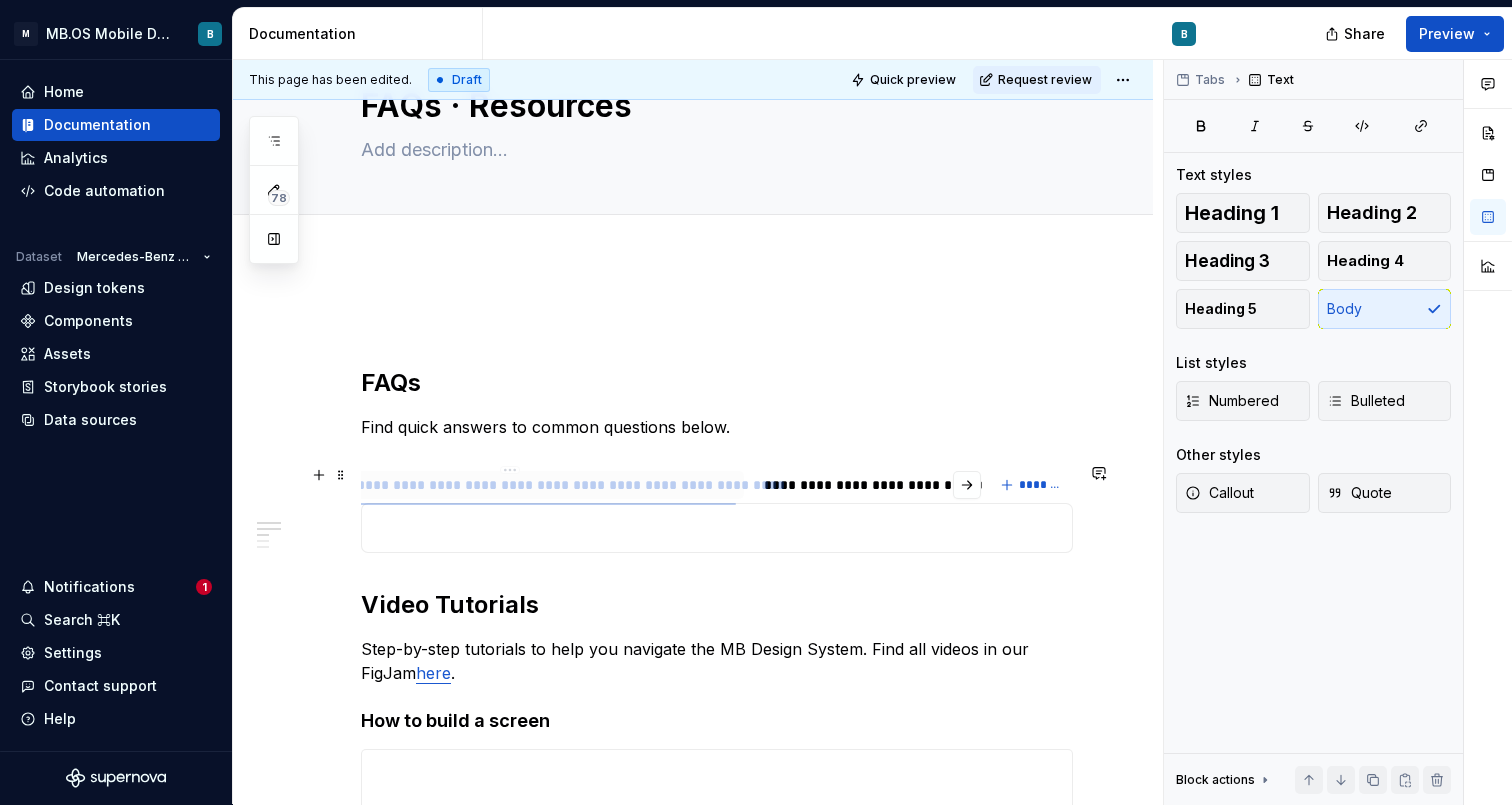 scroll, scrollTop: 0, scrollLeft: 0, axis: both 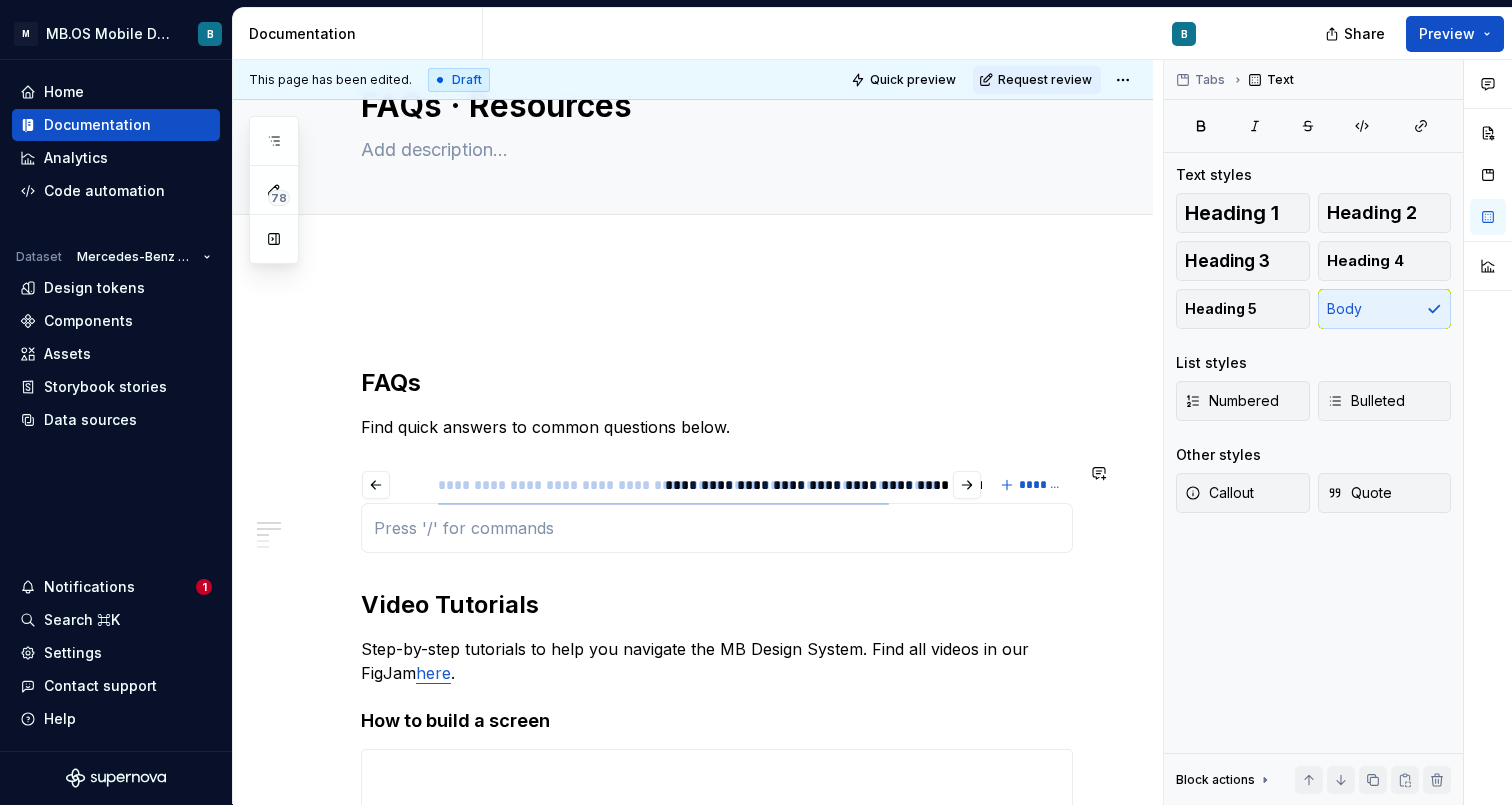 drag, startPoint x: 873, startPoint y: 487, endPoint x: 786, endPoint y: 461, distance: 90.80198 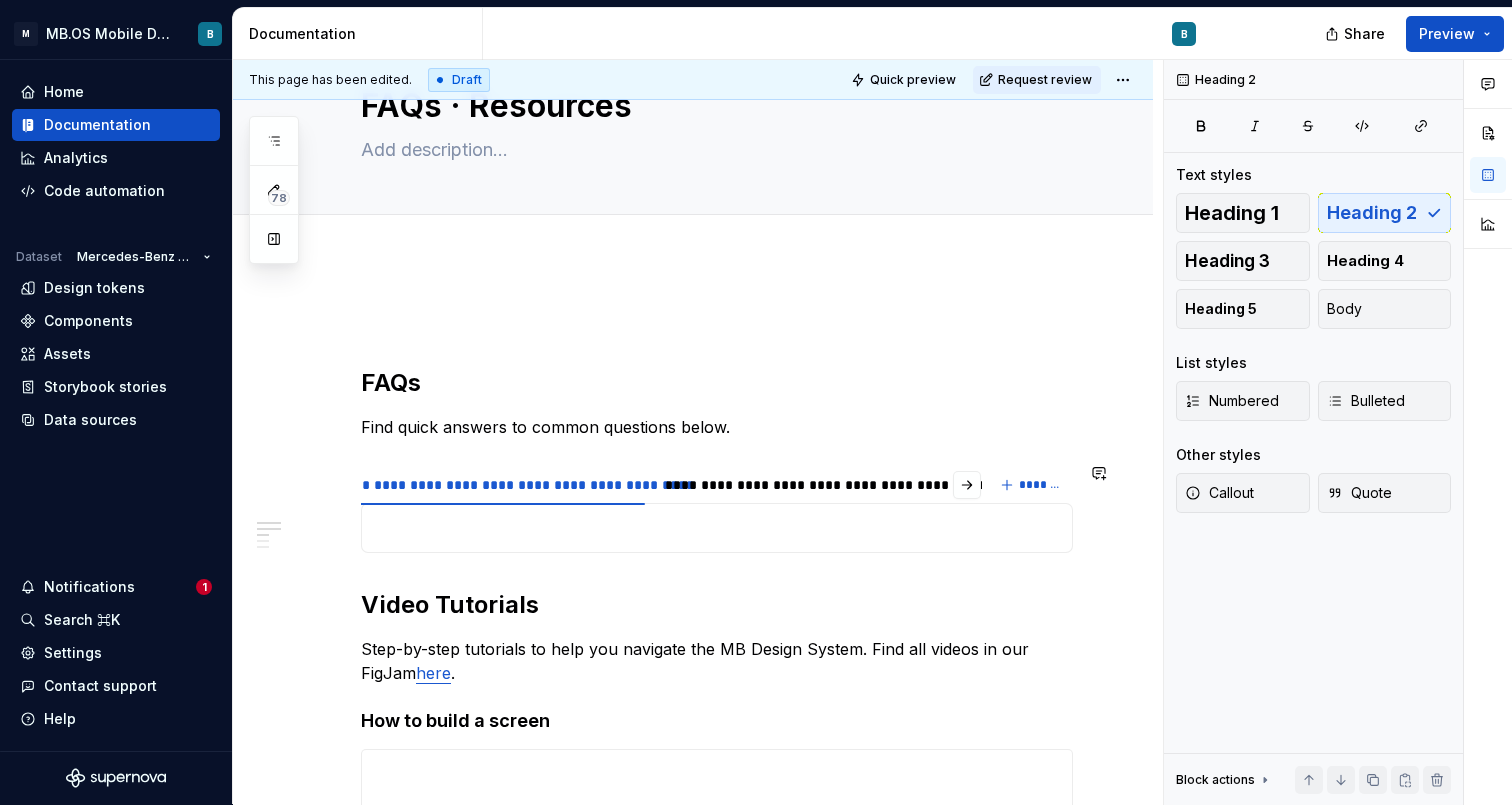 scroll, scrollTop: 0, scrollLeft: 0, axis: both 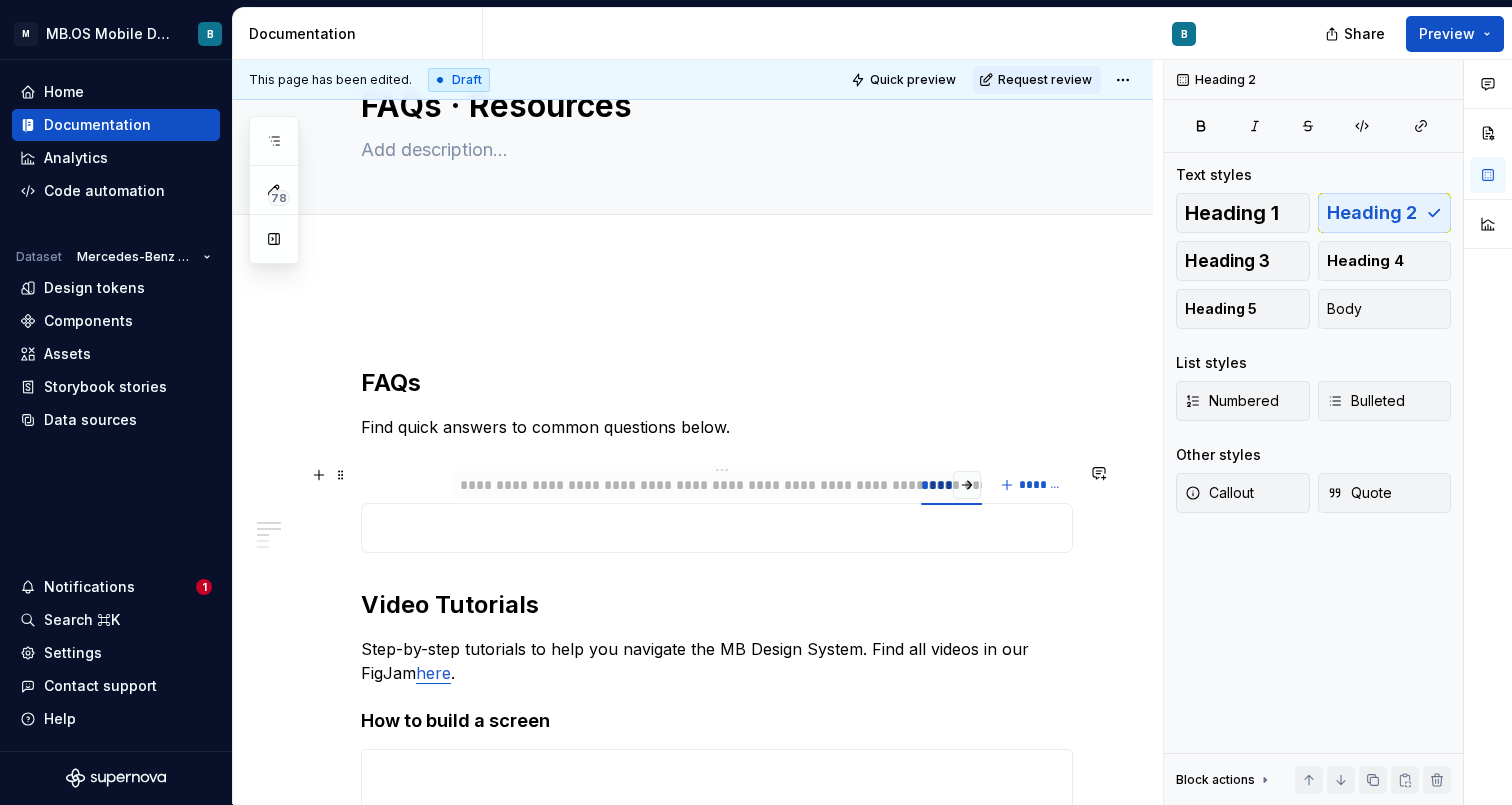 drag, startPoint x: 871, startPoint y: 489, endPoint x: 600, endPoint y: 478, distance: 271.22314 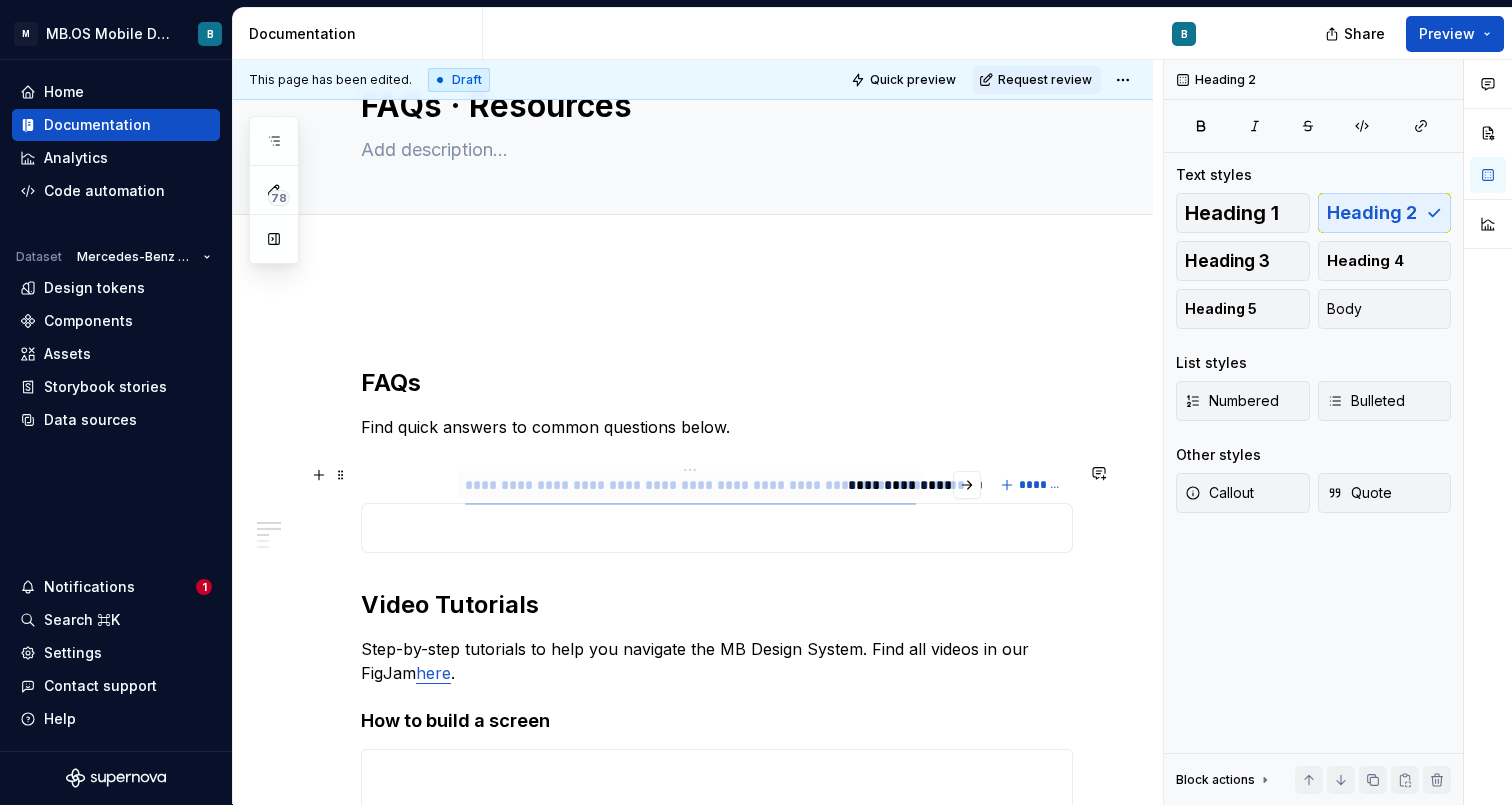 drag, startPoint x: 934, startPoint y: 492, endPoint x: 478, endPoint y: 486, distance: 456.03946 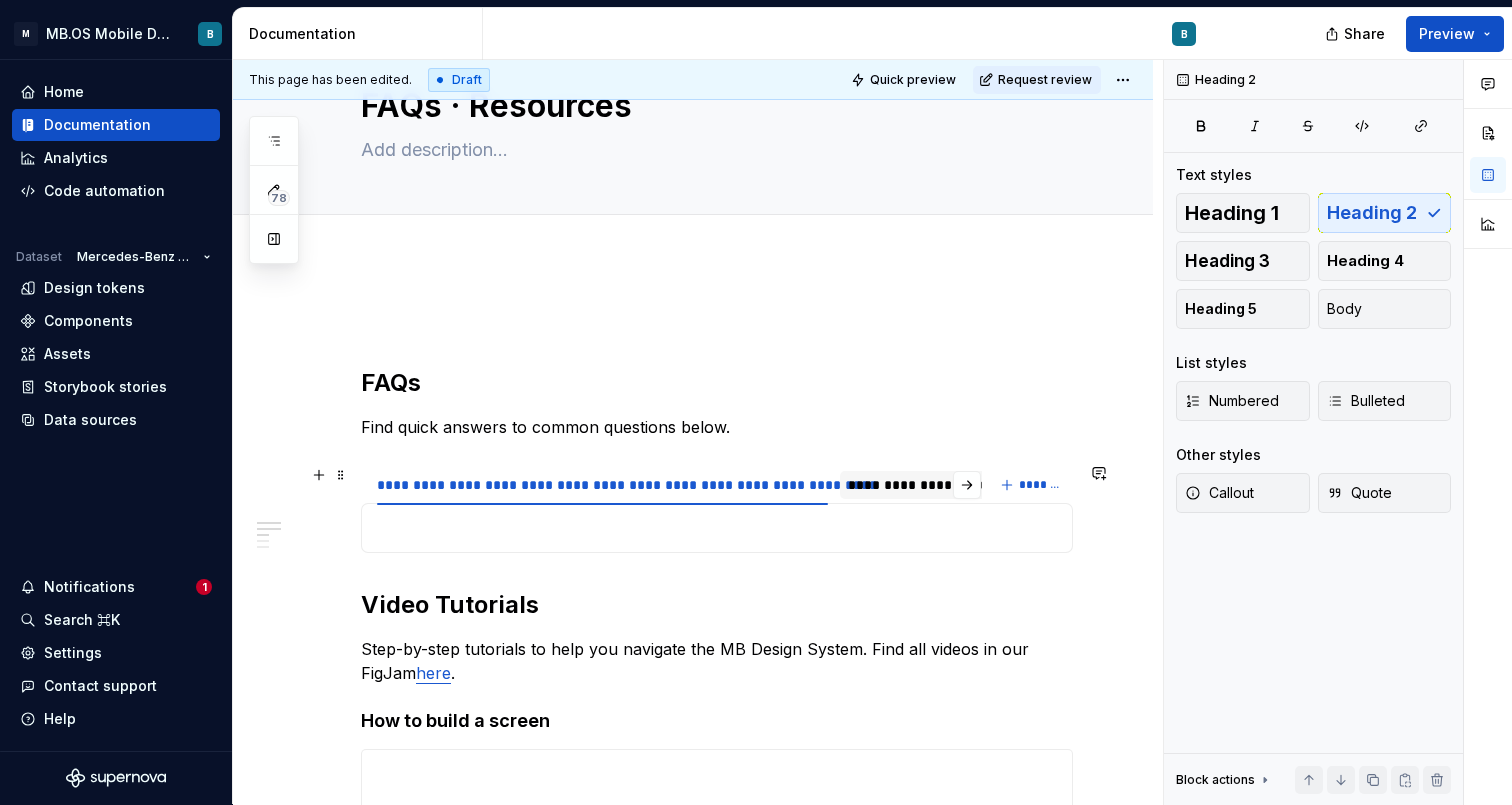 click on "**********" at bounding box center (1110, 485) 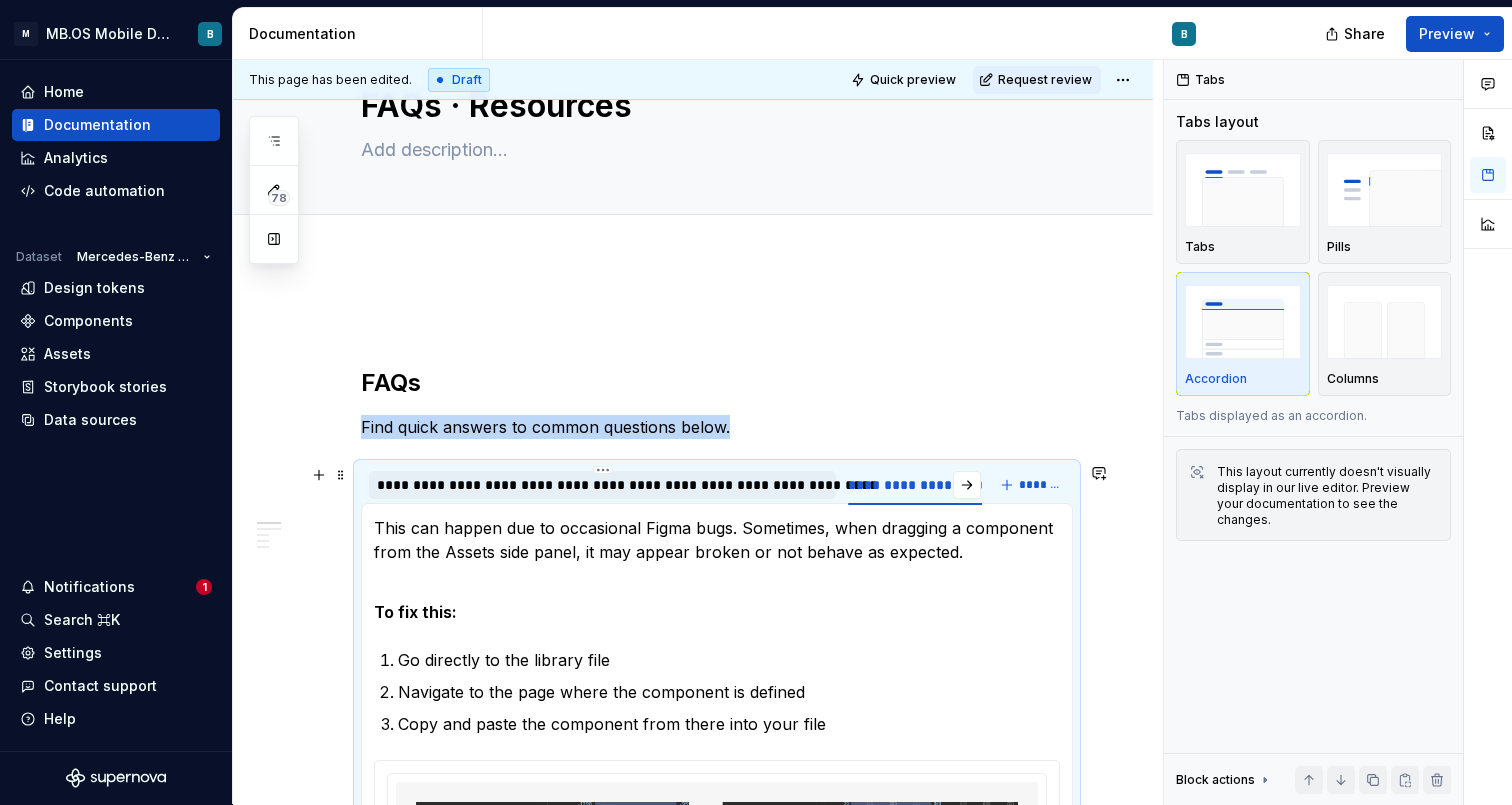 click on "**********" at bounding box center (602, 485) 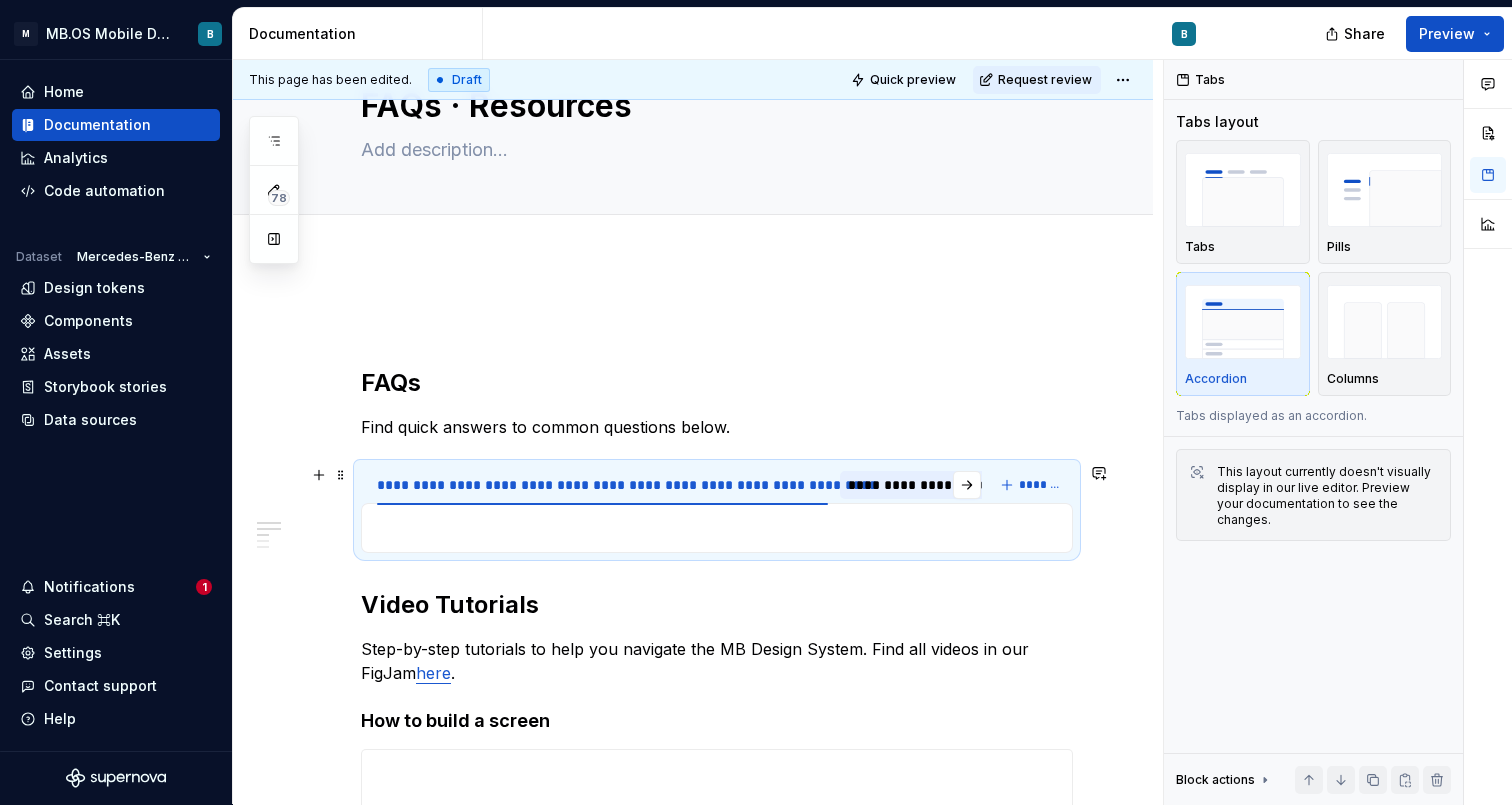 click on "**********" at bounding box center (1110, 485) 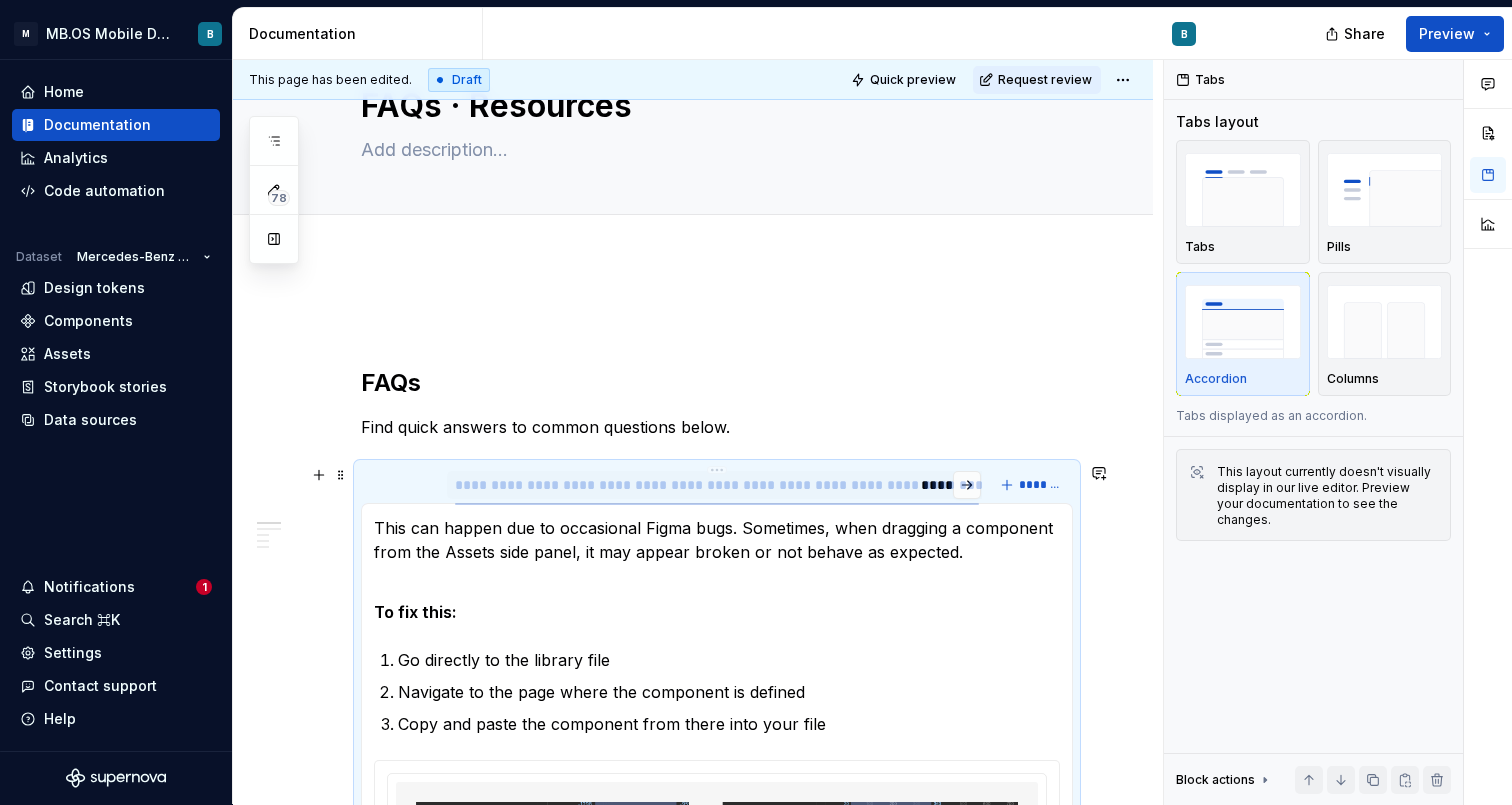 drag, startPoint x: 913, startPoint y: 486, endPoint x: 519, endPoint y: 487, distance: 394.00128 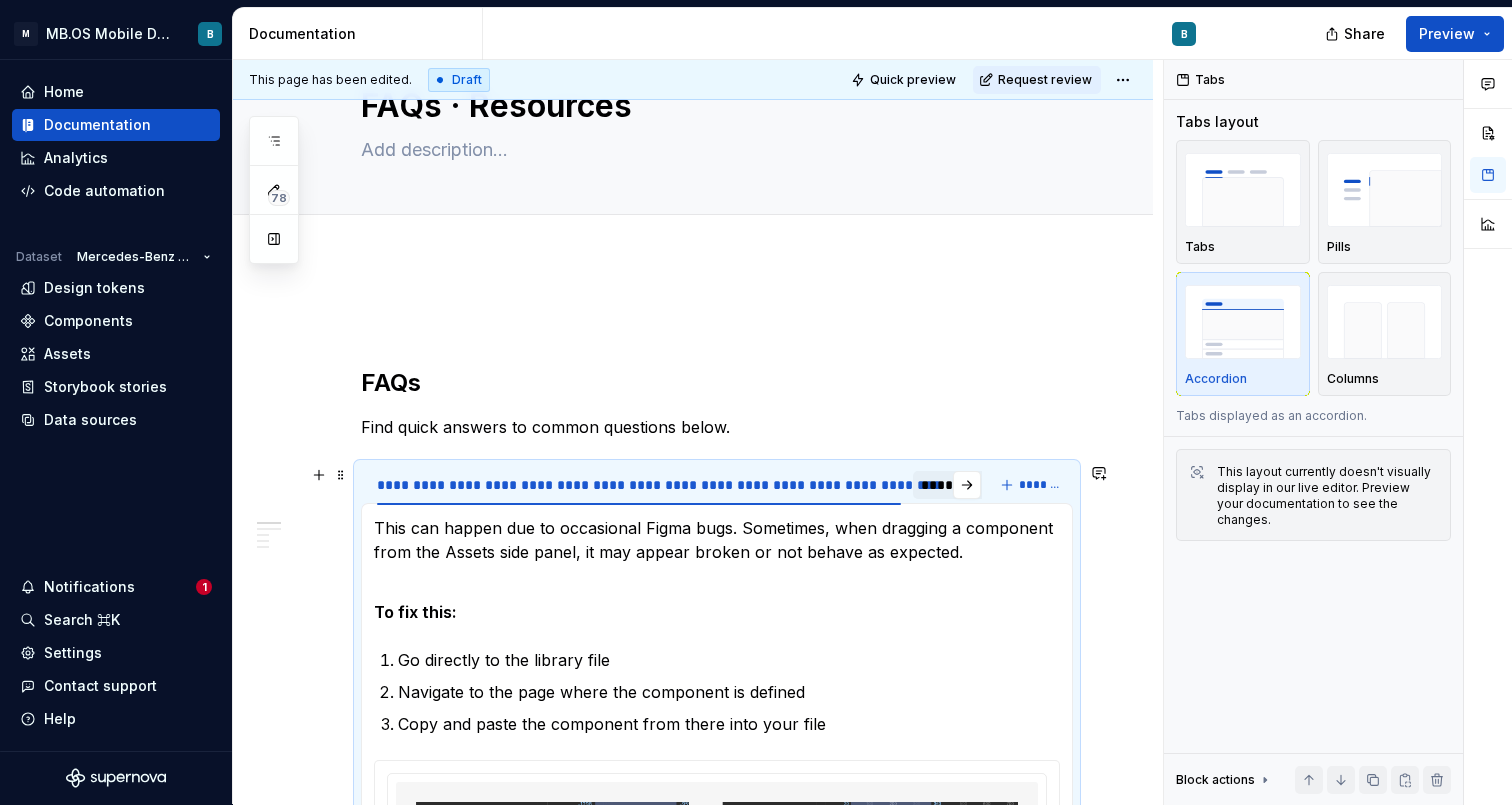 click on "**********" at bounding box center (1146, 485) 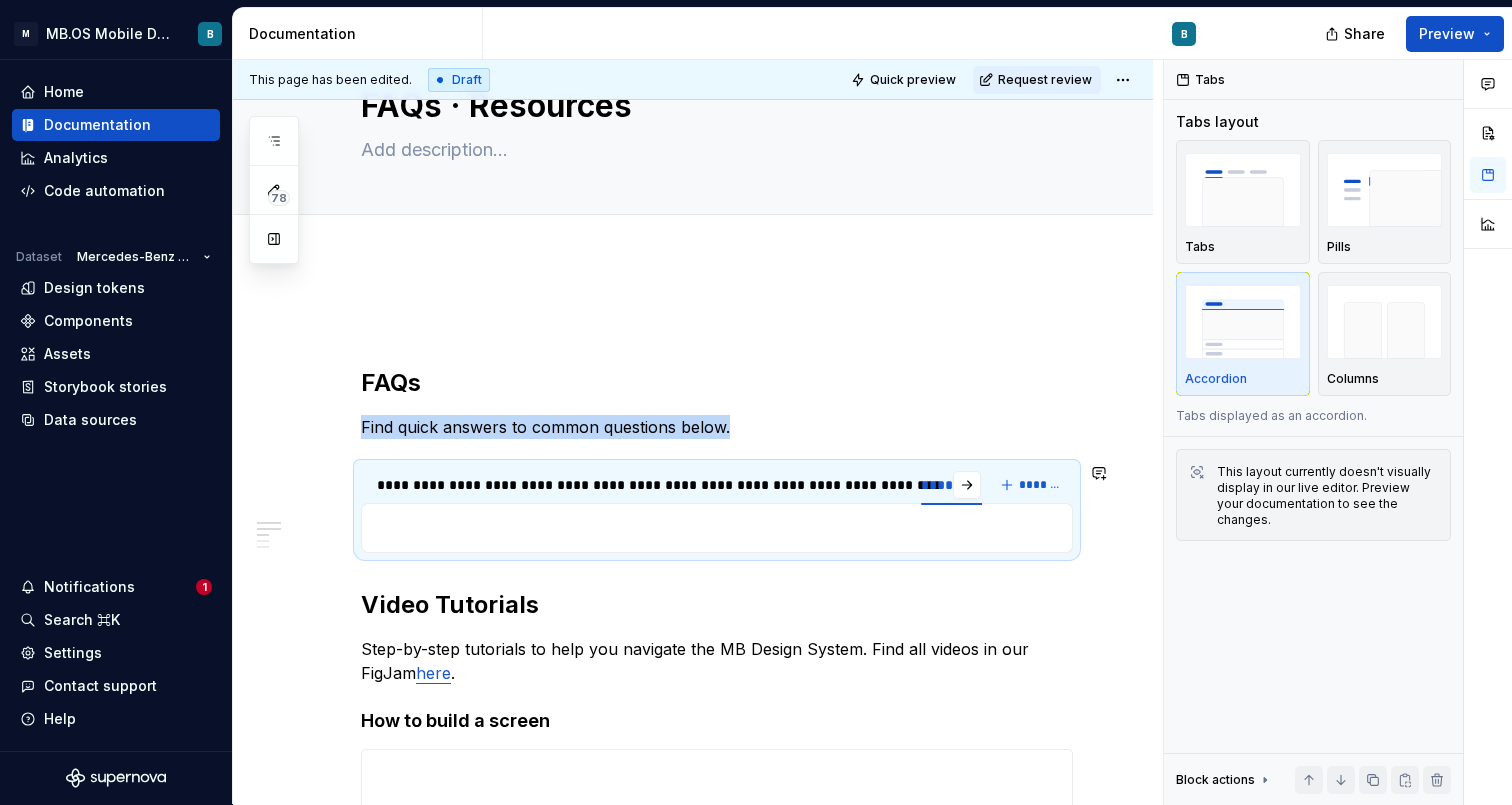click on "This can happen due to occasional Figma bugs. Sometimes, when dragging a component from the Assets side panel, it may appear broken or not behave as expected. To fix this: Go directly to the library file Navigate to the page where the component is defined Copy and paste the component from there into your file The Graphs component in our Design System is a visual placeholder only. Creating a fully flexible chart component that supports all possible use cases would be extremely complex, and is not currently planned. In most cases, developers will implement graphs using existing libraries (e.g., charting libraries), not by using a custom component from our Design System. For now, designers can use this placeholder in their mockups to represent the presence of a graph. When needed, please specify the required behavior in the design handoff—such as number of bars, labels, tooltips, or any special interaction—so developers can implement the right solution accordingly. Accessibility section on Supernova . here ." at bounding box center [717, 528] 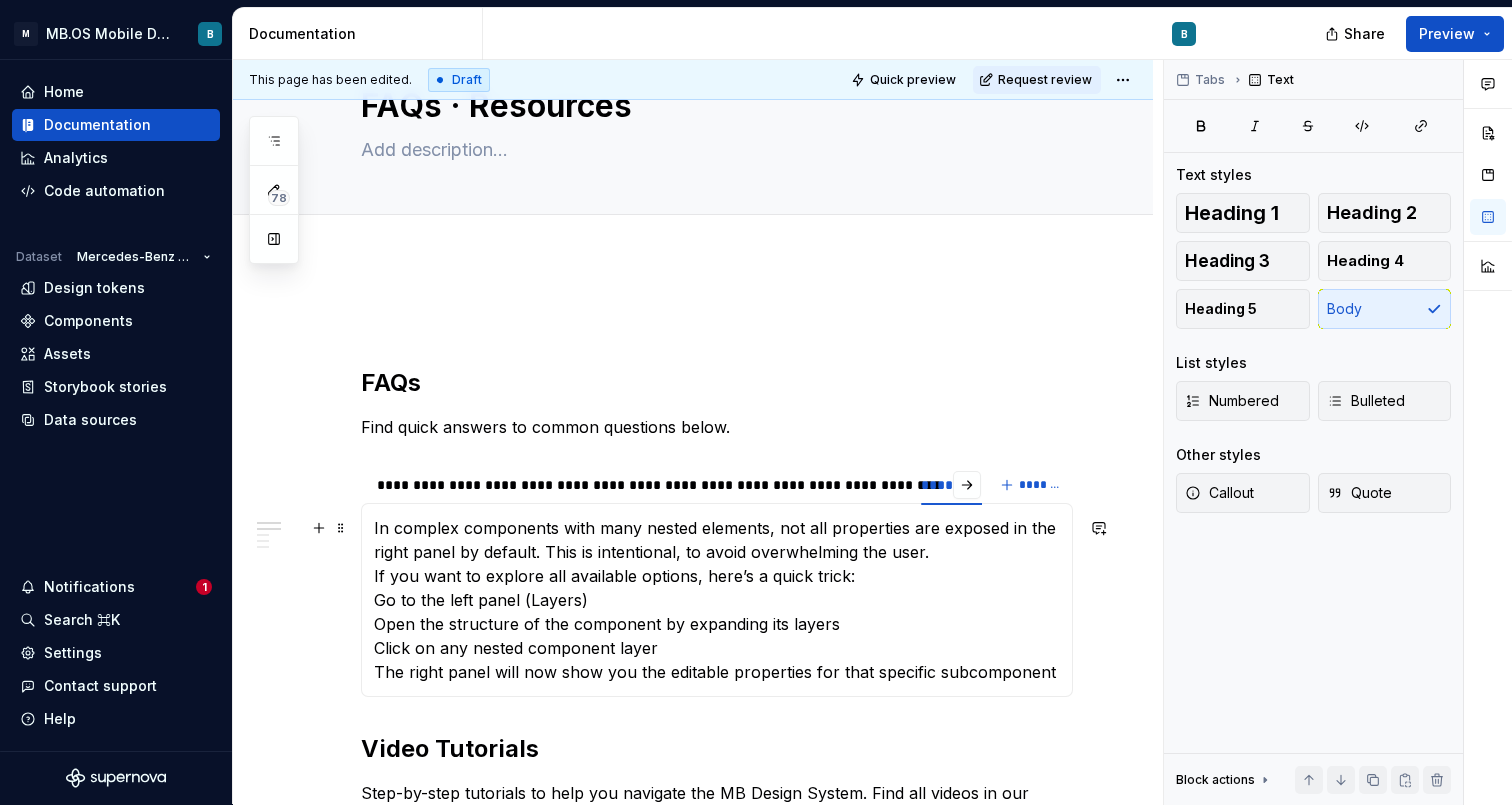 click on "In complex components with many nested elements, not all properties are exposed in the right panel by default. This is intentional, to avoid overwhelming the user. If you want to explore all available options, here’s a quick trick: Go to the left panel (Layers) Open the structure of the component by expanding its layers Click on any nested component layer The right panel will now show you the editable properties for that specific subcomponent" at bounding box center [717, 600] 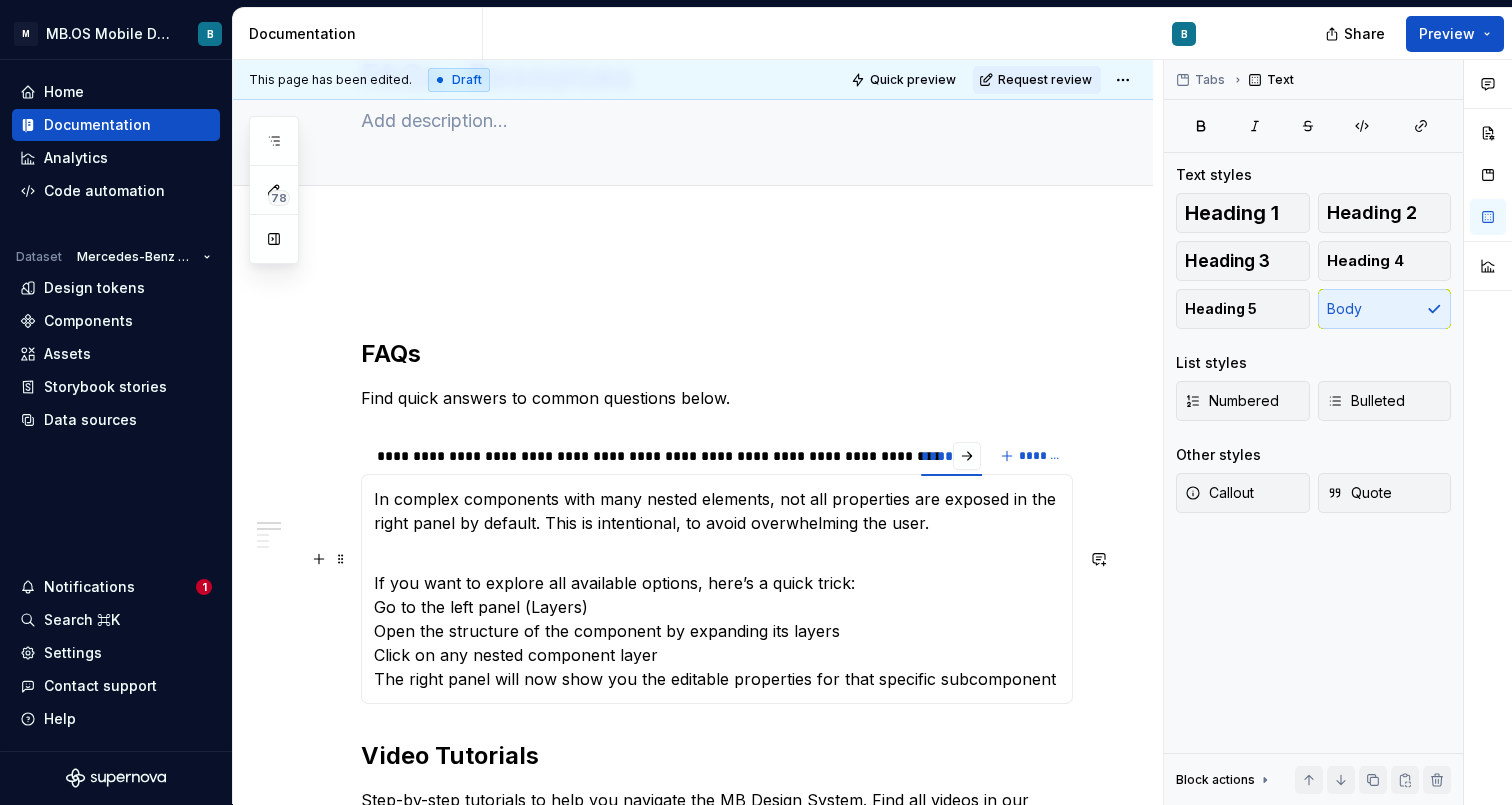 scroll, scrollTop: 112, scrollLeft: 0, axis: vertical 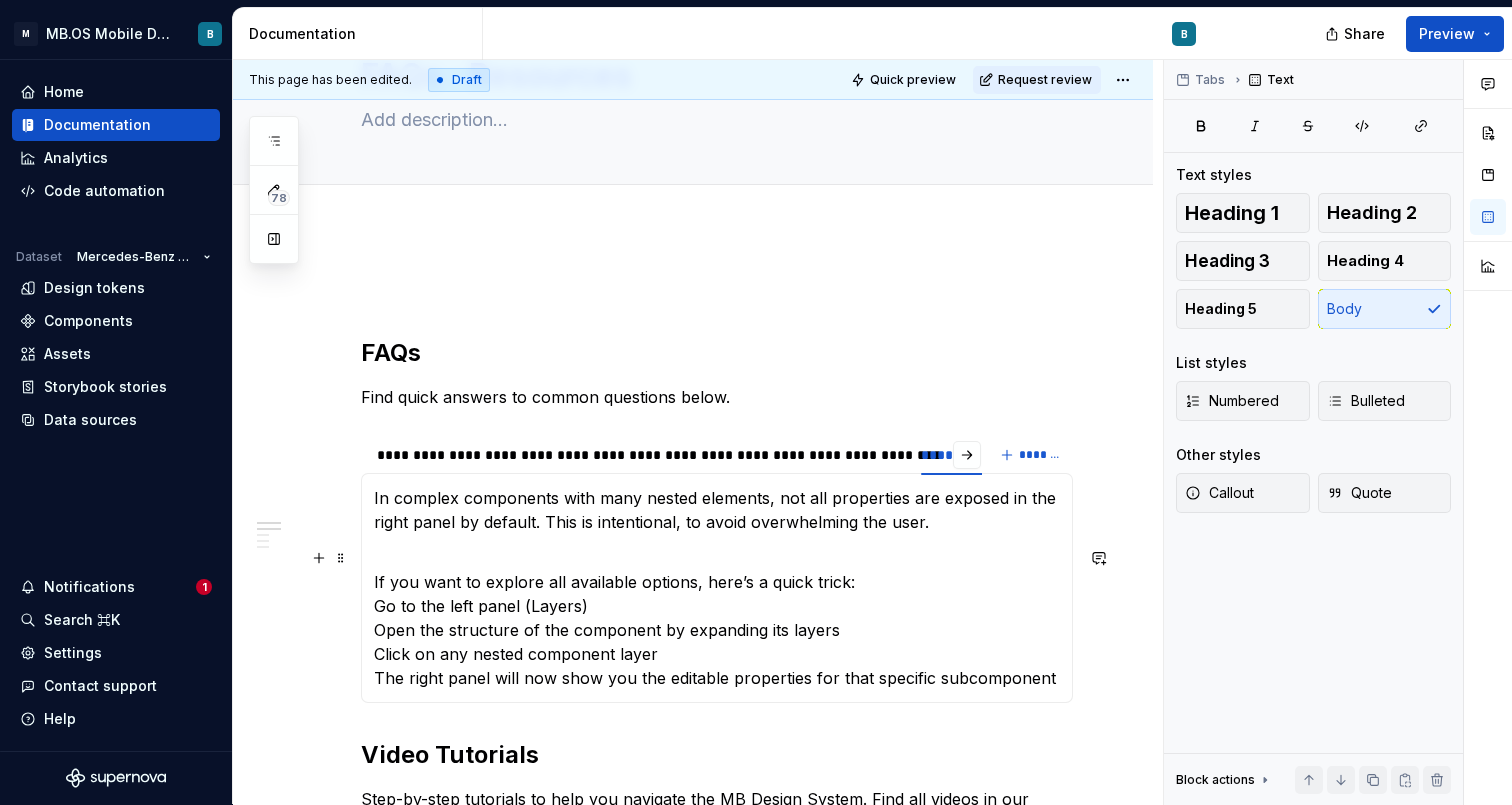 click on "If you want to explore all available options, here’s a quick trick: Go to the left panel (Layers) Open the structure of the component by expanding its layers Click on any nested component layer The right panel will now show you the editable properties for that specific subcomponent" at bounding box center [717, 618] 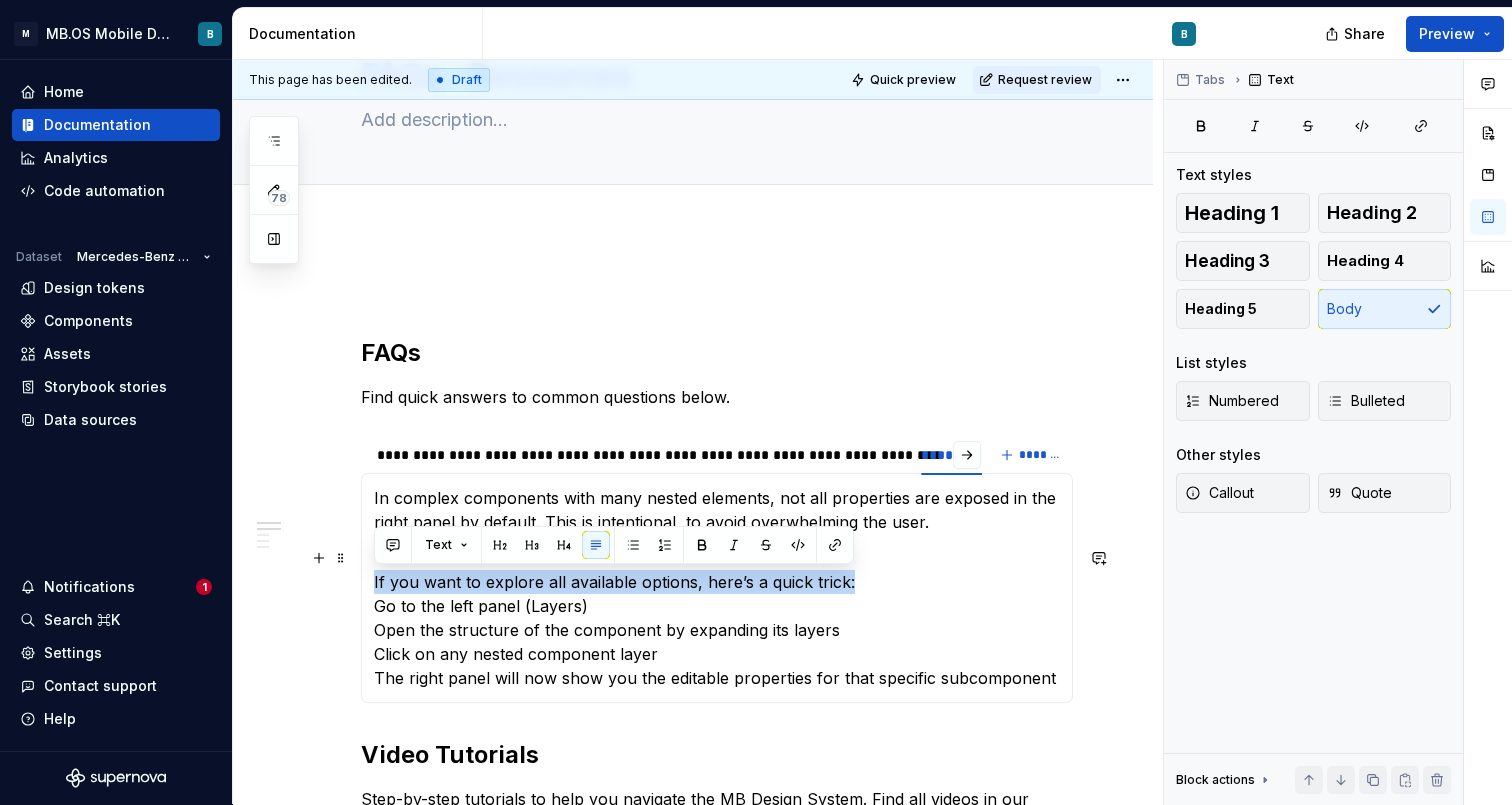 drag, startPoint x: 891, startPoint y: 589, endPoint x: 350, endPoint y: 574, distance: 541.2079 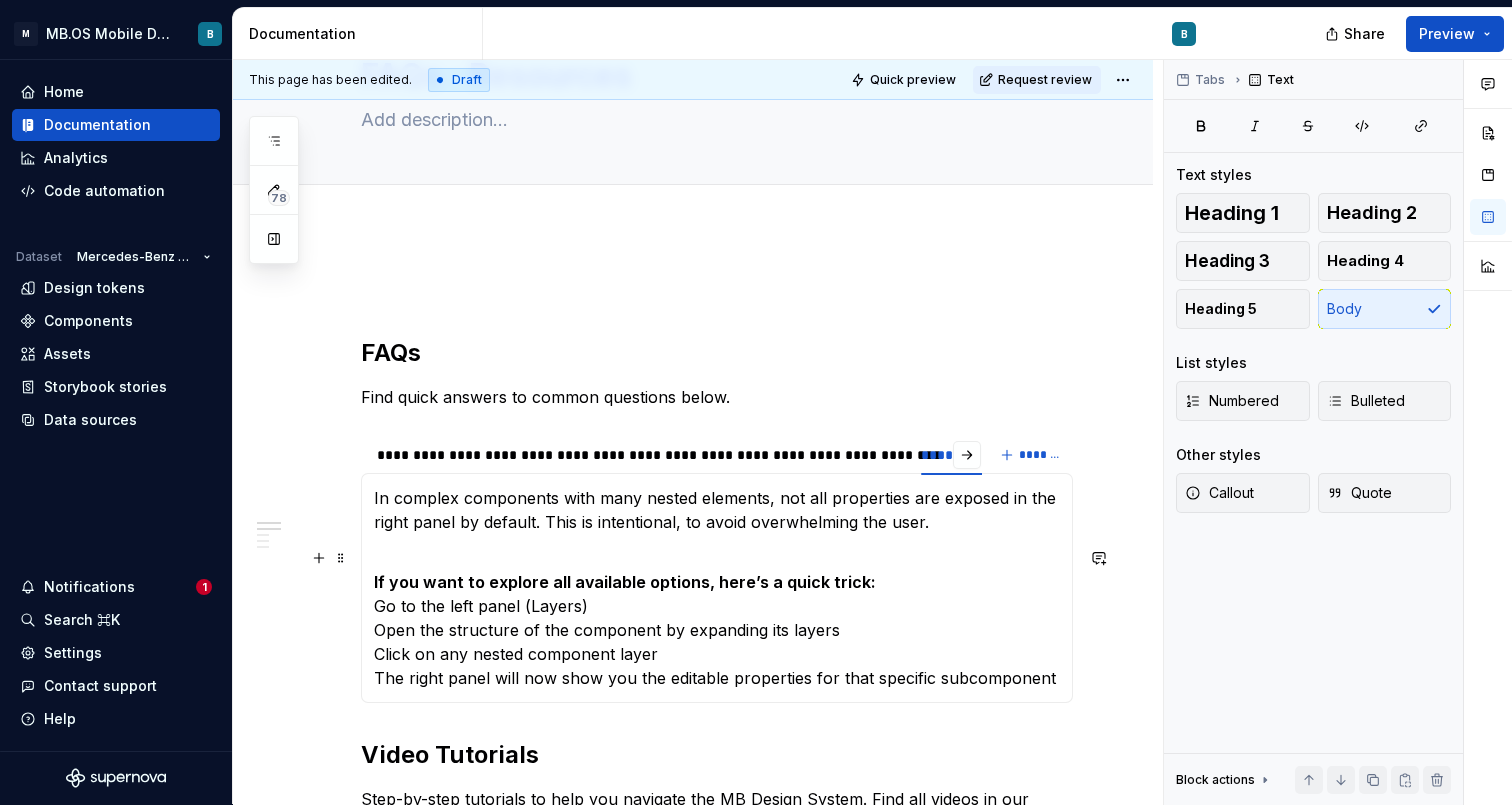 click on "If you want to explore all available options, here’s a quick trick: Go to the left panel (Layers) Open the structure of the component by expanding its layers Click on any nested component layer The right panel will now show you the editable properties for that specific subcomponent" at bounding box center [717, 618] 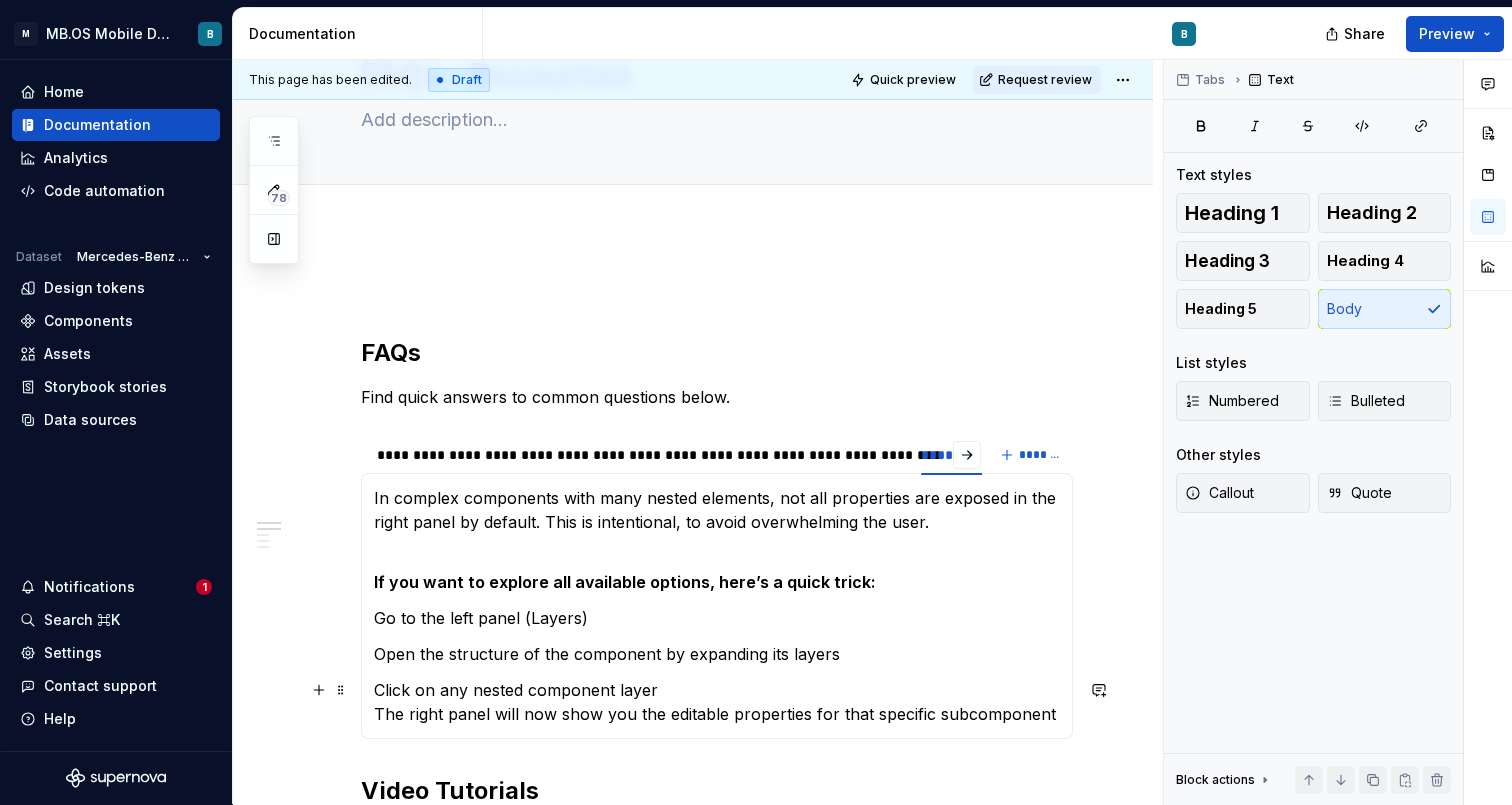 scroll, scrollTop: 147, scrollLeft: 0, axis: vertical 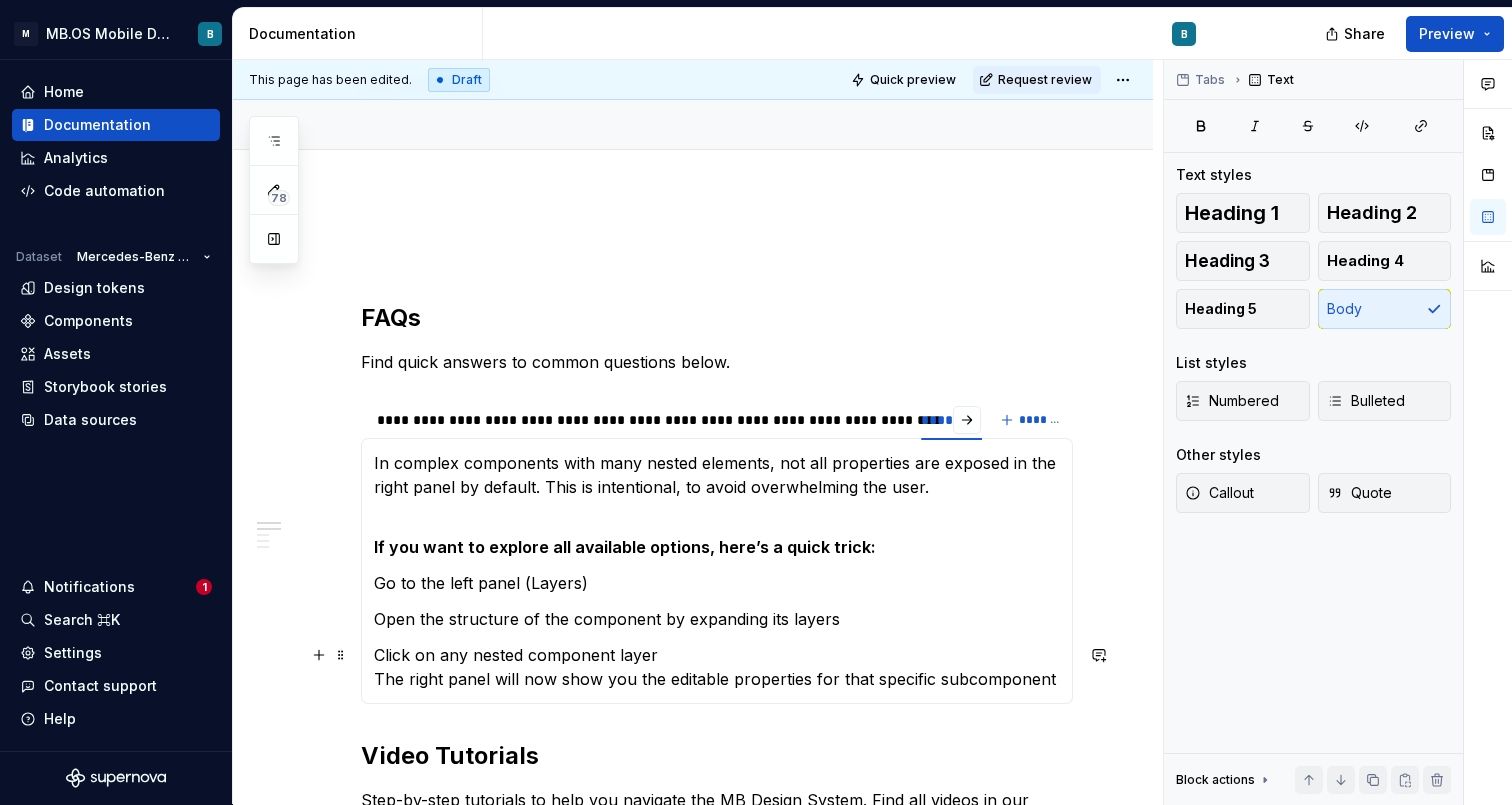 click on "This can happen due to occasional Figma bugs. Sometimes, when dragging a component from the Assets side panel, it may appear broken or not behave as expected. To fix this: Go directly to the library file Navigate to the page where the component is defined Copy and paste the component from there into your file In complex components with many nested elements, not all properties are exposed in the right panel by default. This is intentional, to avoid overwhelming the user. If you want to explore all available options, here’s a quick trick: Go to the left panel (Layers) Open the structure of the component by expanding its layers Click on any nested component layer The right panel will now show you the editable properties for that specific subcomponent The Graphs component in our Design System is a visual placeholder only. You can find our full accessibility documentation in the  Accessibility section on Supernova . here . here ). You can also check the video tutorial  “How to Build a Screen”" at bounding box center (717, 571) 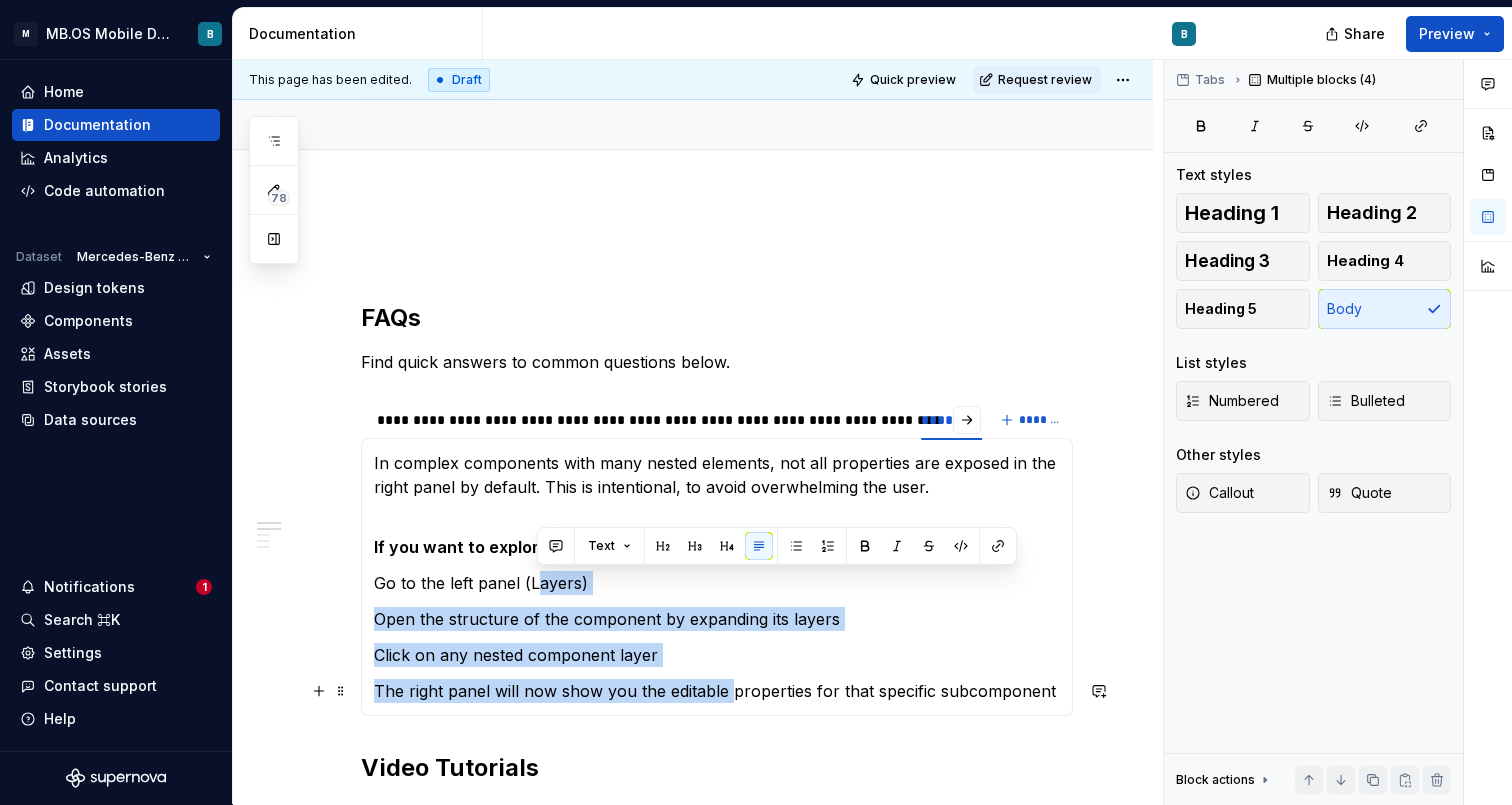 drag, startPoint x: 541, startPoint y: 576, endPoint x: 730, endPoint y: 697, distance: 224.4148 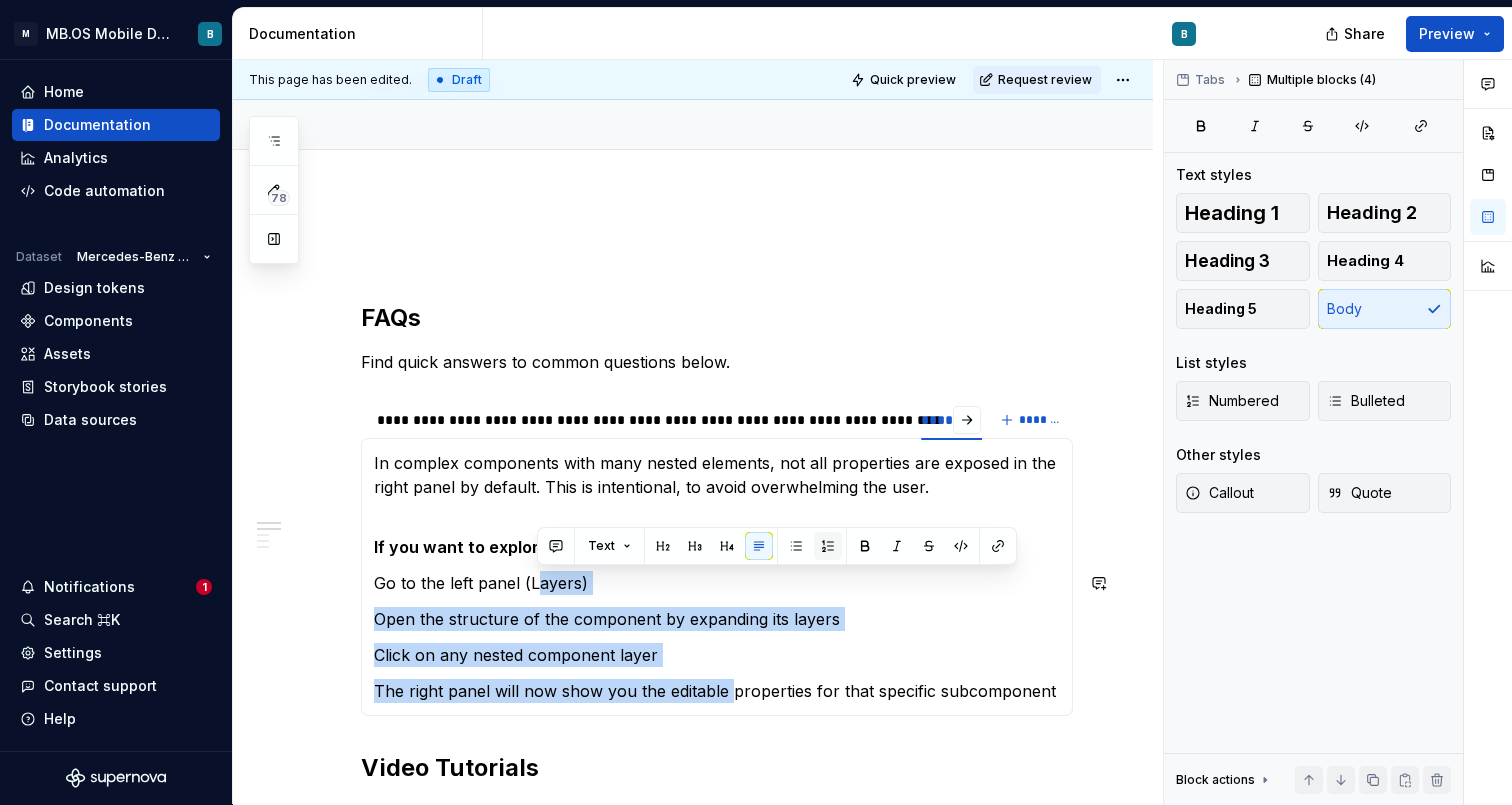 click at bounding box center [828, 546] 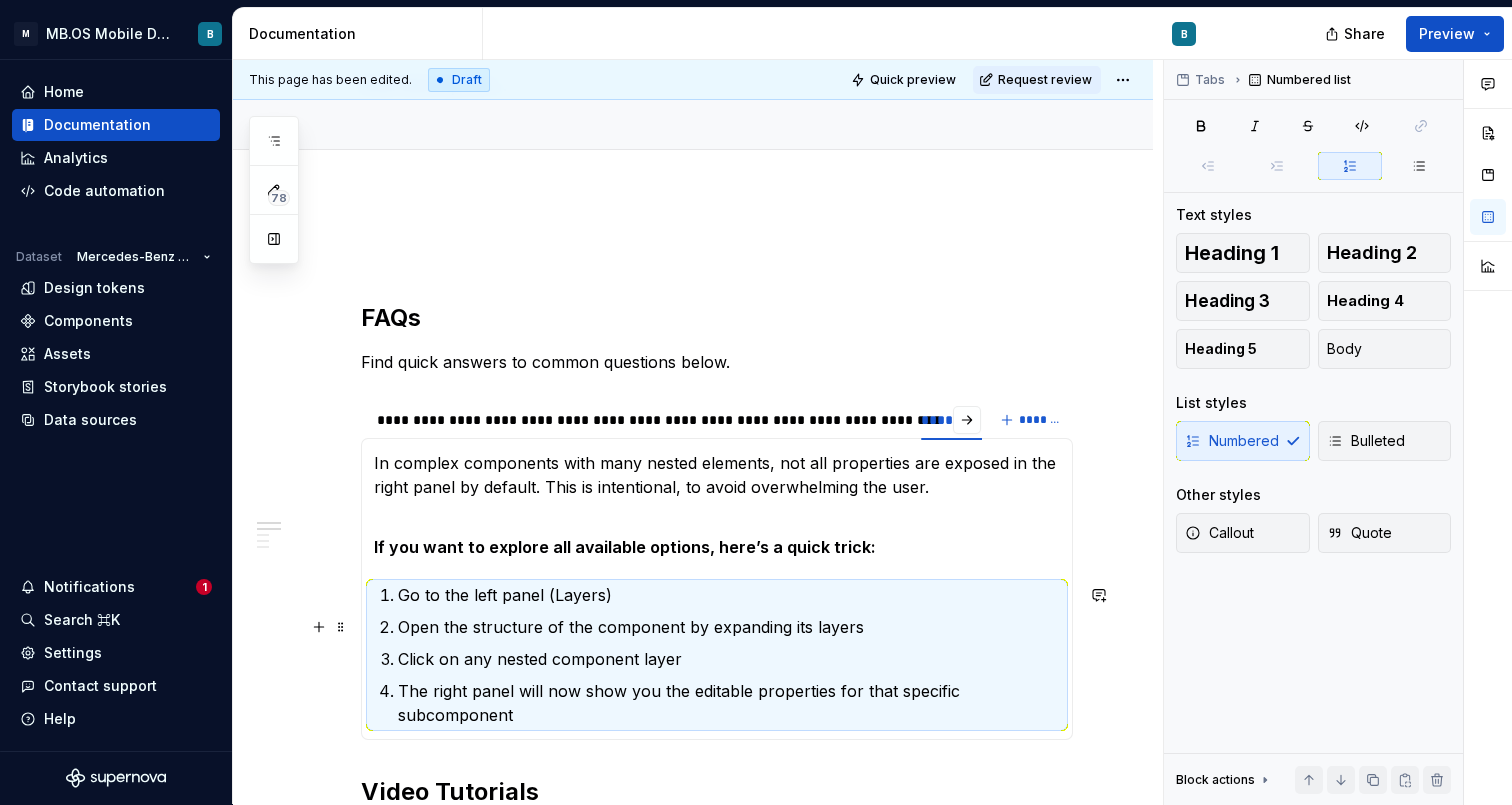 click on "Go to the left panel (Layers) Open the structure of the component by expanding its layers Click on any nested component layer The right panel will now show you the editable properties for that specific subcomponent" at bounding box center [729, 655] 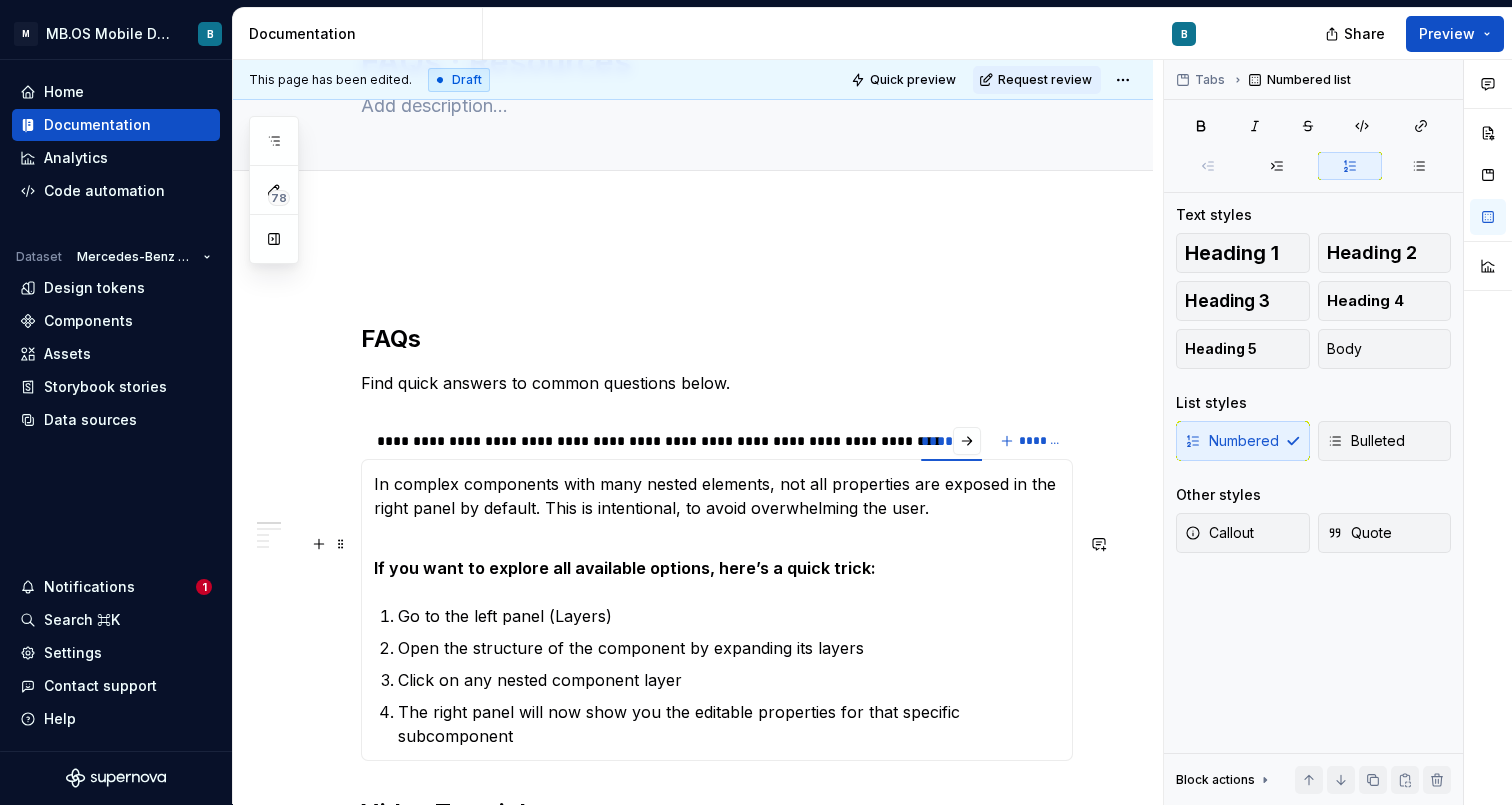 scroll, scrollTop: 108, scrollLeft: 0, axis: vertical 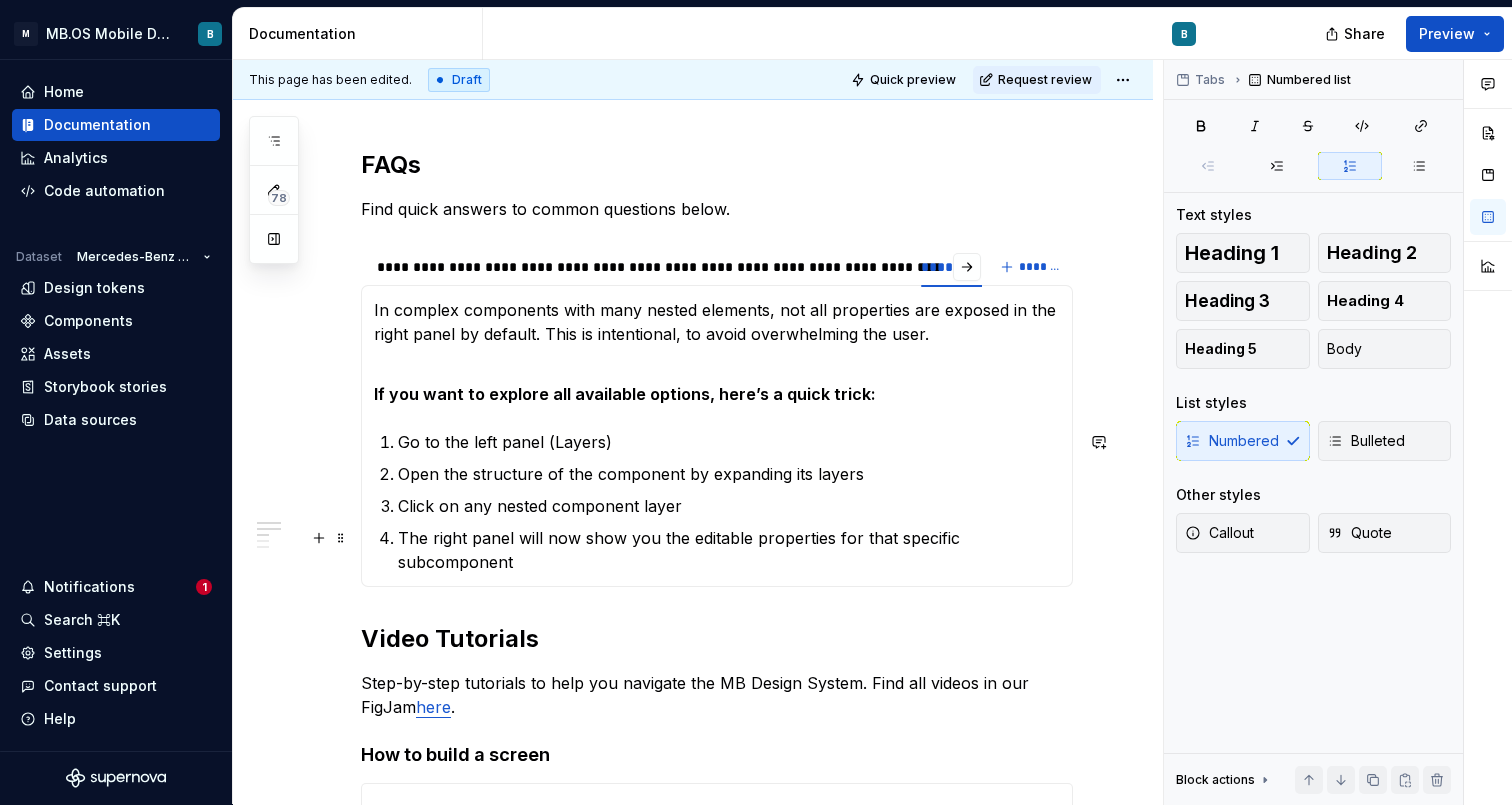 click on "The right panel will now show you the editable properties for that specific subcomponent" at bounding box center [729, 550] 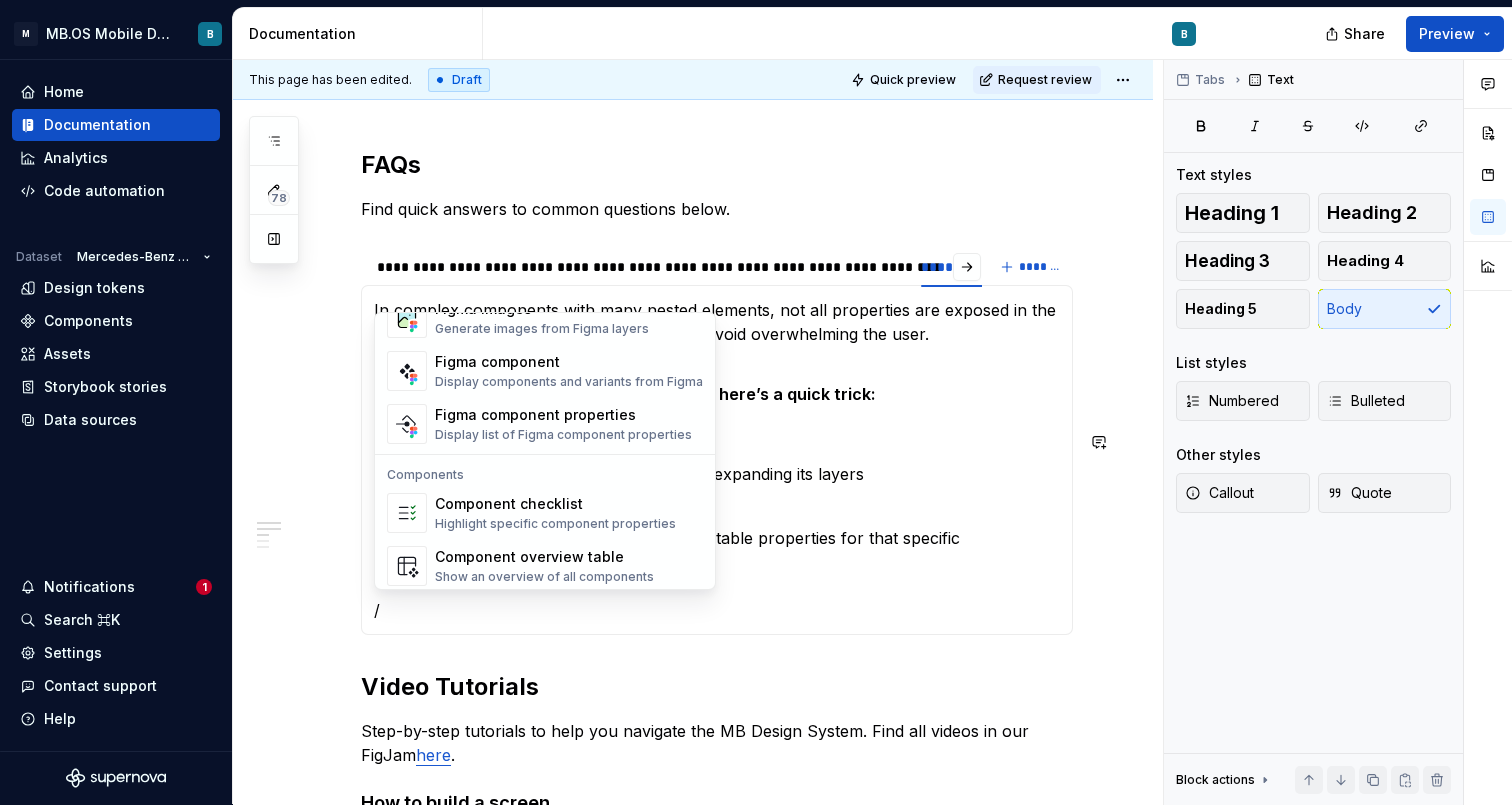 scroll, scrollTop: 1680, scrollLeft: 0, axis: vertical 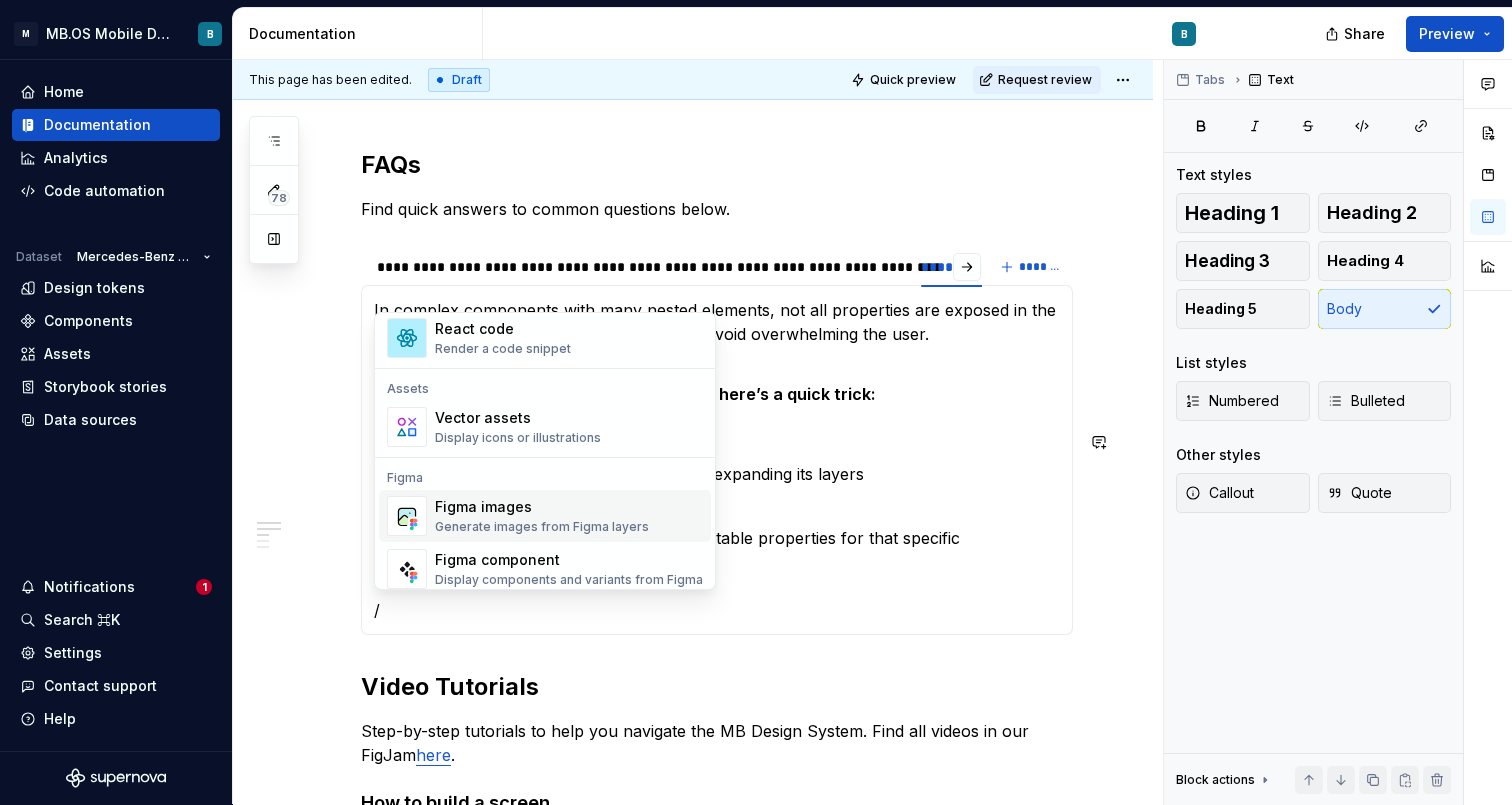 click on "Figma images" at bounding box center (542, 507) 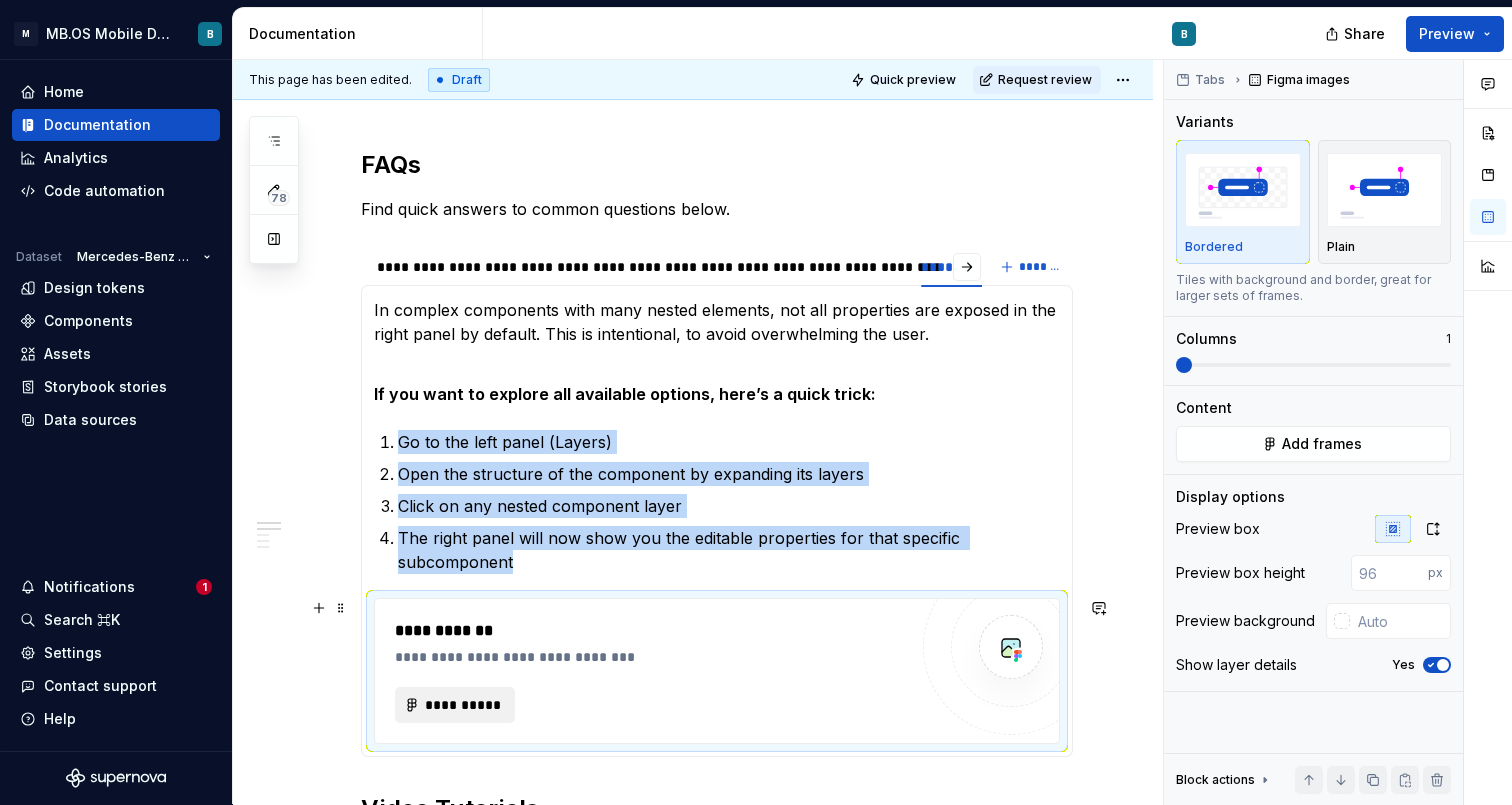 click on "**********" at bounding box center [455, 705] 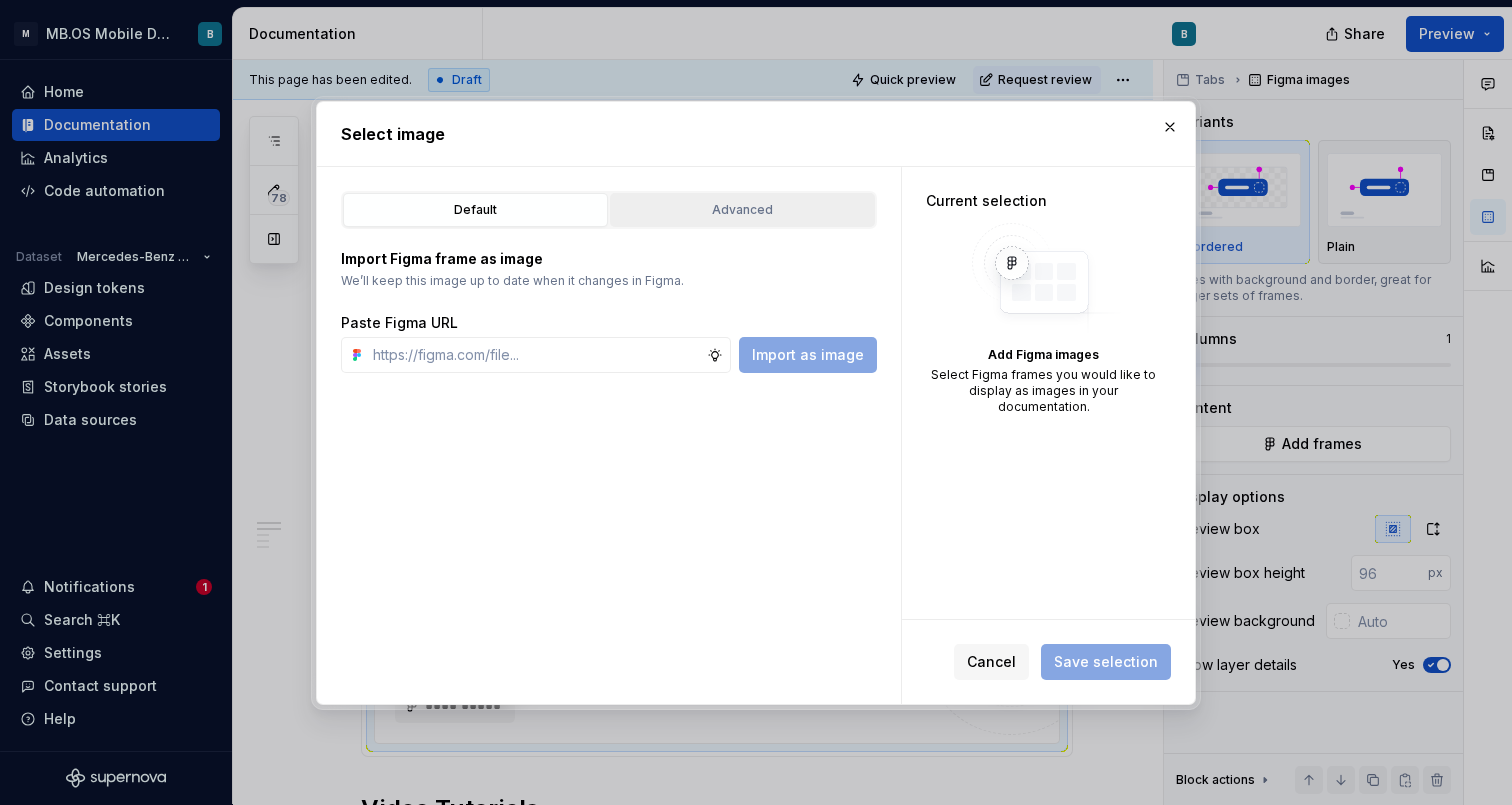 click on "Advanced" at bounding box center (742, 210) 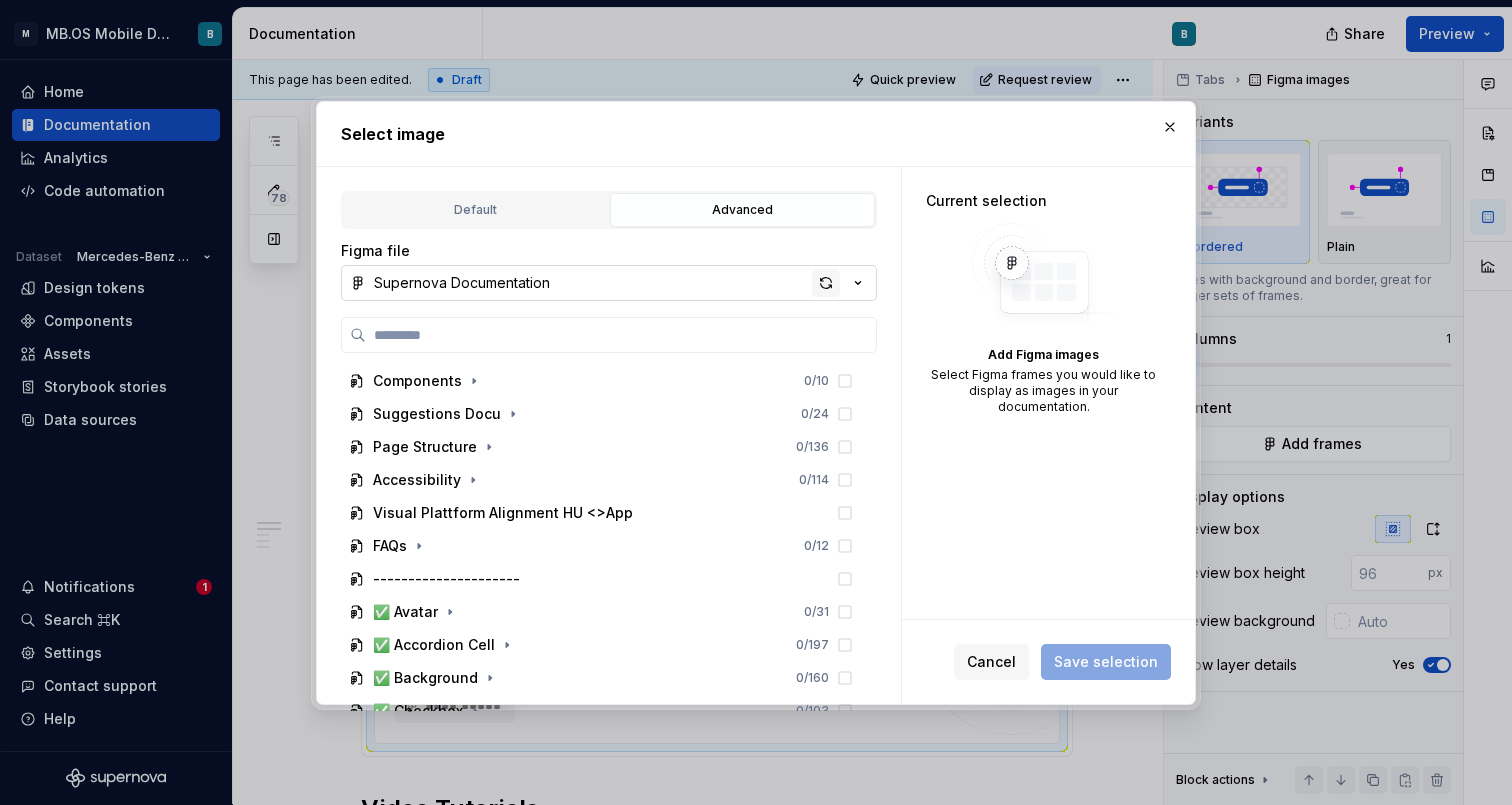 click at bounding box center [826, 283] 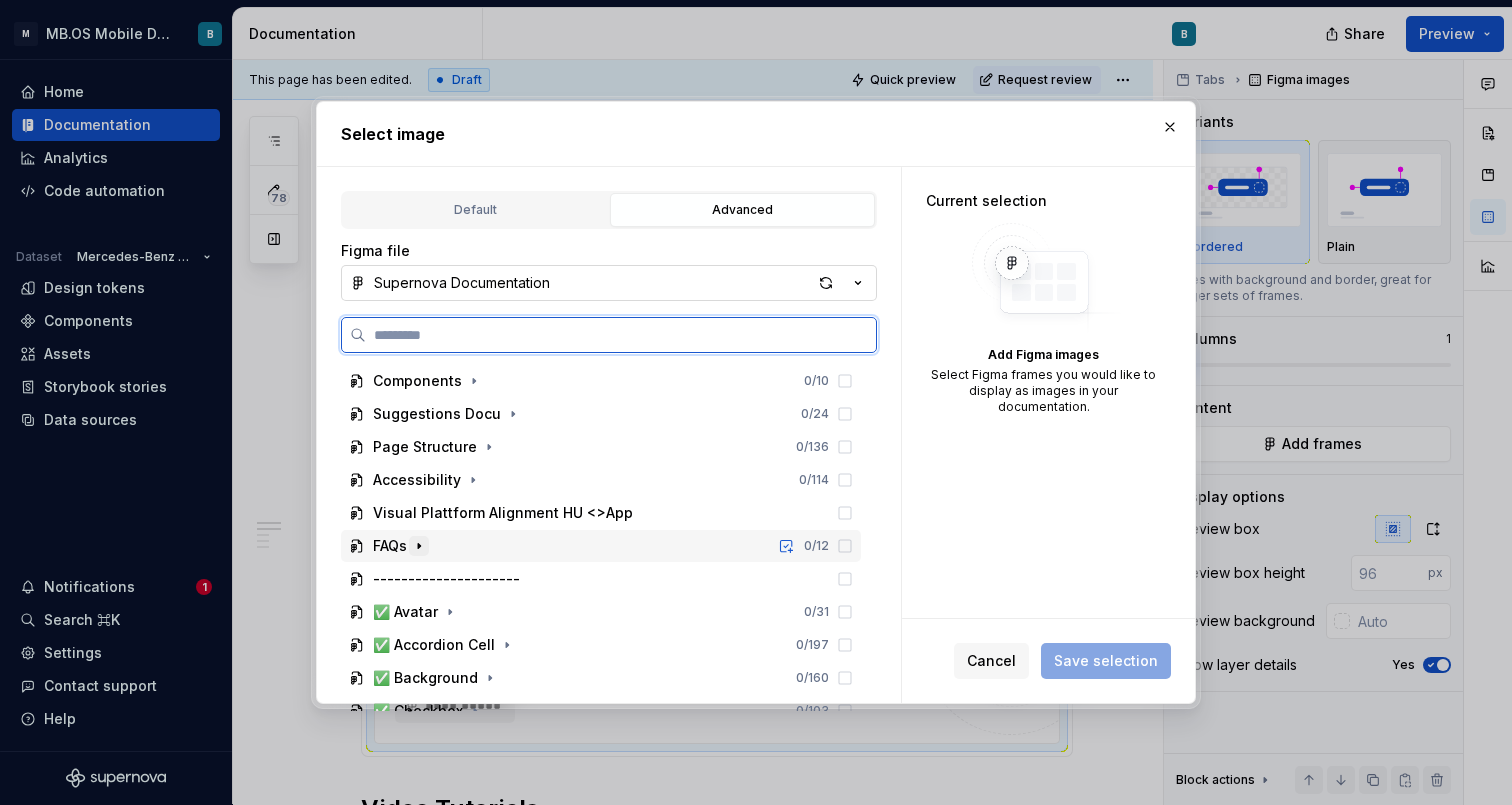 click 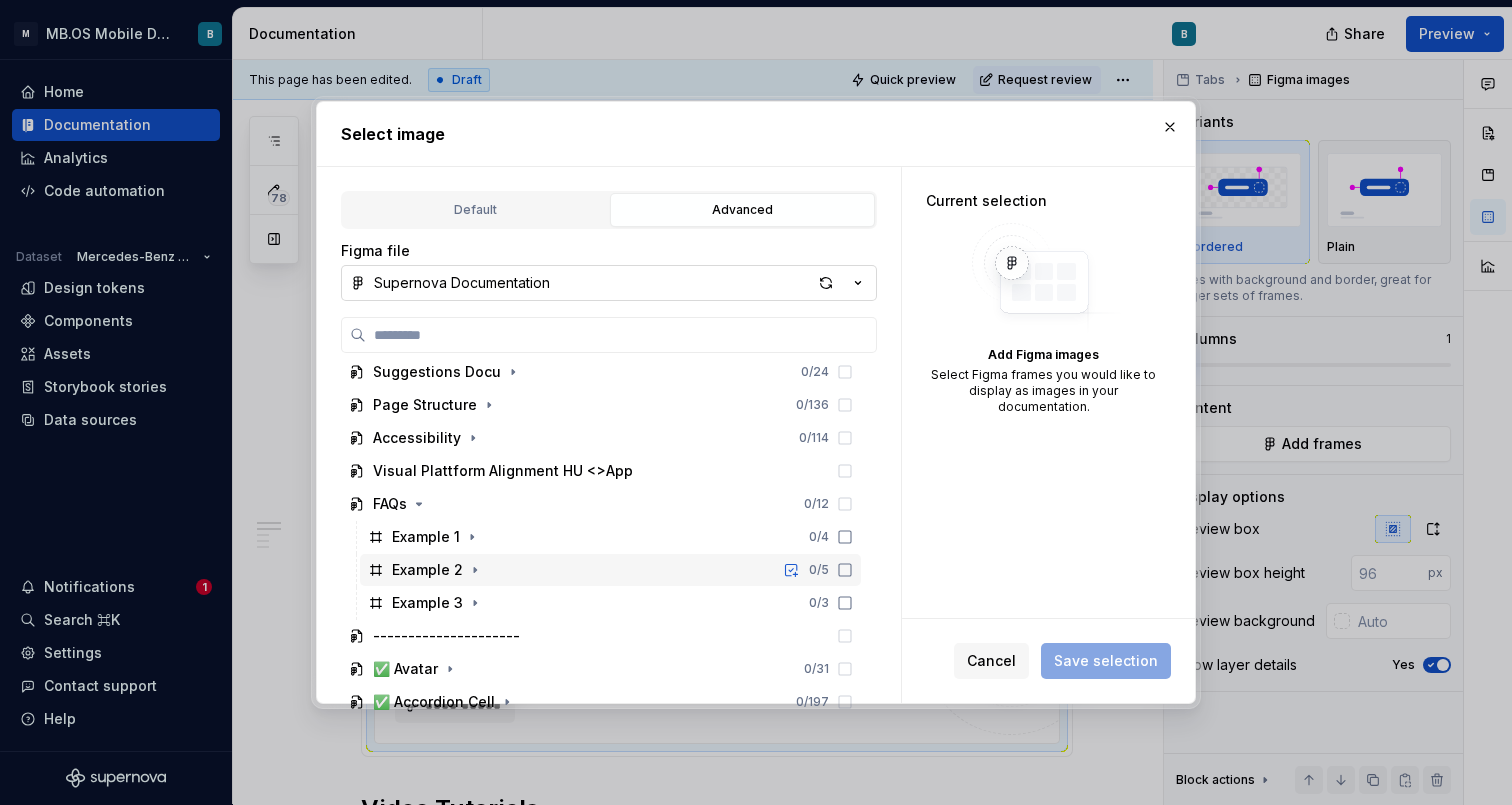 scroll, scrollTop: 29, scrollLeft: 0, axis: vertical 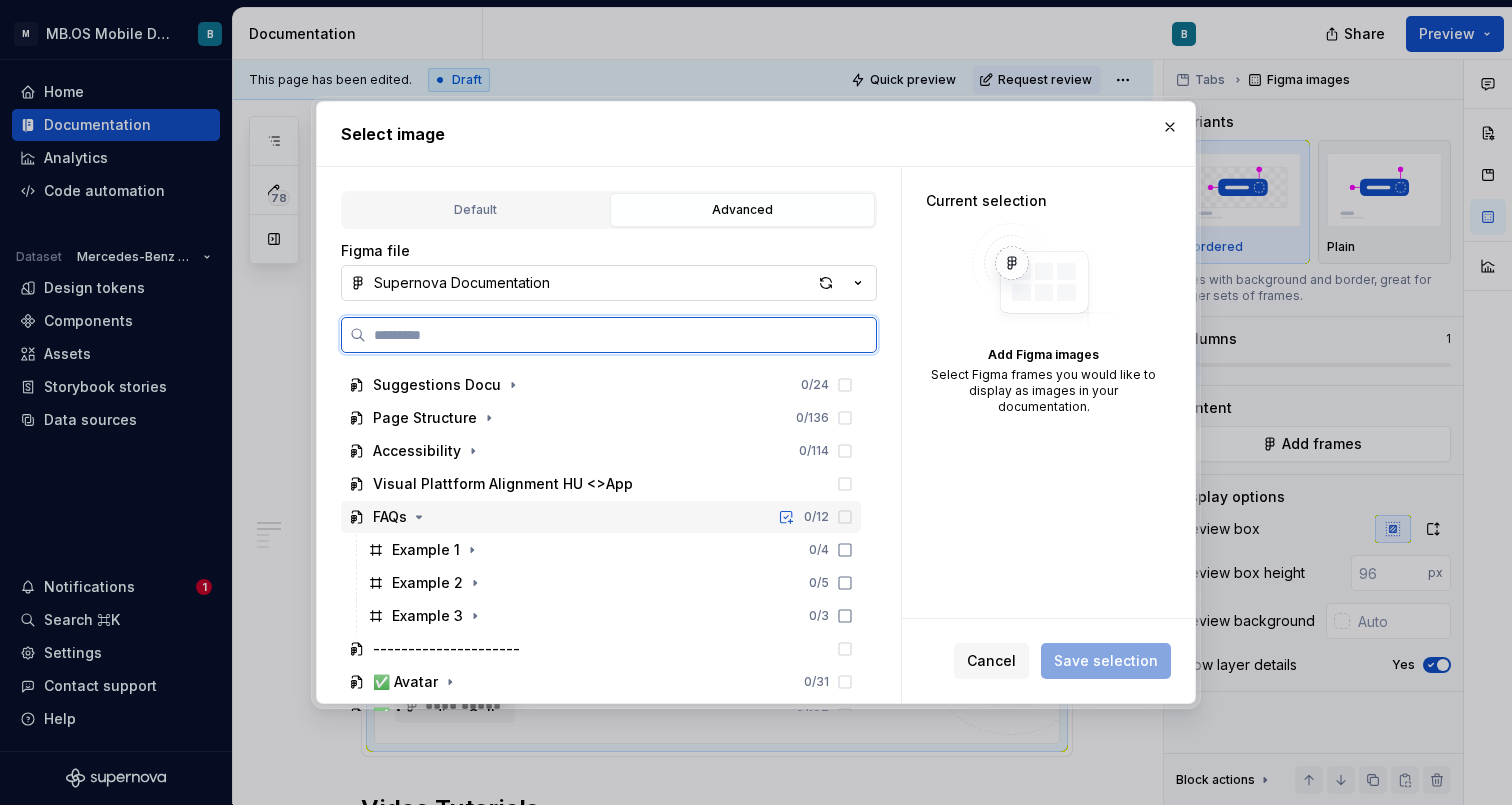 click on "FAQs 0 / 12" at bounding box center (601, 517) 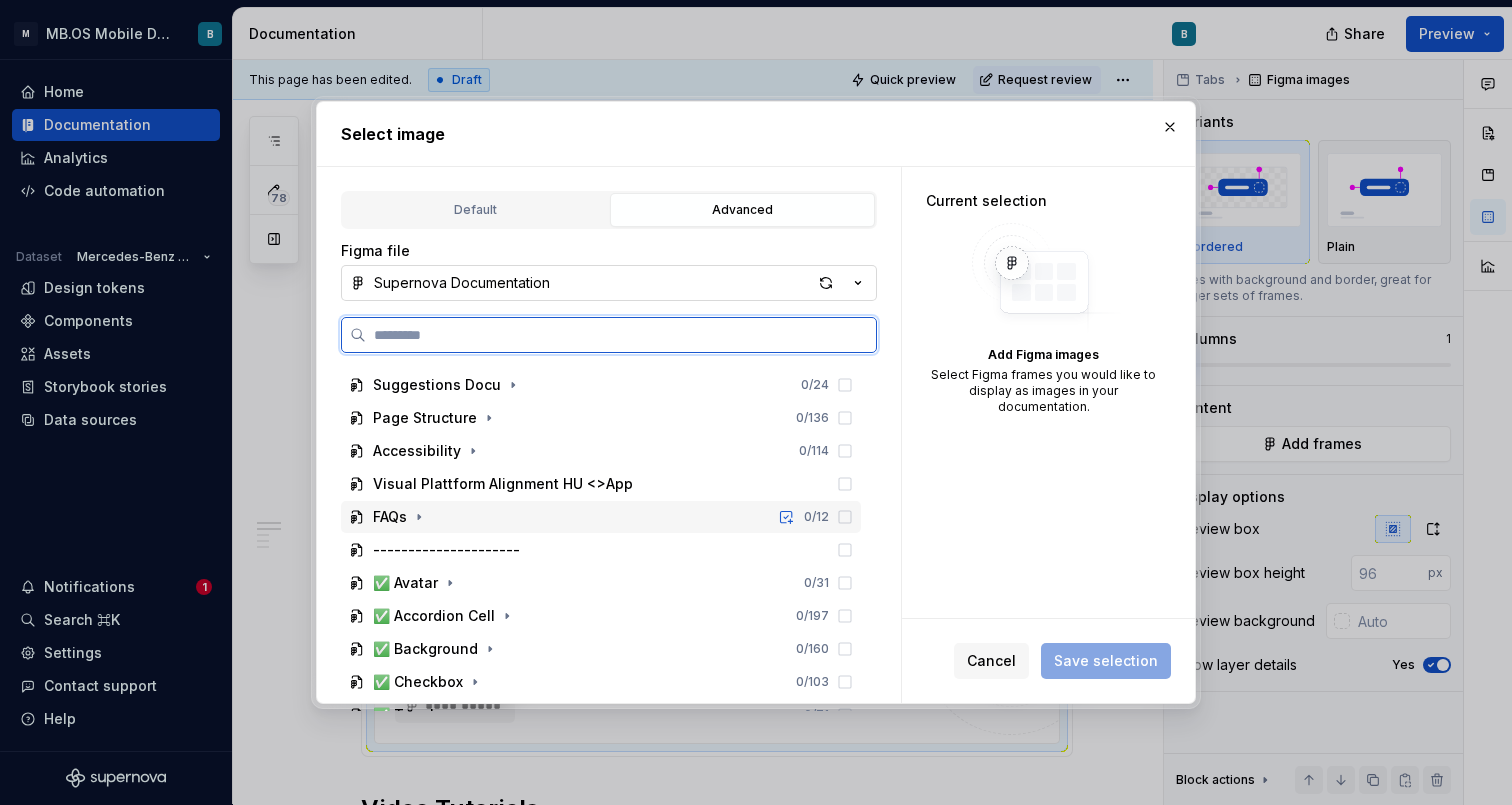 click on "FAQs 0 / 12" at bounding box center (601, 517) 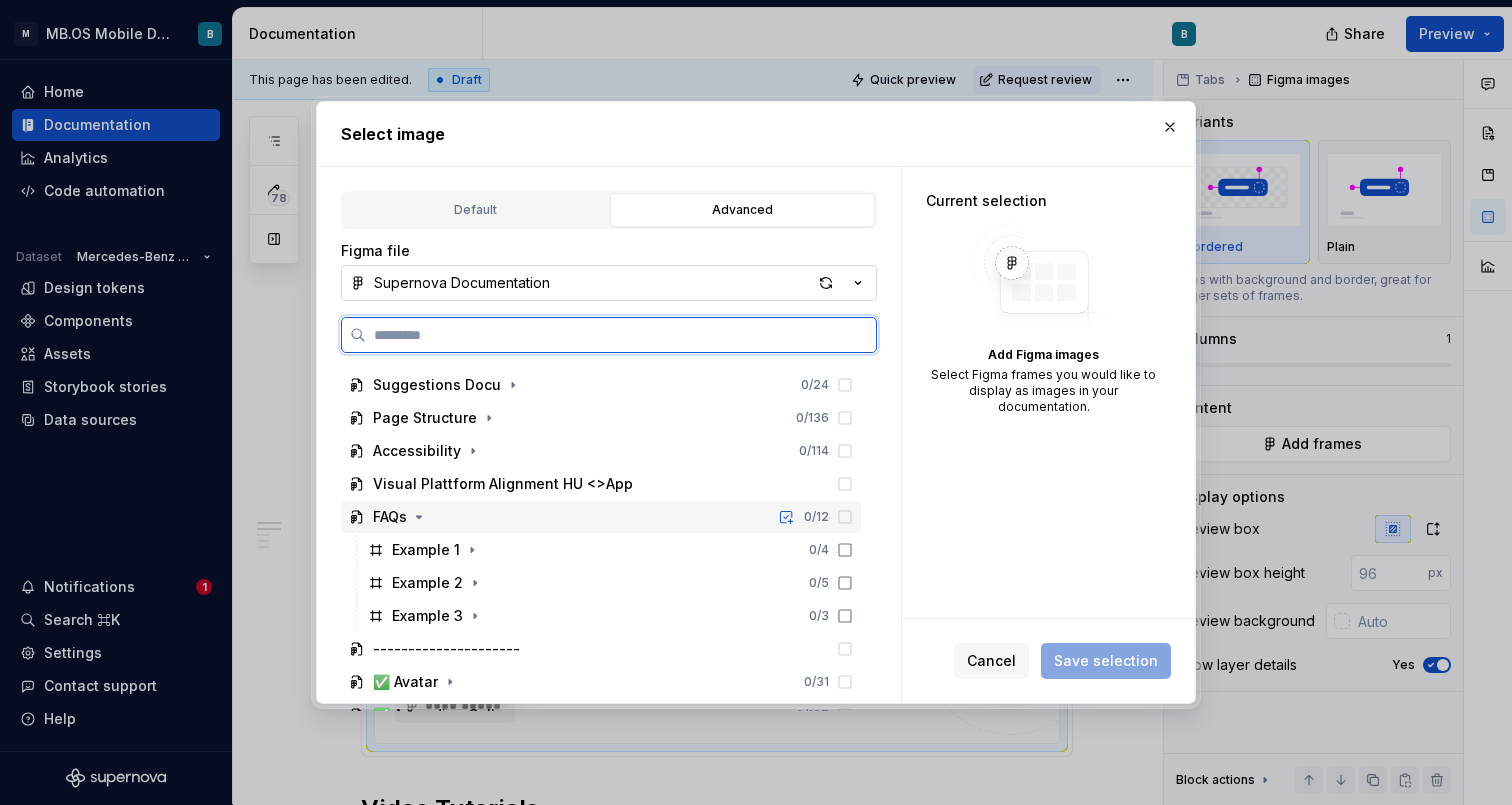 scroll, scrollTop: 64, scrollLeft: 0, axis: vertical 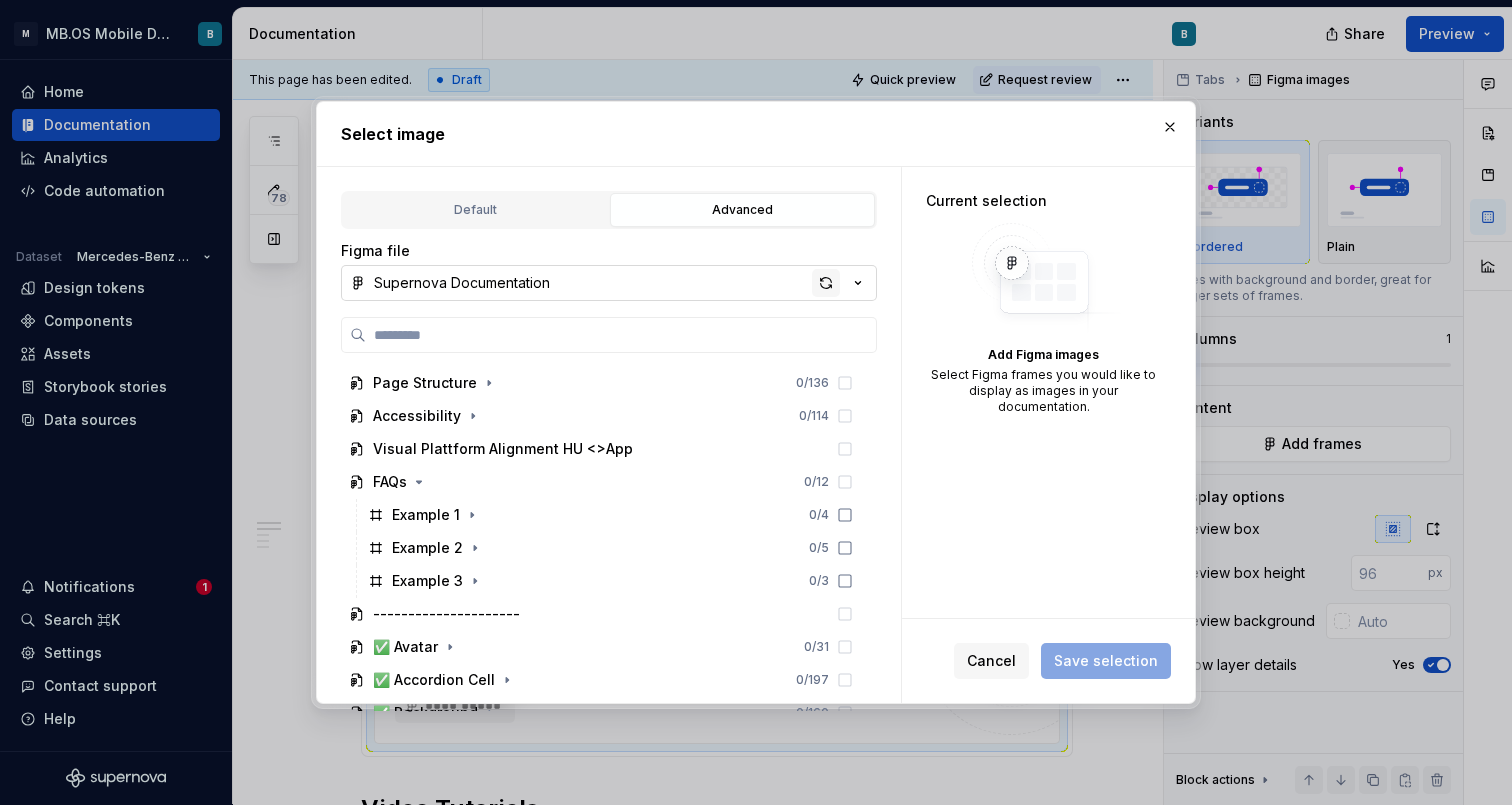 click at bounding box center [826, 283] 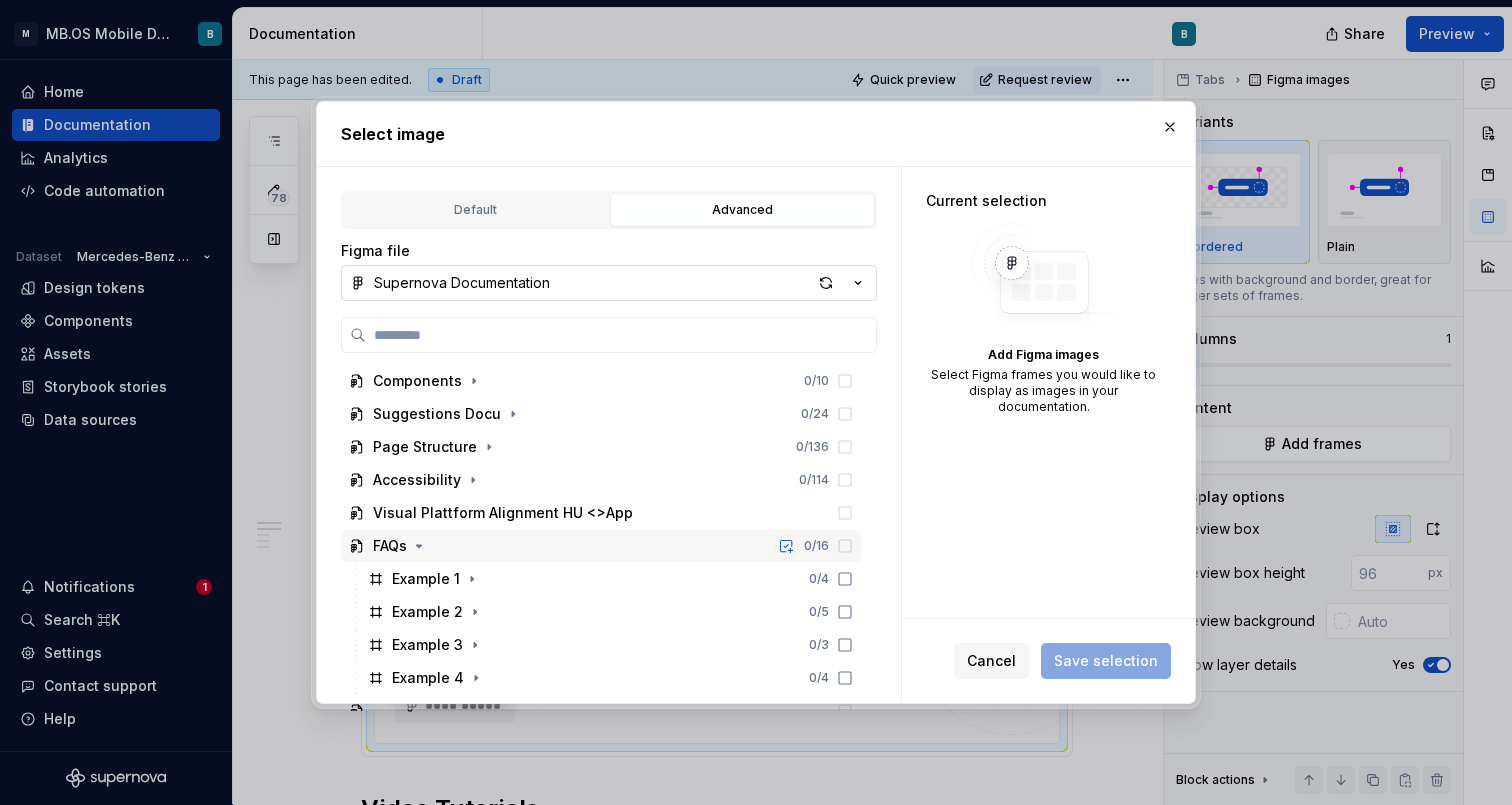 scroll, scrollTop: 102, scrollLeft: 0, axis: vertical 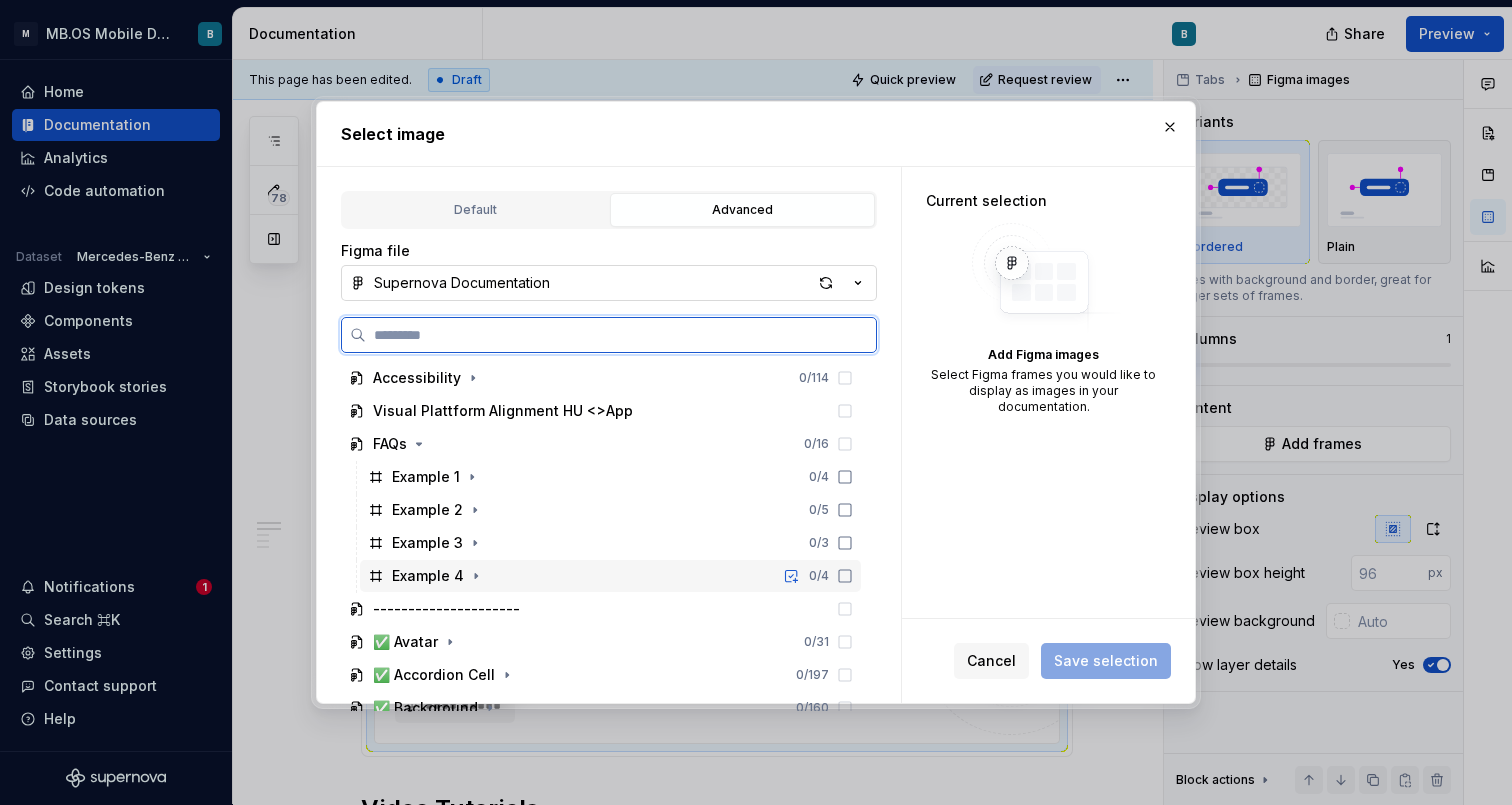 click 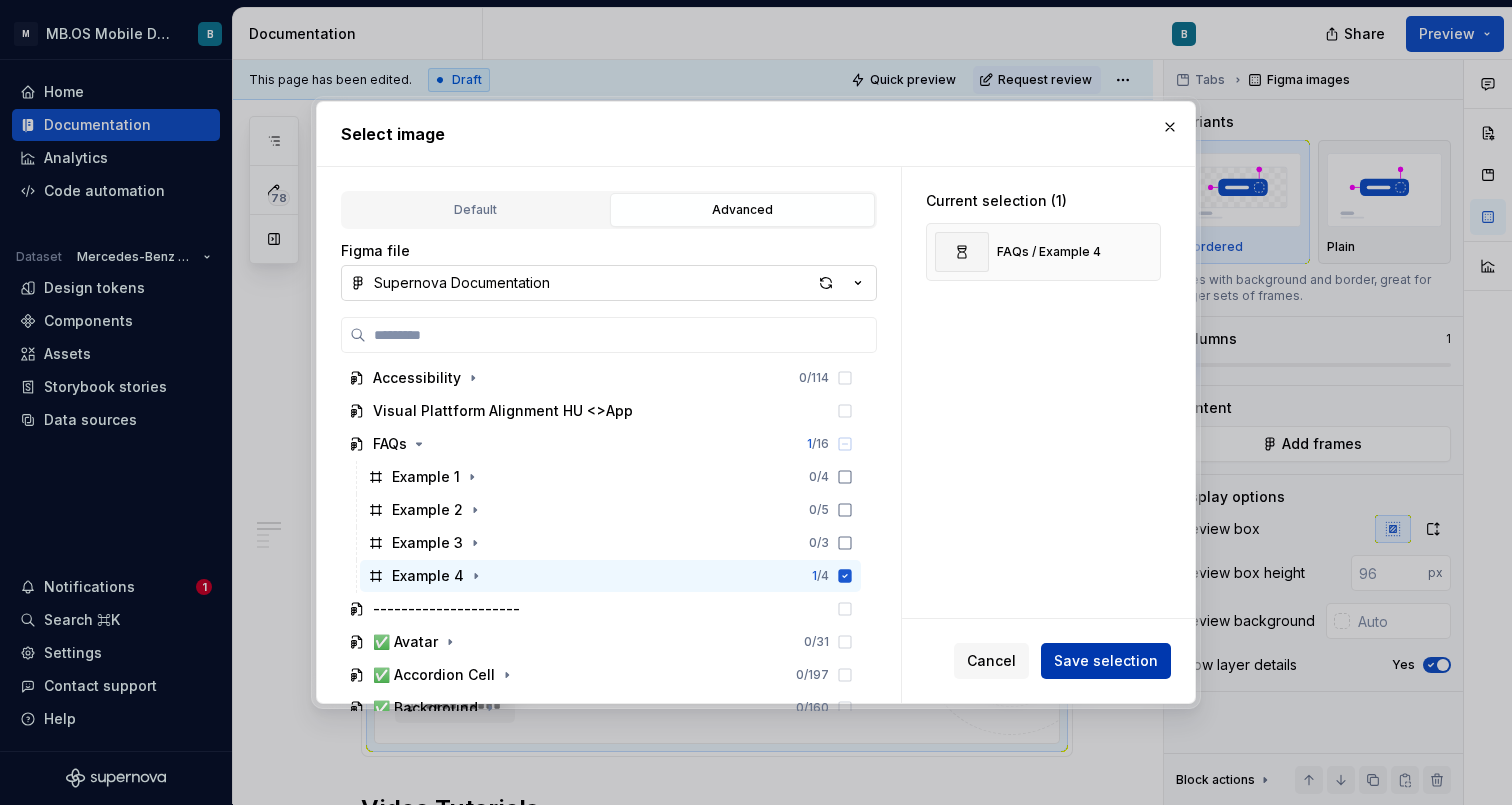 click on "Save selection" at bounding box center (1106, 661) 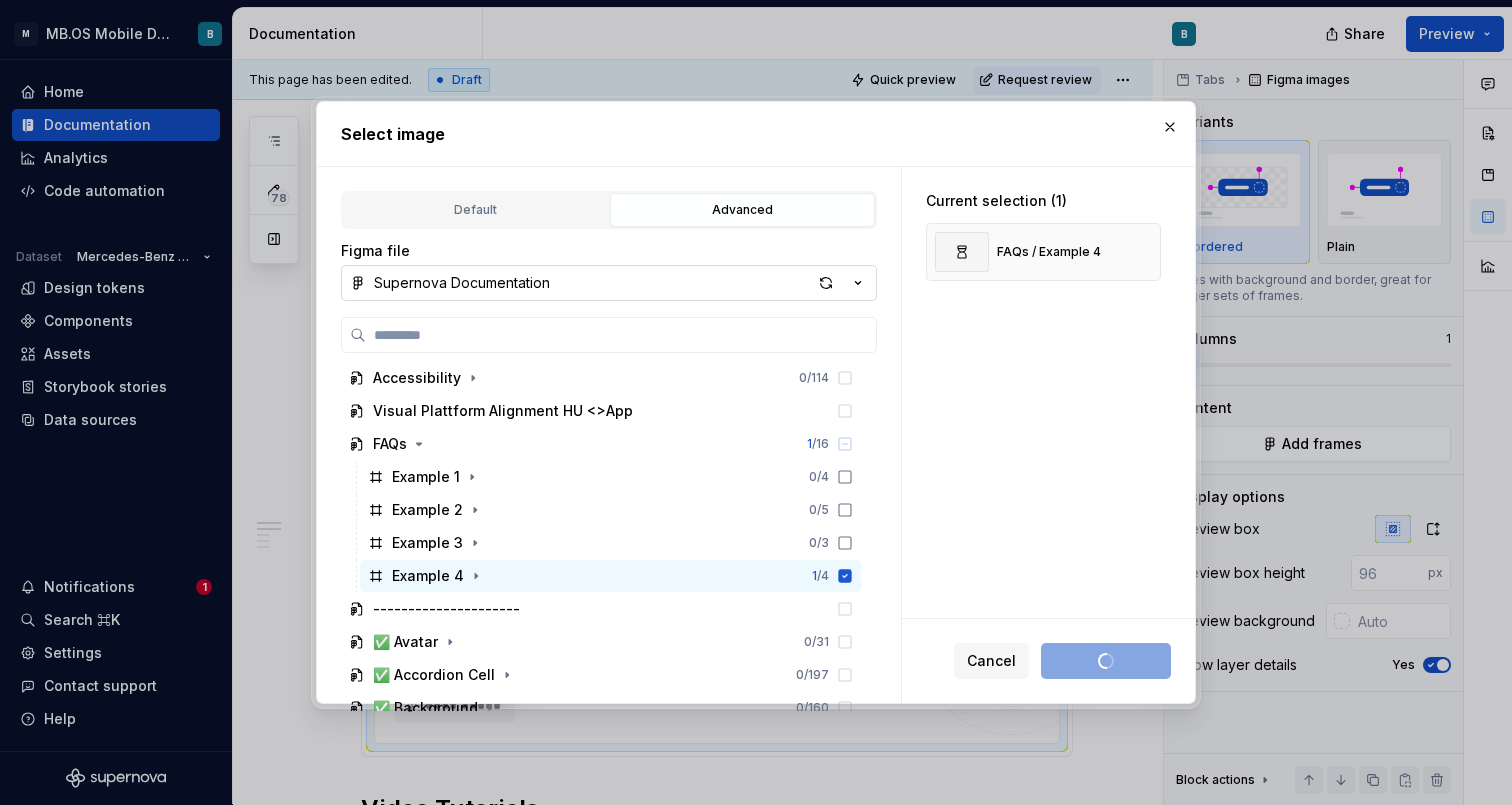 scroll, scrollTop: 393, scrollLeft: 0, axis: vertical 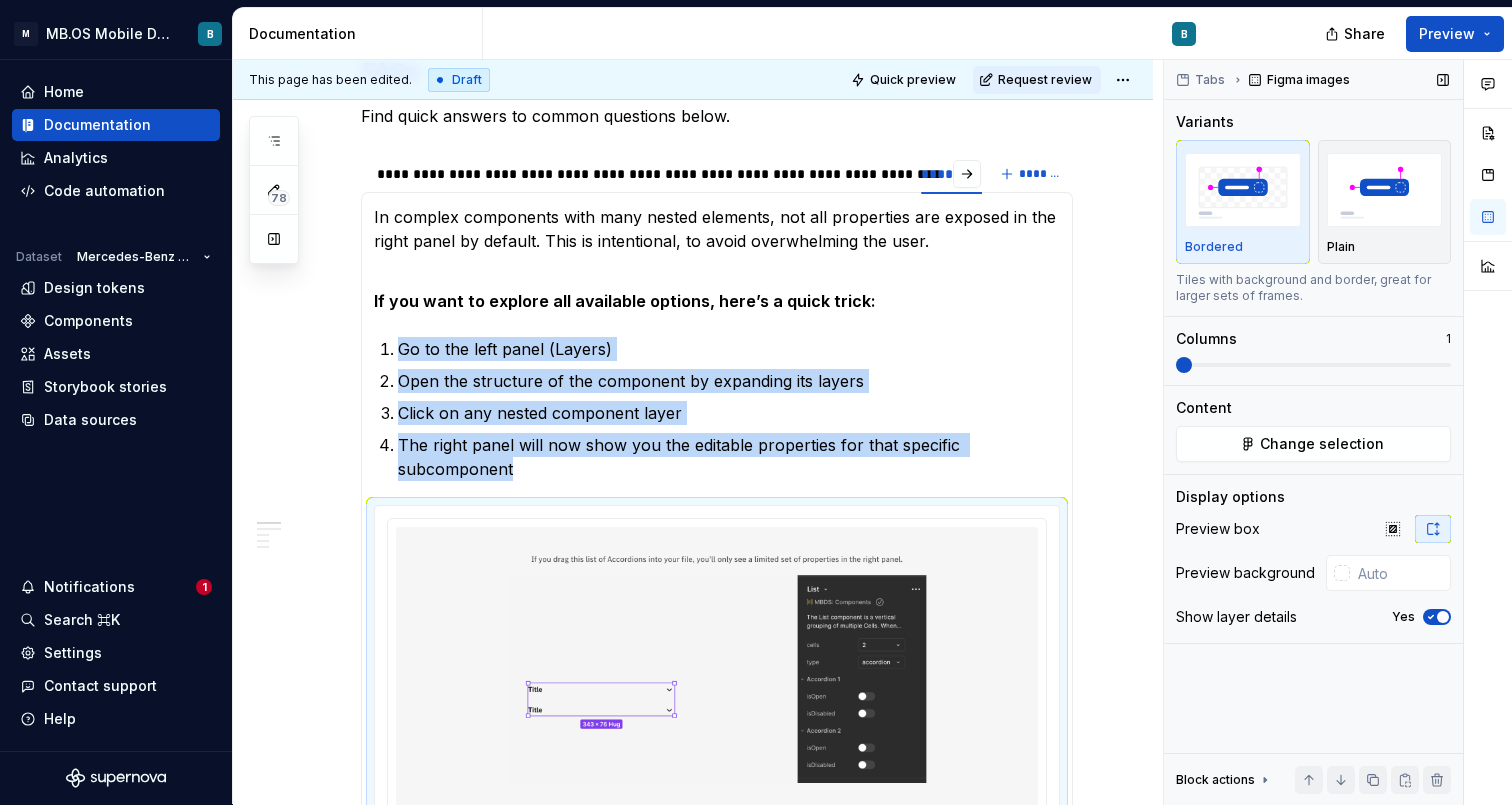 click at bounding box center (1443, 617) 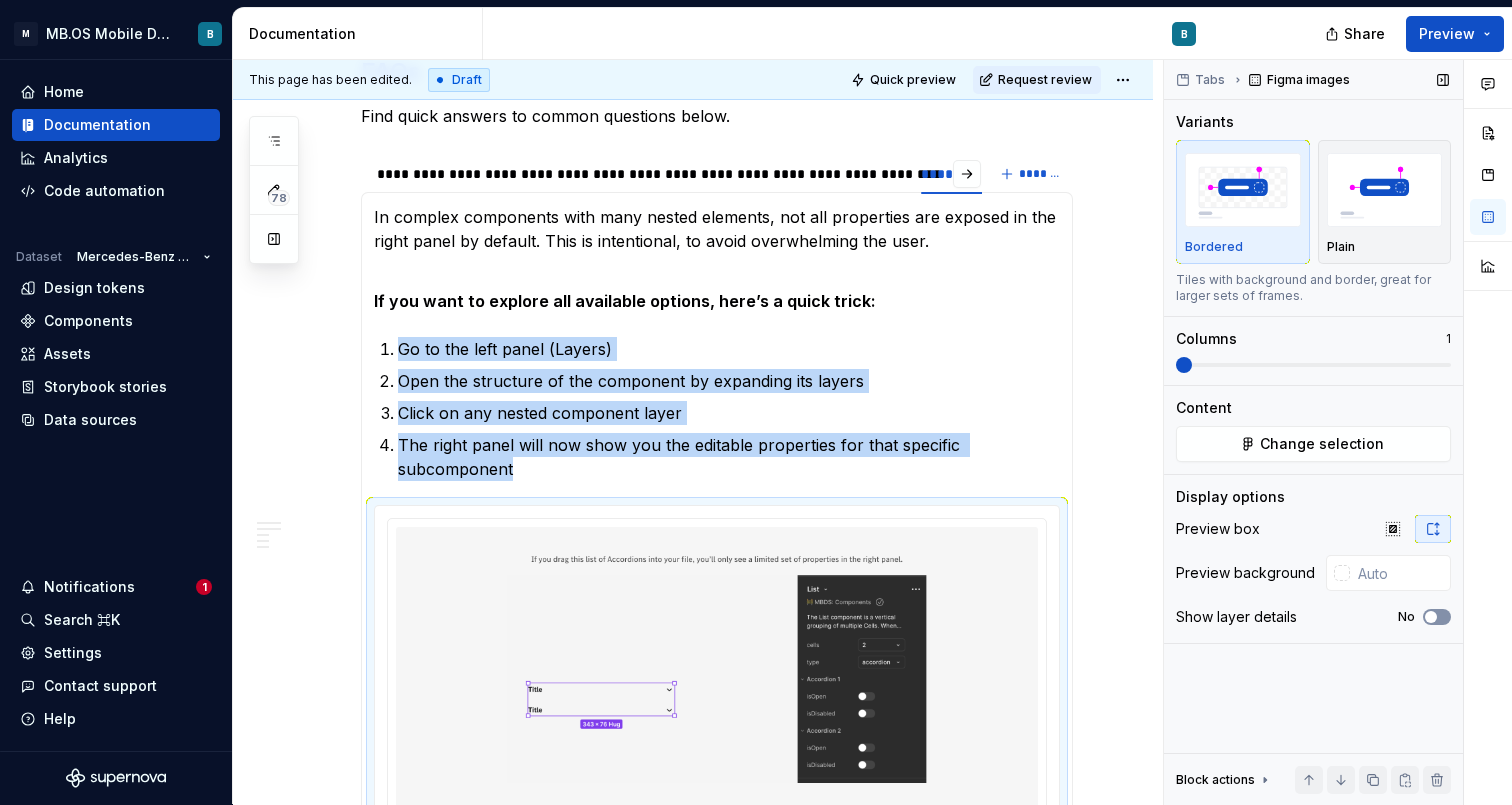 scroll, scrollTop: 838, scrollLeft: 0, axis: vertical 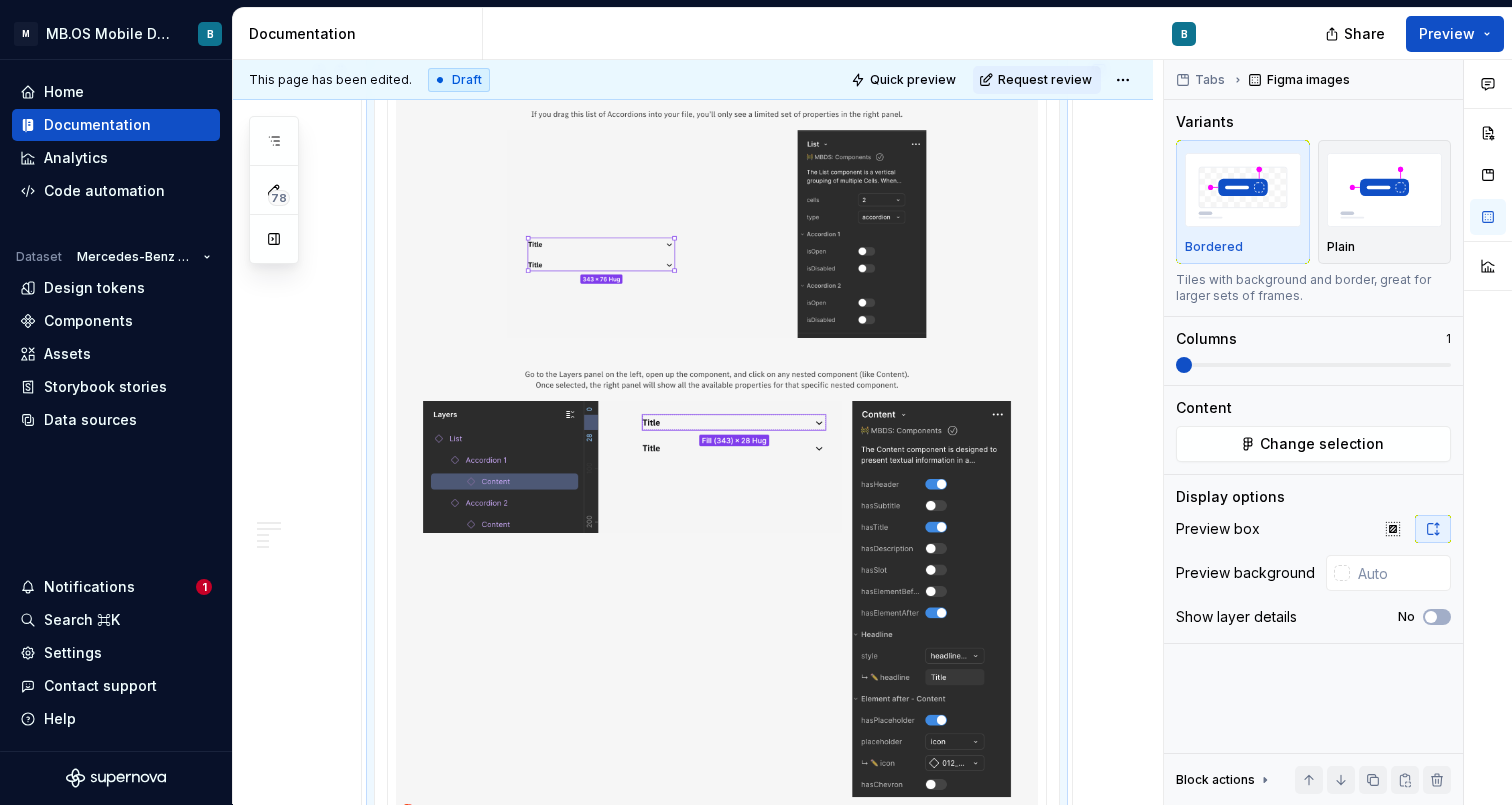 click on "**********" at bounding box center (693, 1082) 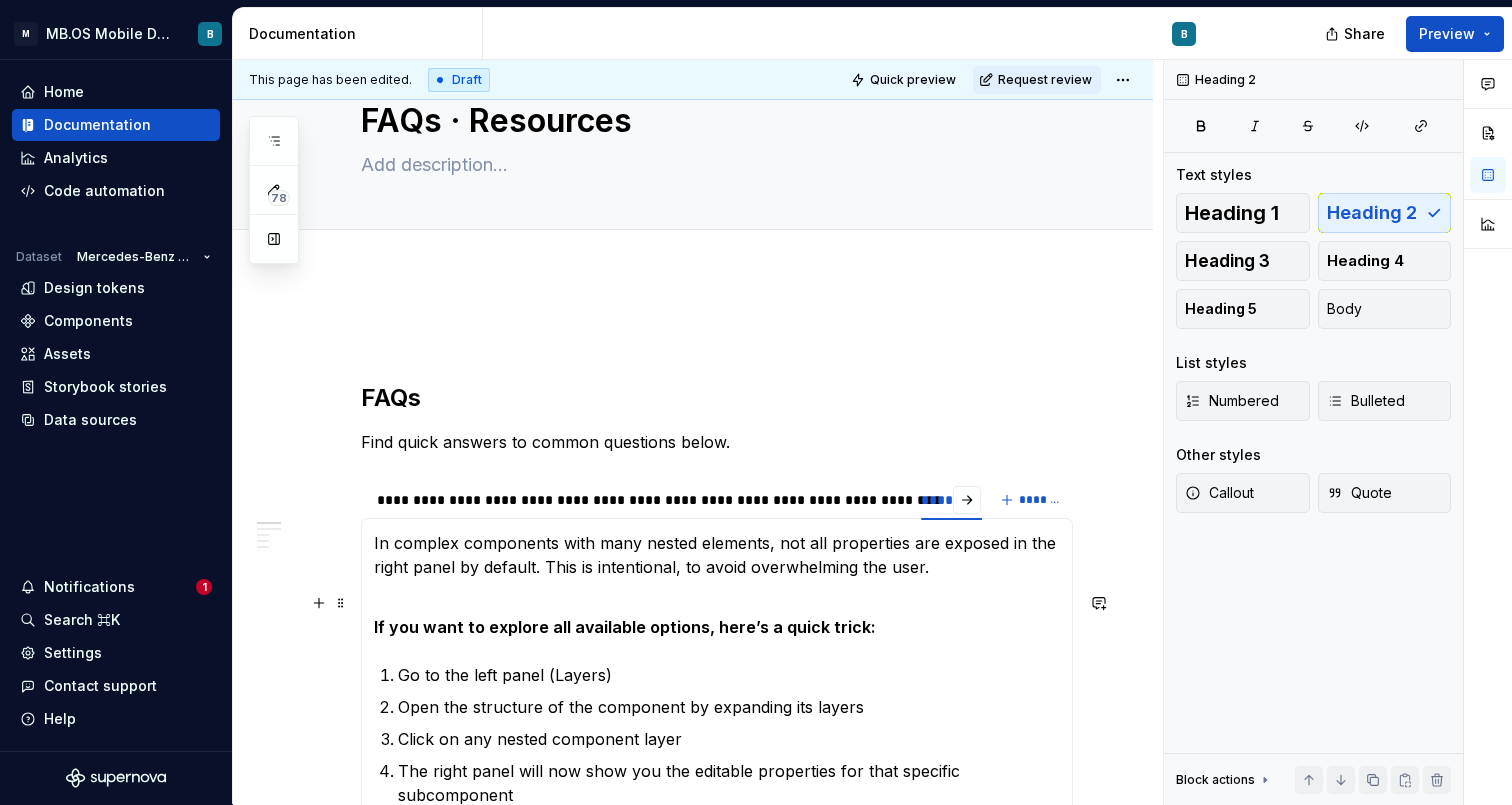 scroll, scrollTop: 47, scrollLeft: 0, axis: vertical 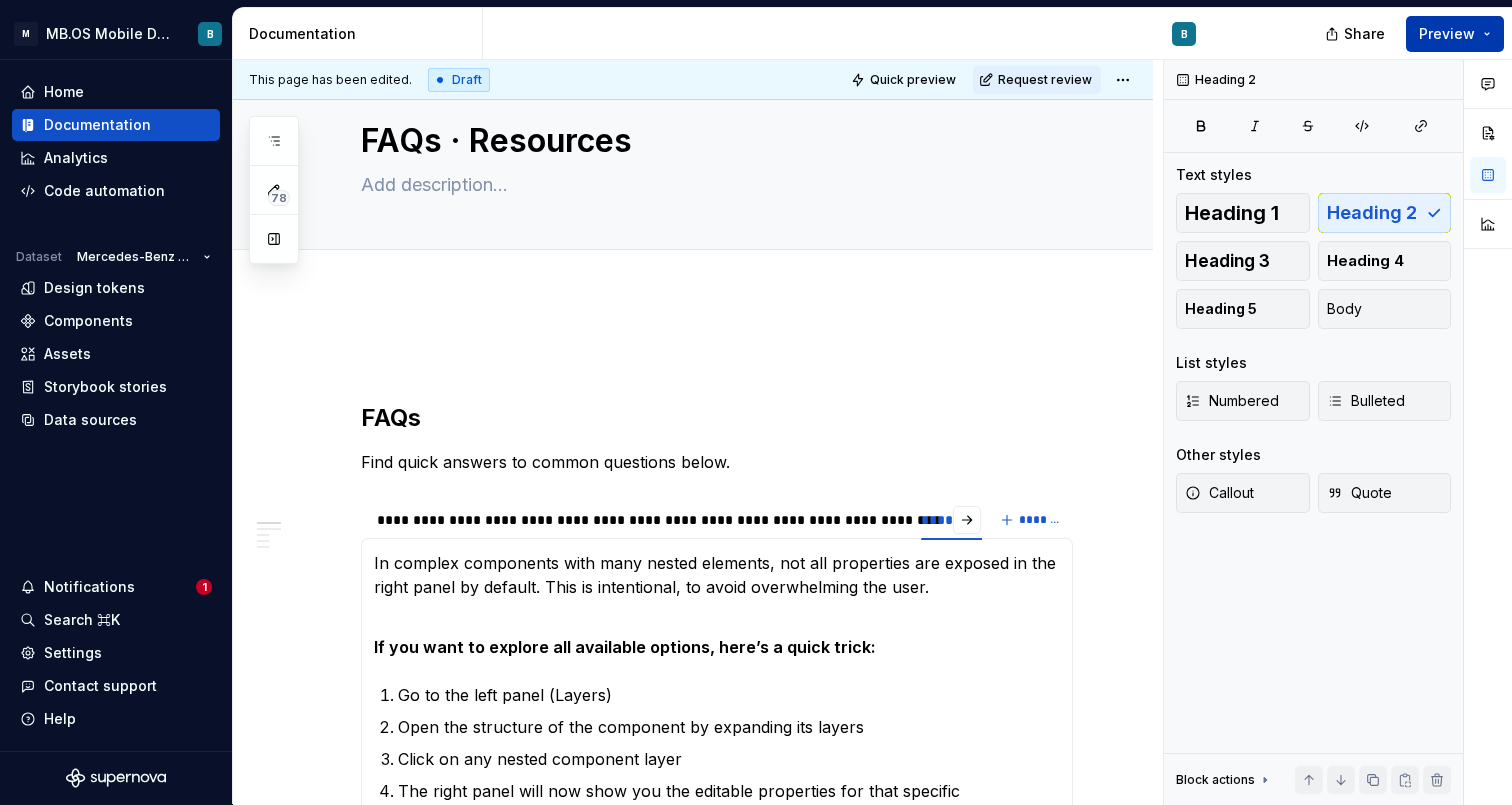 click on "Preview" at bounding box center [1447, 34] 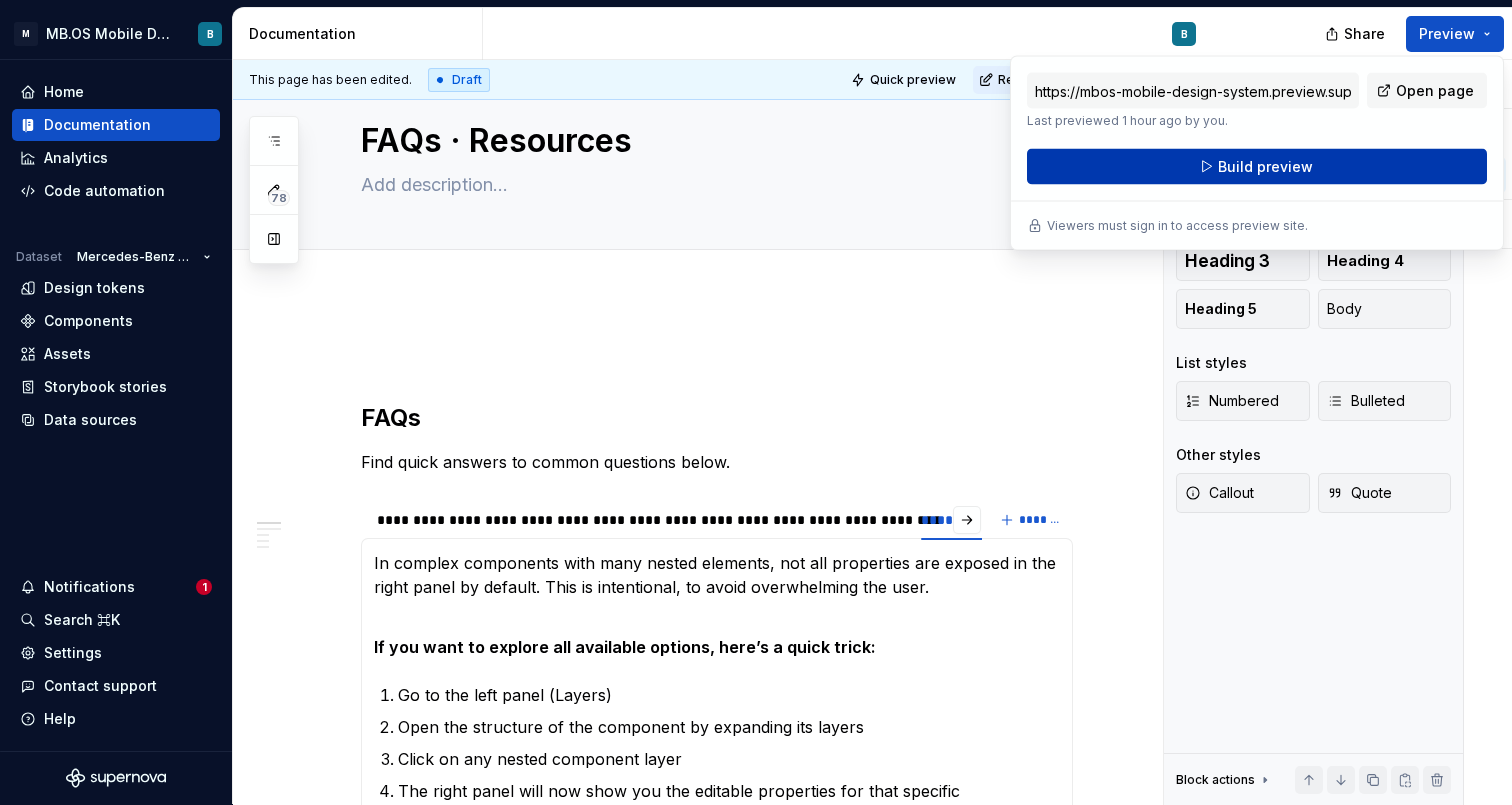 click on "Build preview" at bounding box center (1257, 167) 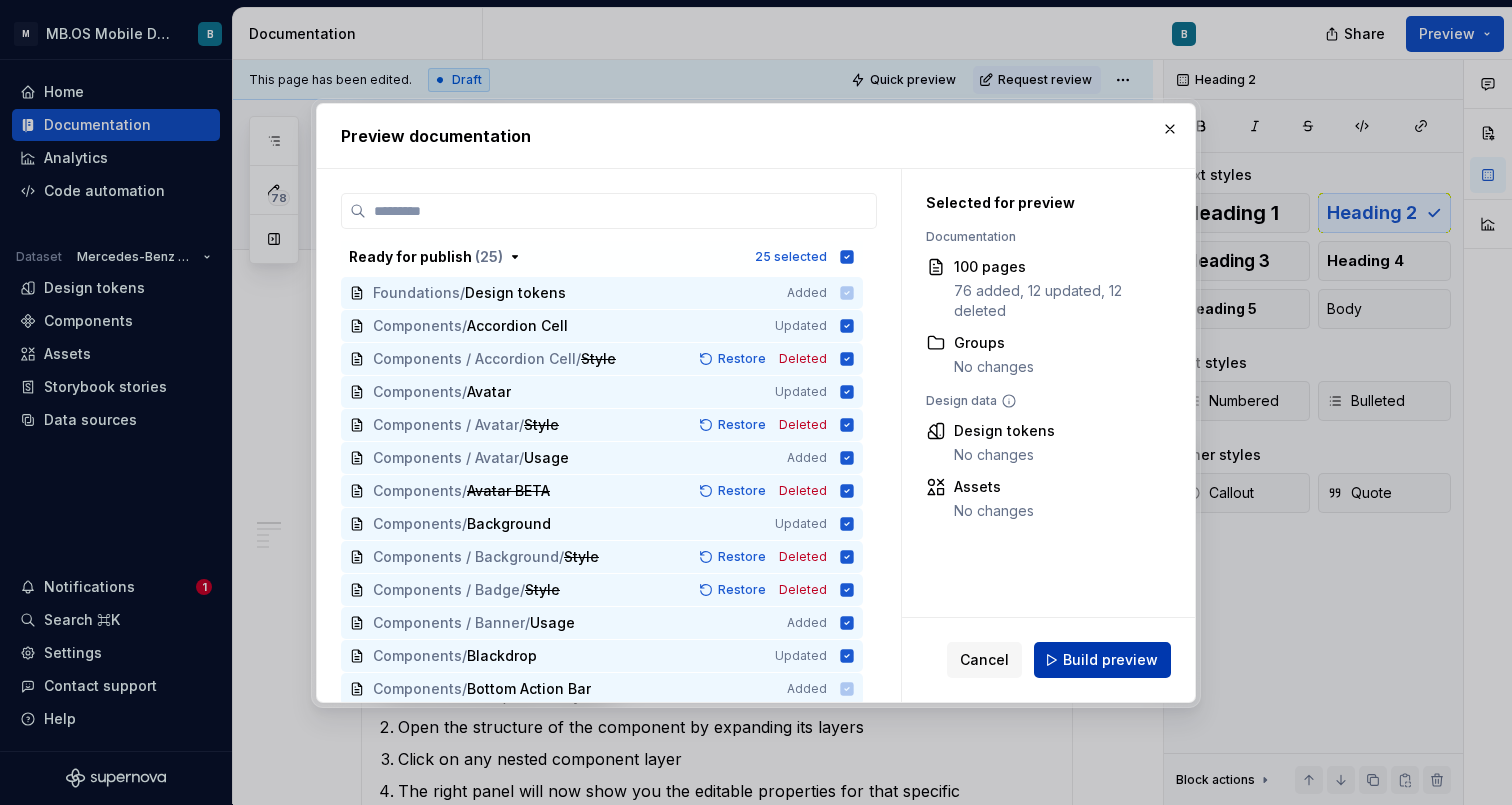 click on "Build preview" at bounding box center (1110, 660) 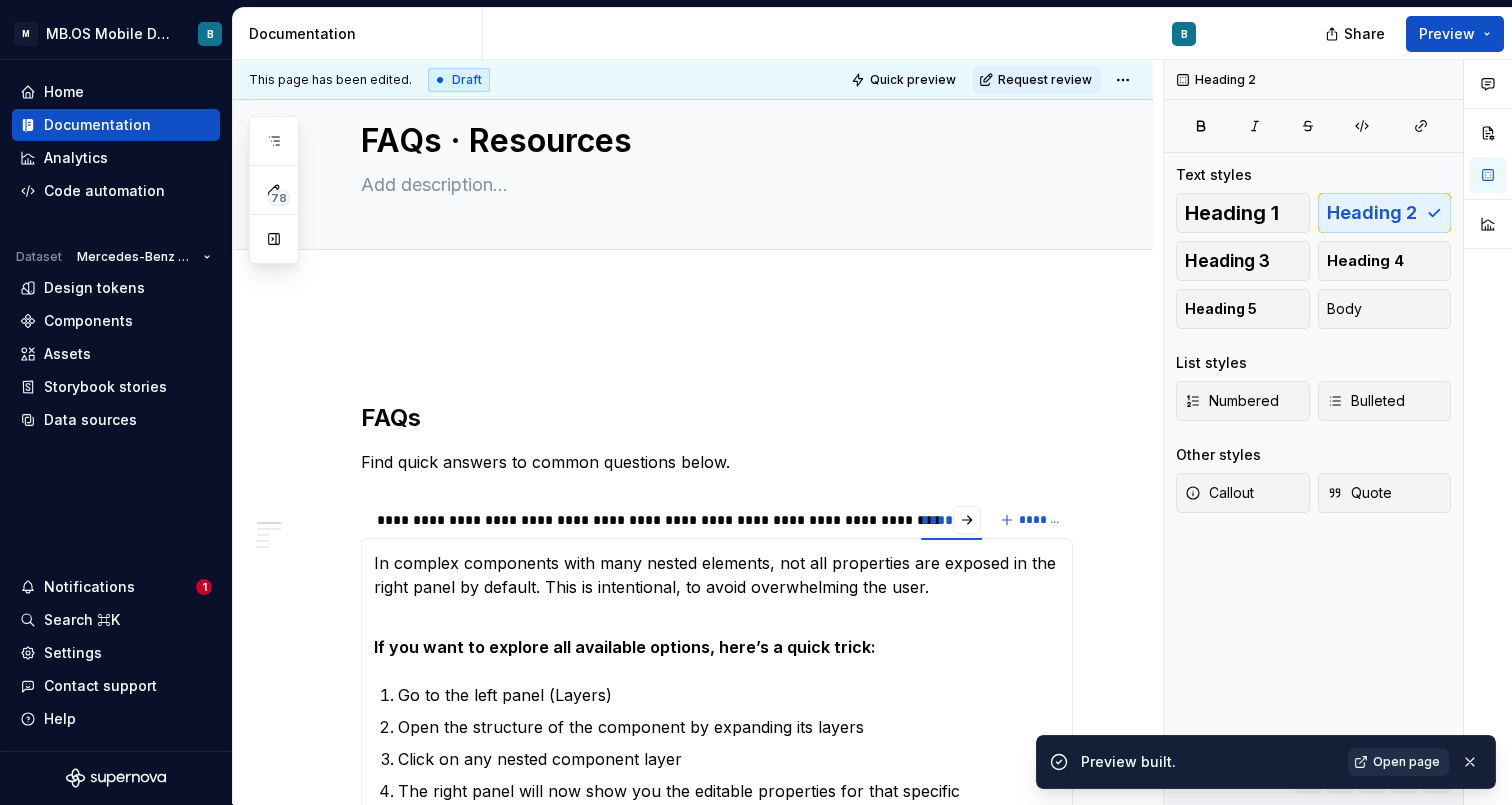 click on "Open page" at bounding box center [1406, 762] 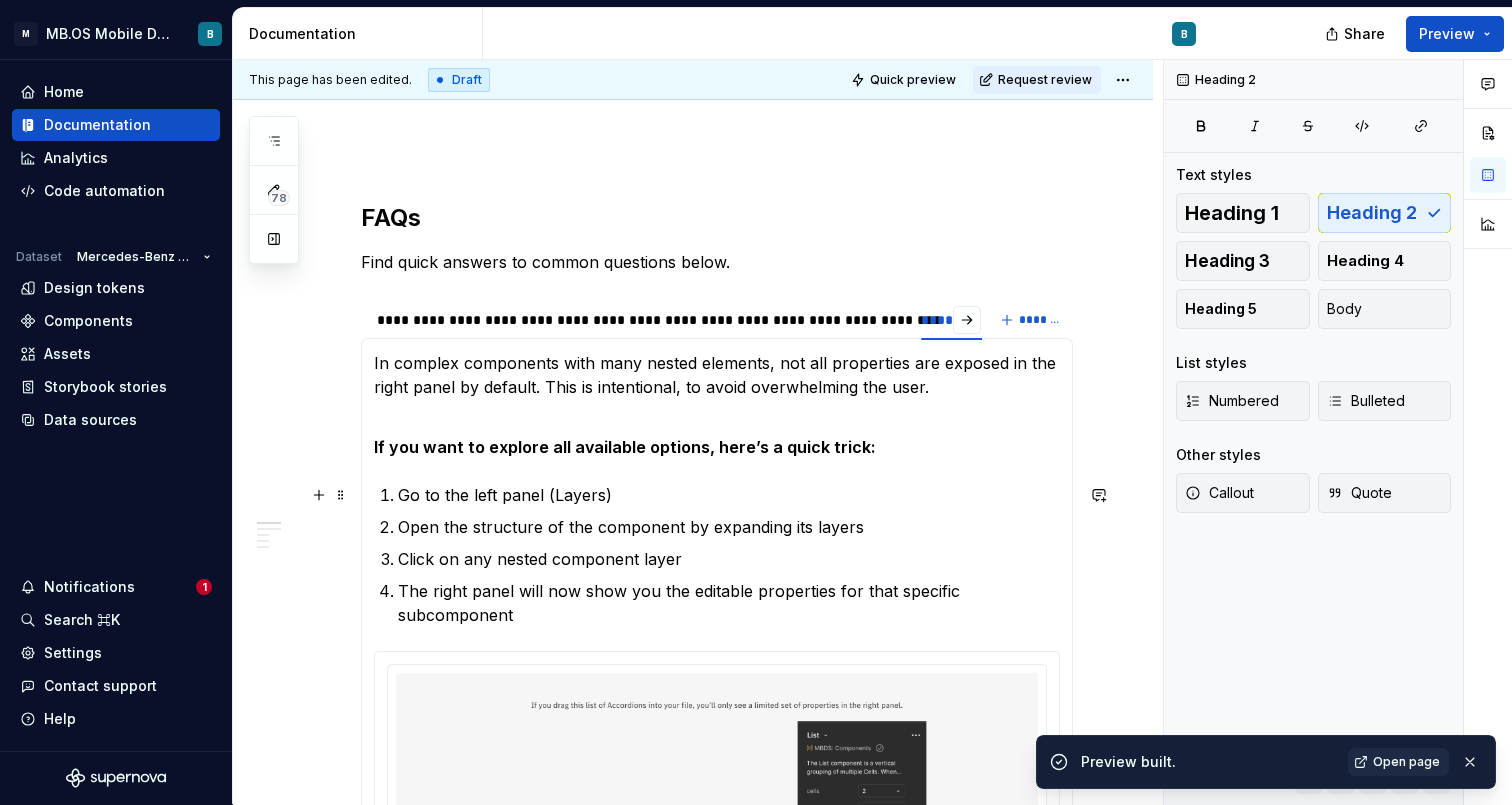 scroll, scrollTop: 243, scrollLeft: 0, axis: vertical 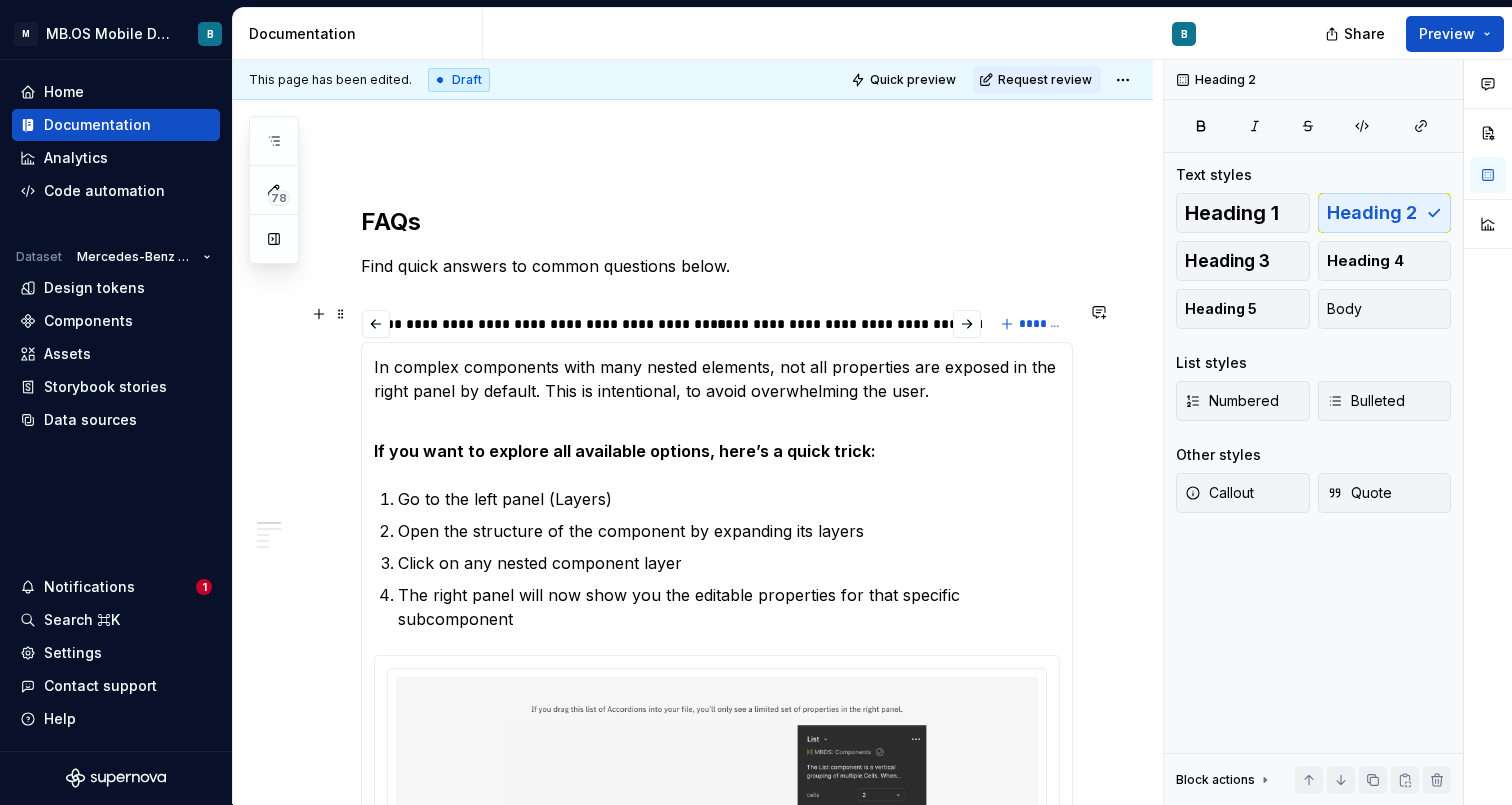 click on "**********" at bounding box center [902, 324] 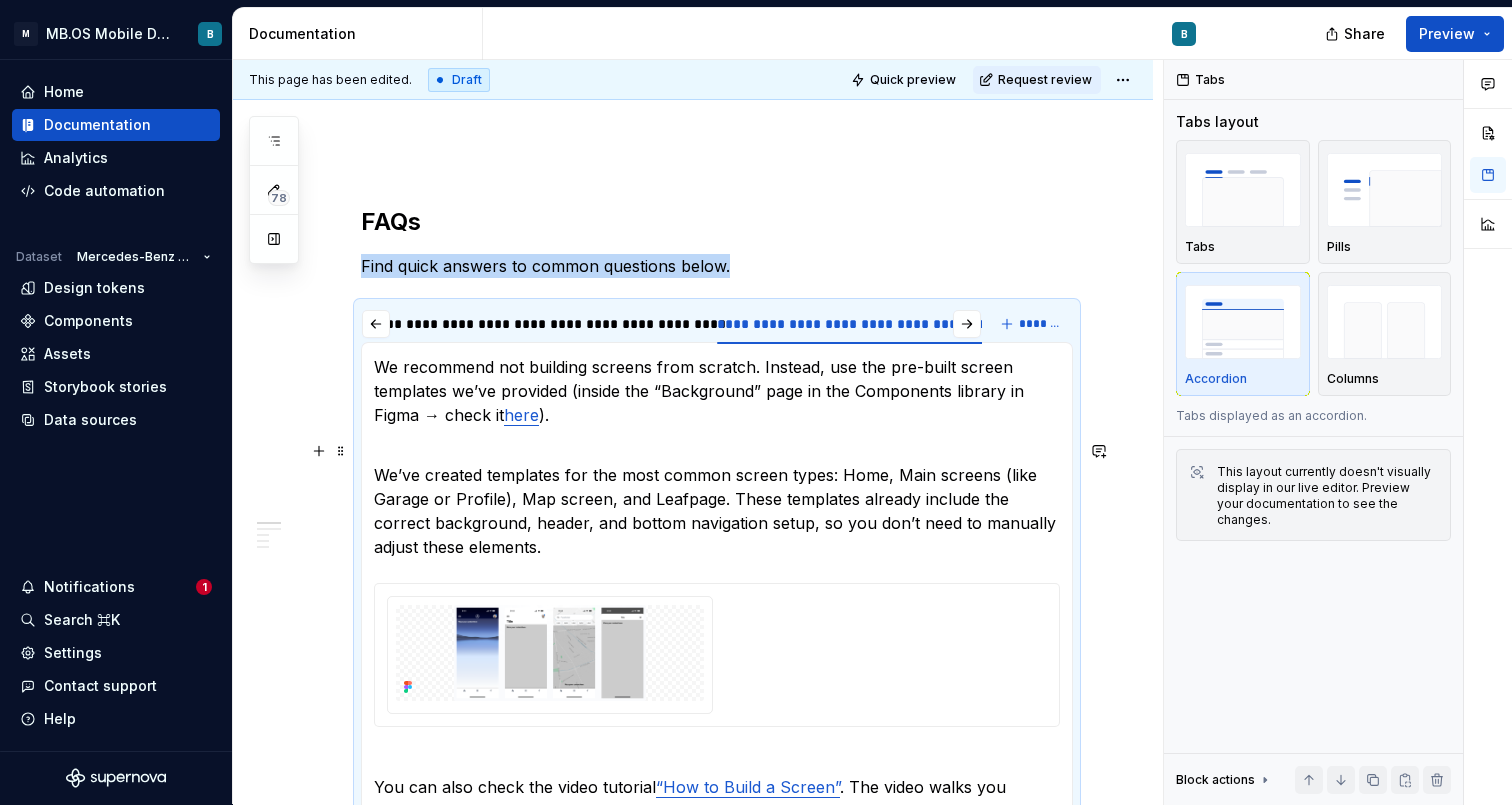 scroll, scrollTop: 389, scrollLeft: 0, axis: vertical 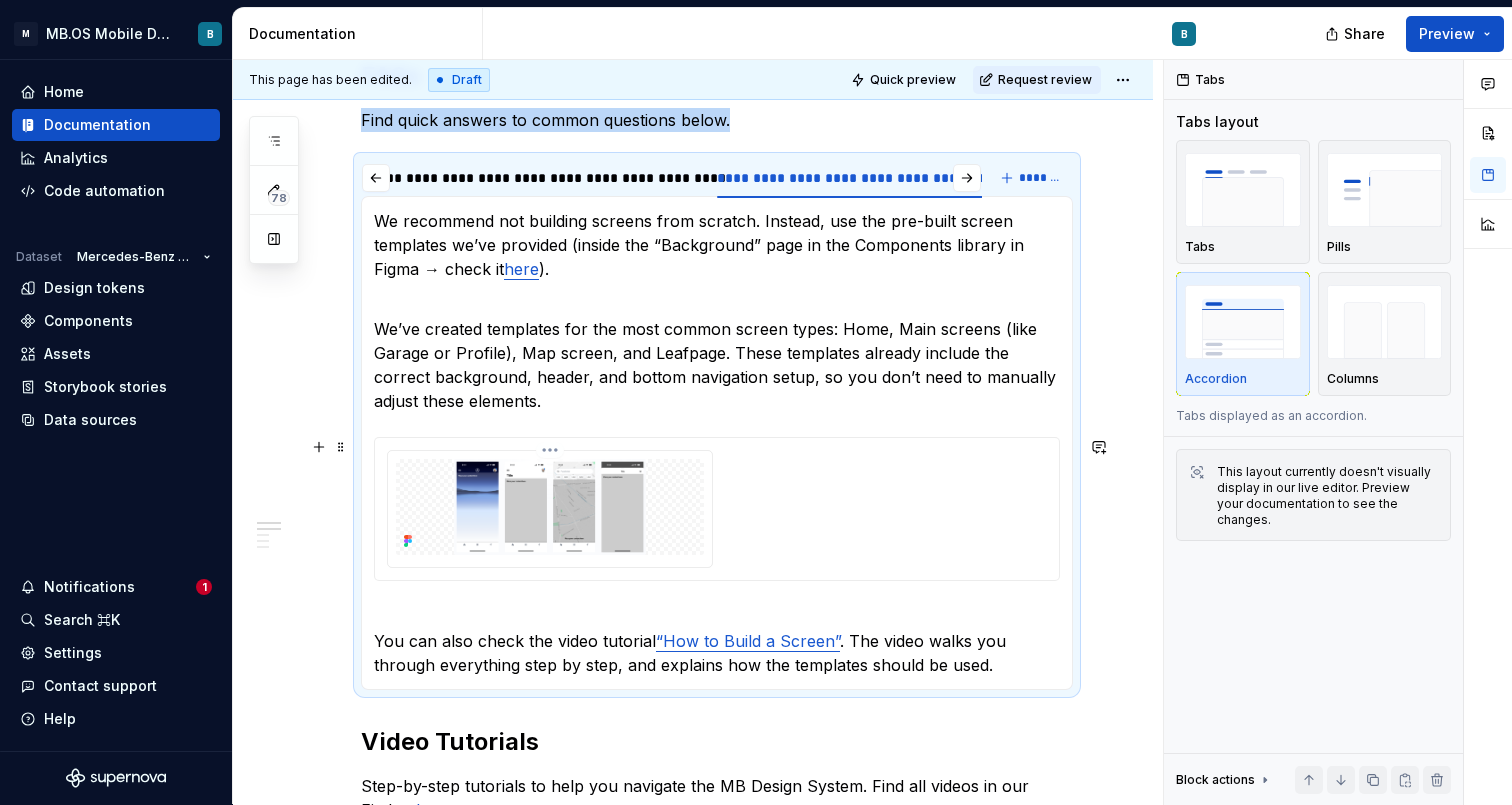 click at bounding box center (550, 507) 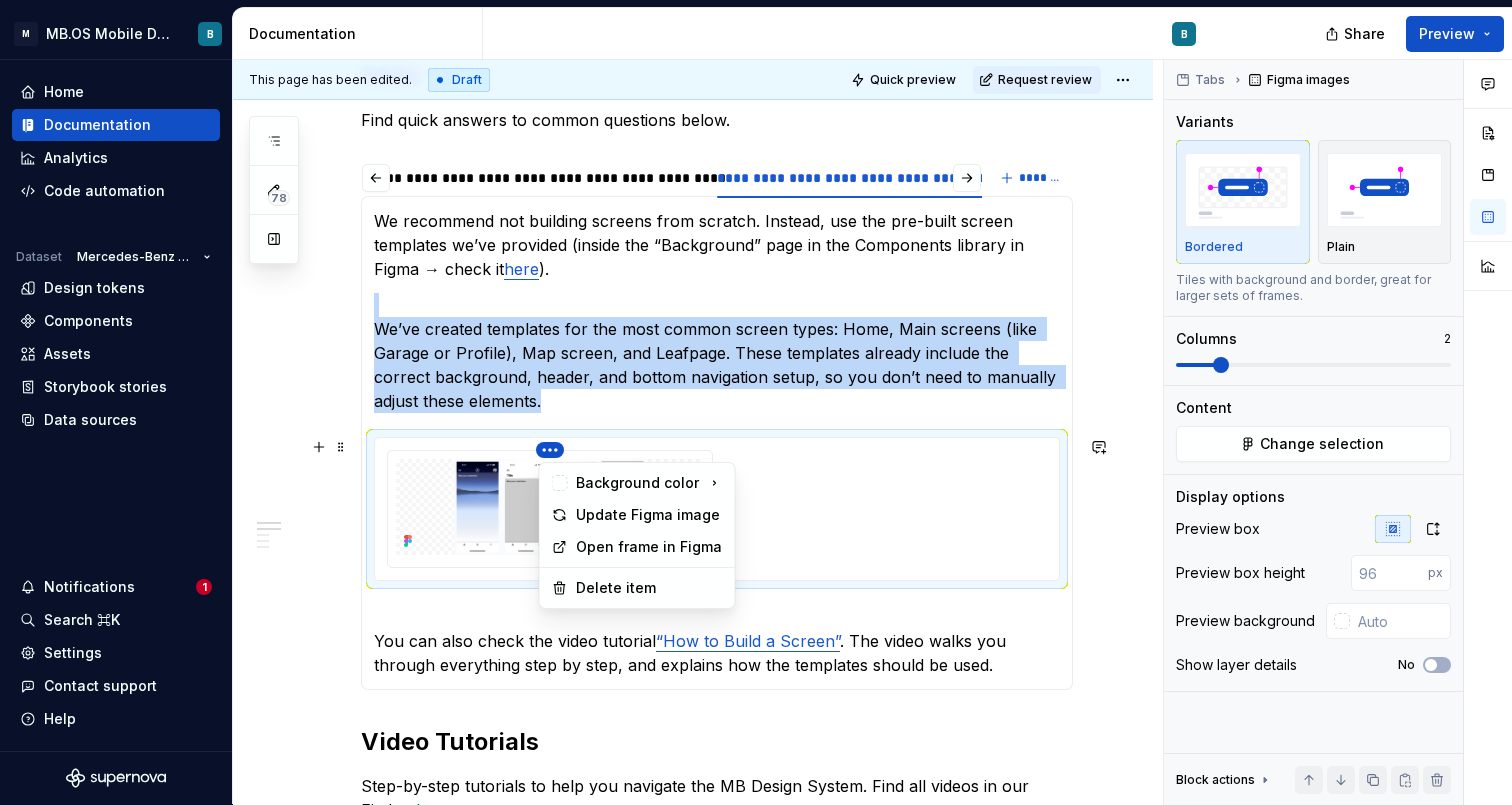 click on "MB.OS Mobile Design System B Home Documentation Analytics Code automation Mercedes-Benz 2.0 Design tokens Components Assets Storybook stories Data sources Notifications 1 Search ⌘K Settings Contact support Help Documentation B Share Preview 78 Pages Add
Accessibility guide for tree Page tree.
Navigate the tree with the arrow keys. Common tree hotkeys apply. Further keybindings are available:
enter to execute primary action on focused item
f2 to start renaming the focused item
escape to abort renaming an item
control+d to start dragging selected items
Welcome Foundations Accessibility Design tokens Overview Usage Typography Component list Components Component Name [Template] Overview Style Usage SwiftUI Compose Status & changelog FAQs · Resources  B Changes Draft   ( 46 ) Welcome Foundations / Design tokens  /  Usage Foundations  /  Component list Components  /  Component overview Components / Accordion Cell  /   /" at bounding box center [756, 402] 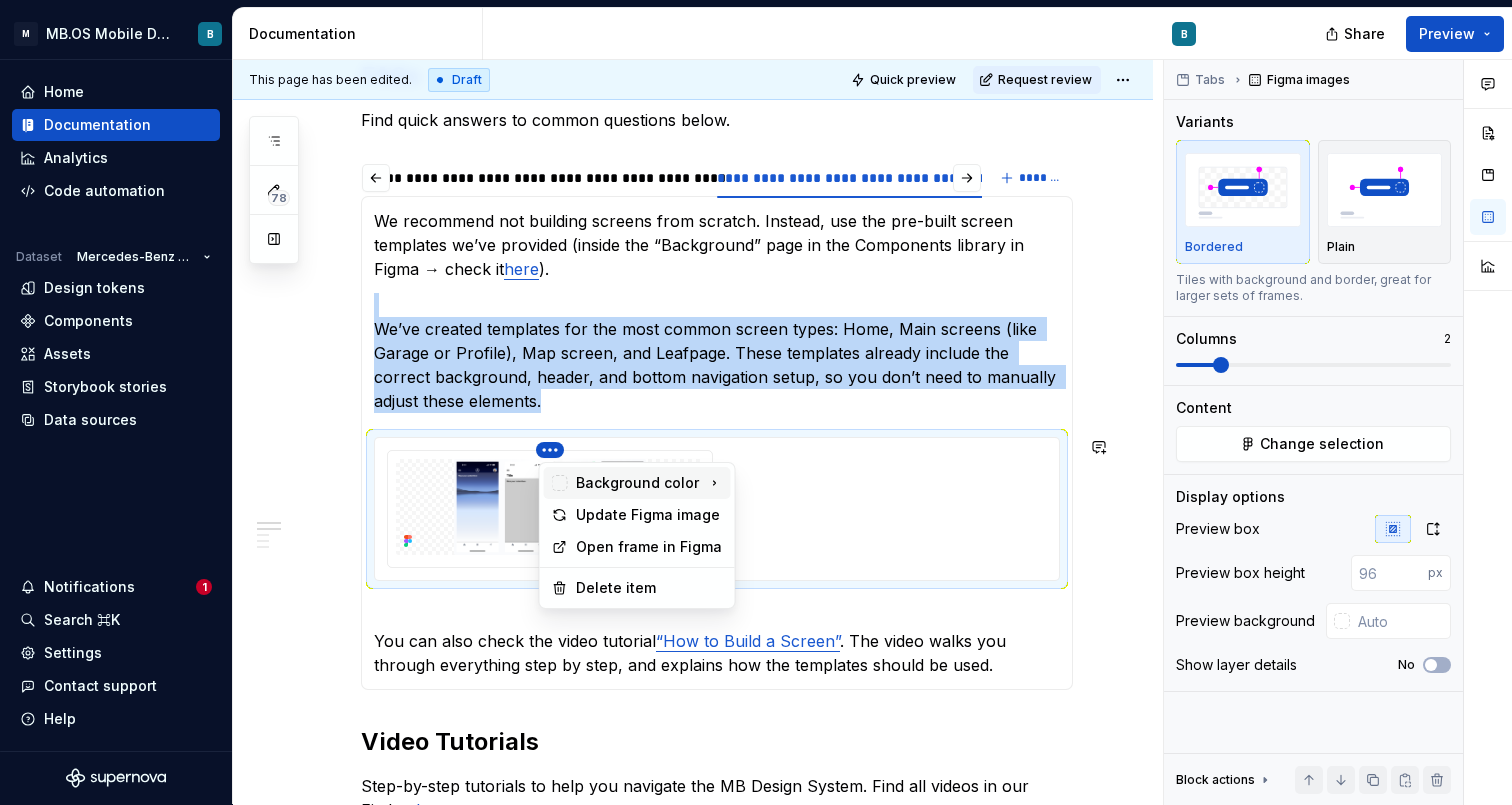 click on "Background color" at bounding box center (637, 483) 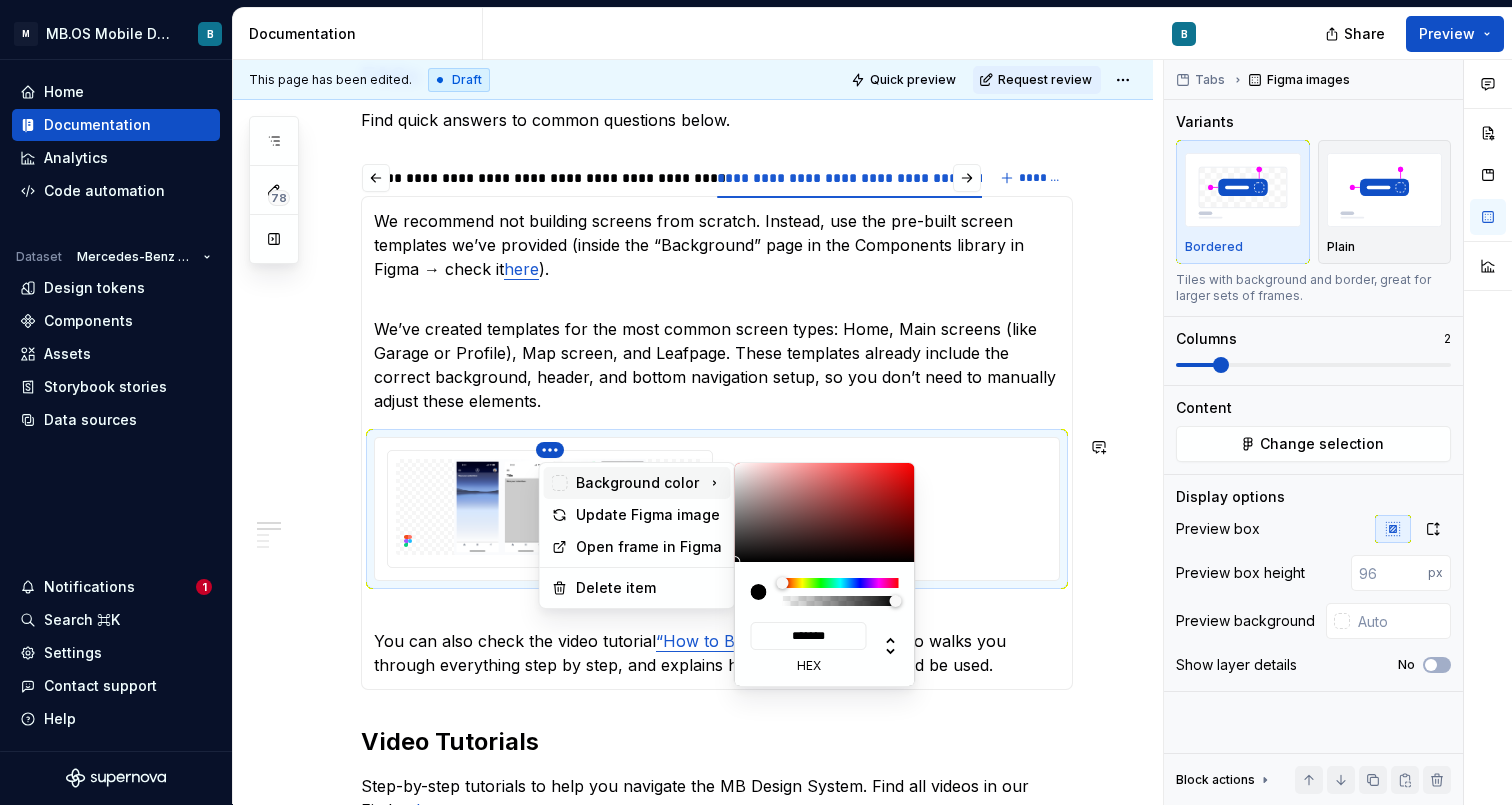 click on "Background color" at bounding box center [637, 483] 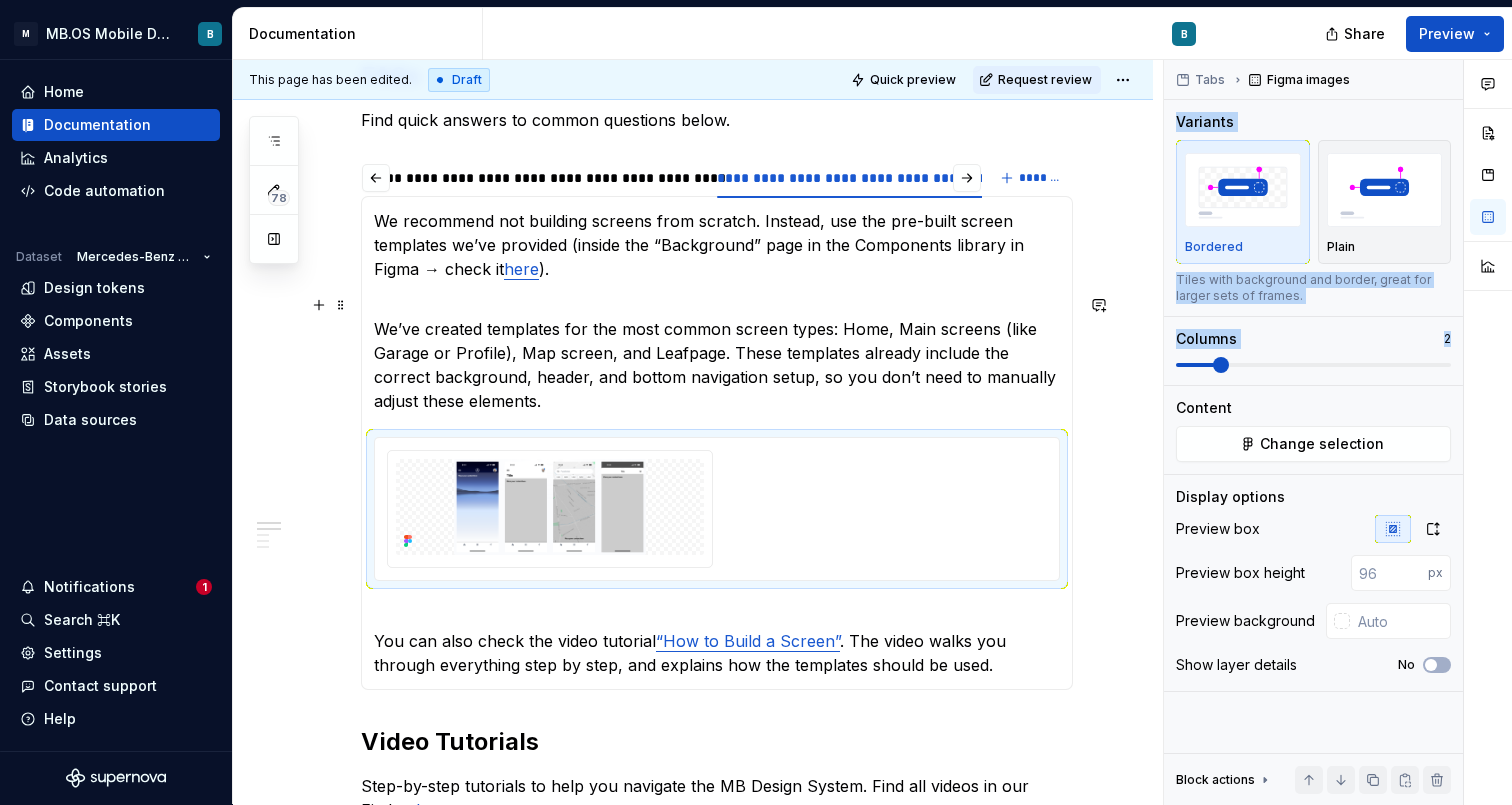 drag, startPoint x: 1220, startPoint y: 367, endPoint x: 1136, endPoint y: 367, distance: 84 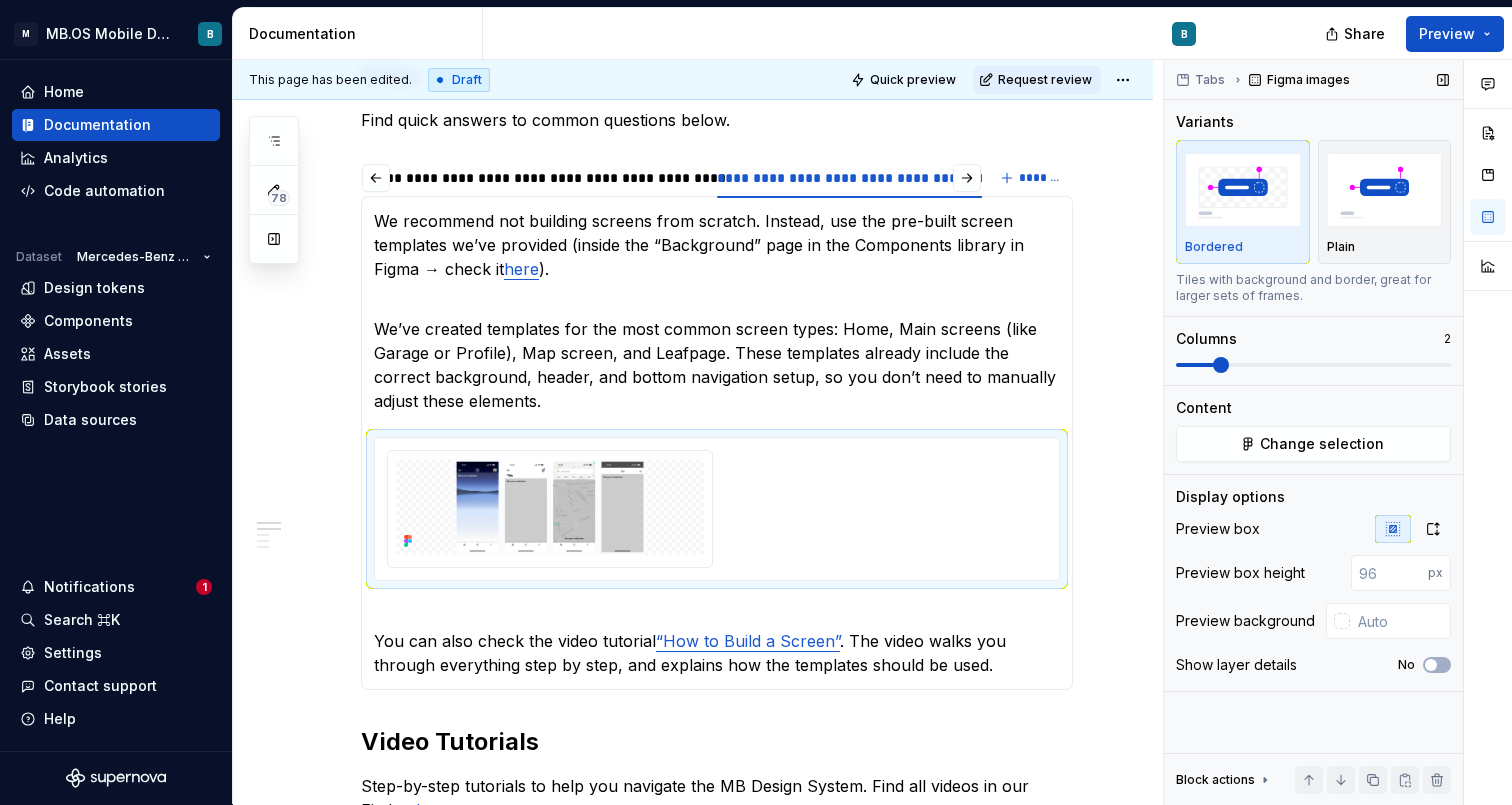 click at bounding box center [1221, 365] 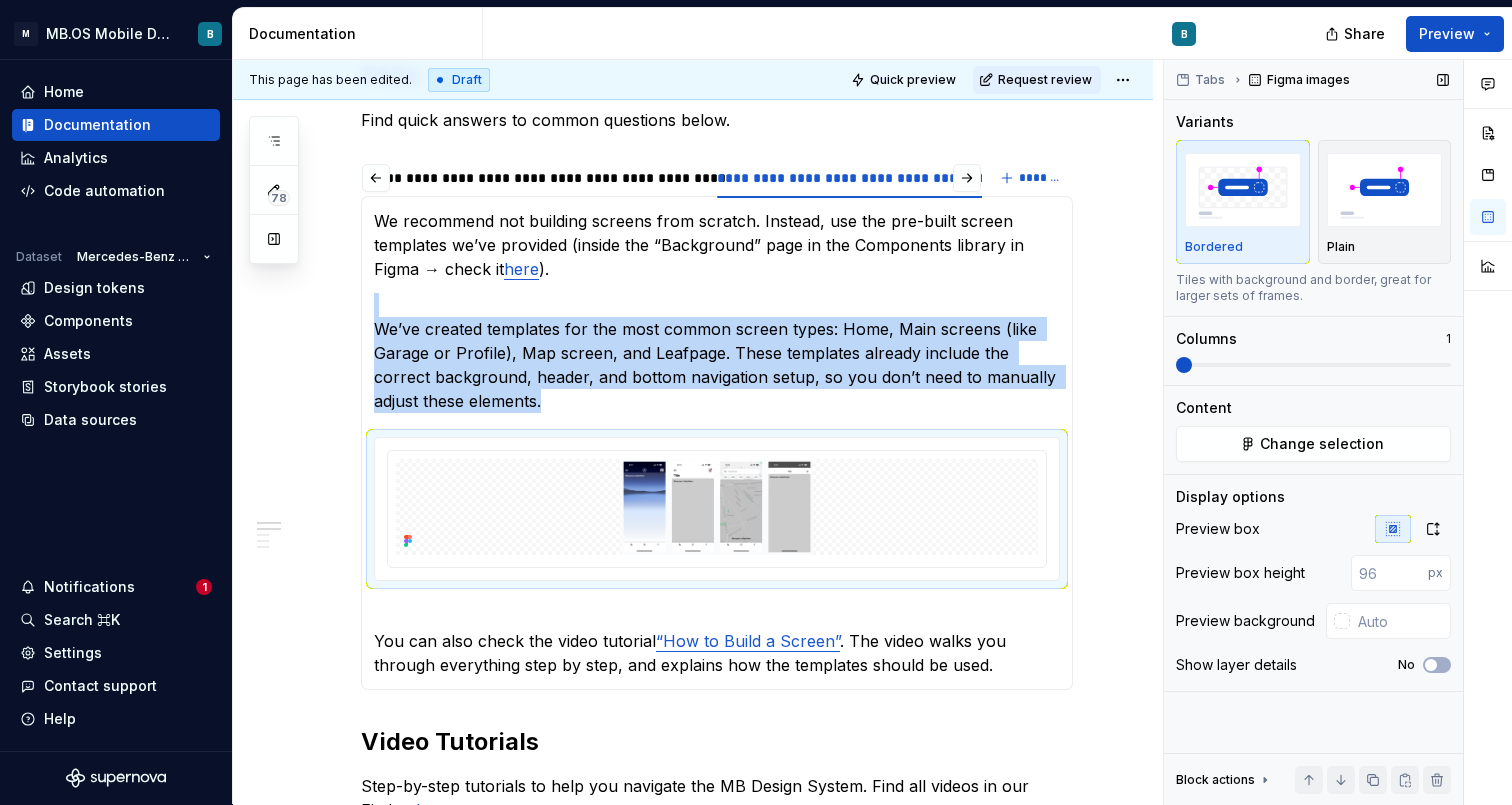 click on "**********" at bounding box center (872, 432) 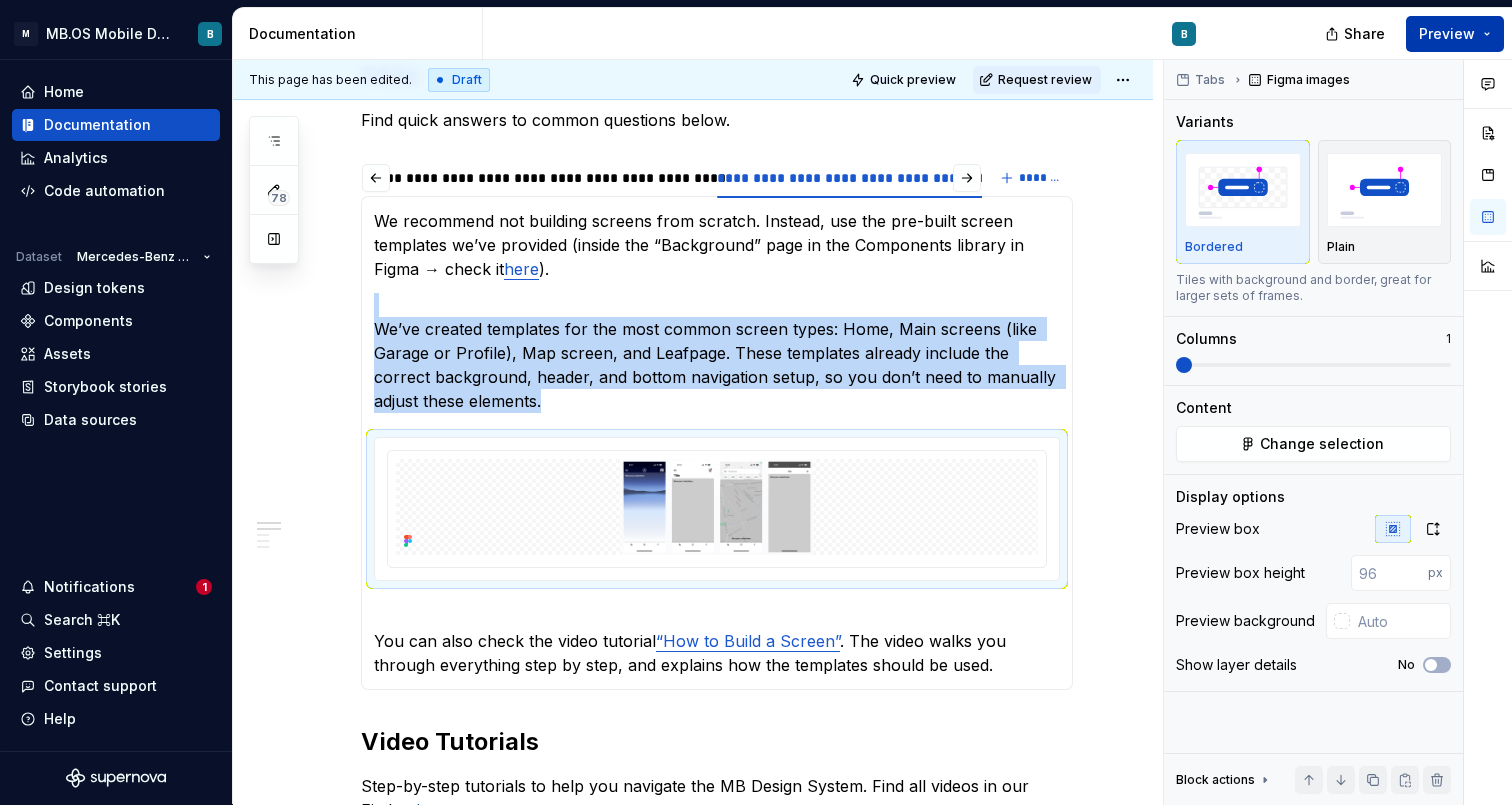 click on "Preview" at bounding box center (1447, 34) 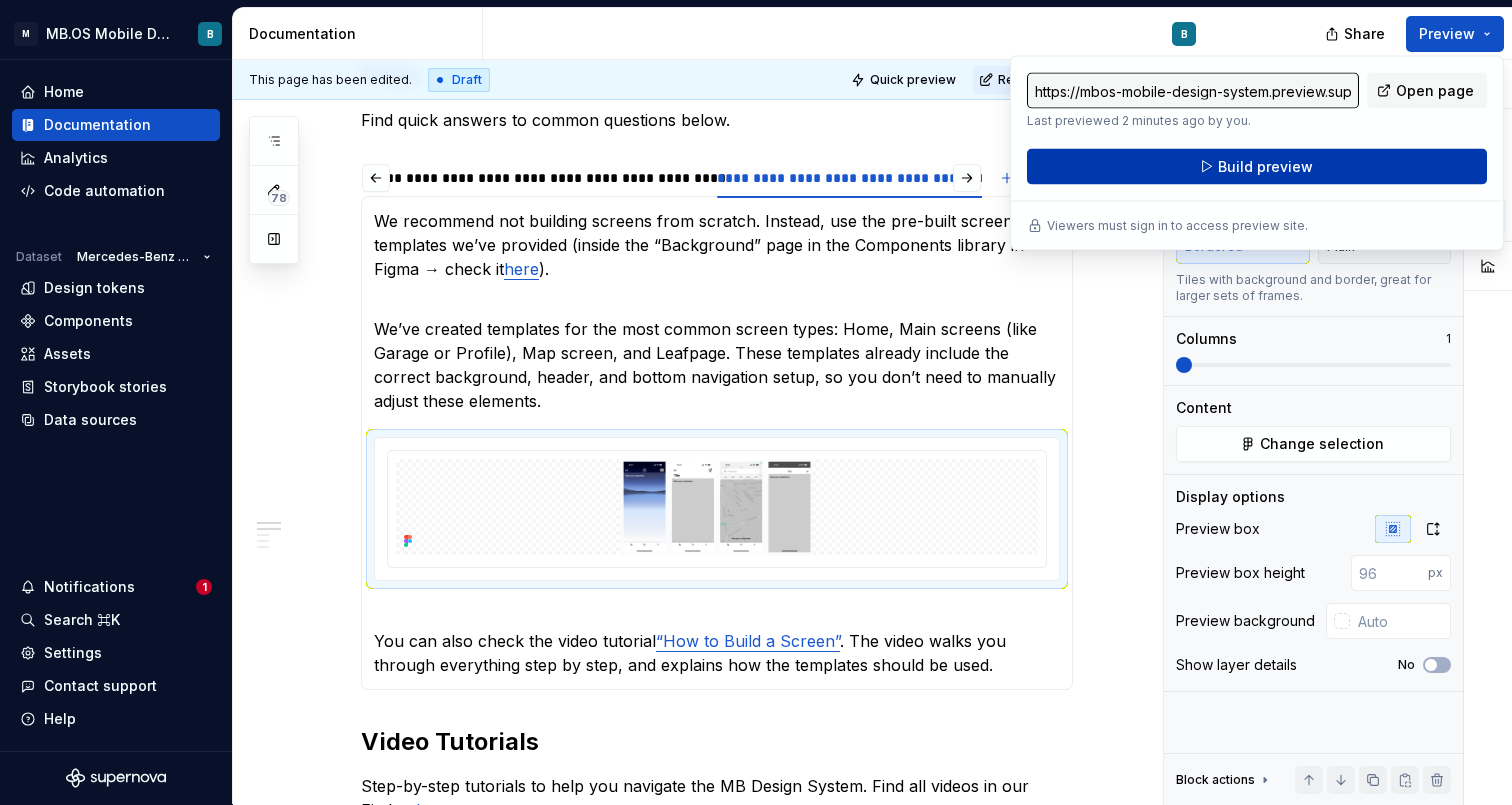 click on "Build preview" at bounding box center [1265, 167] 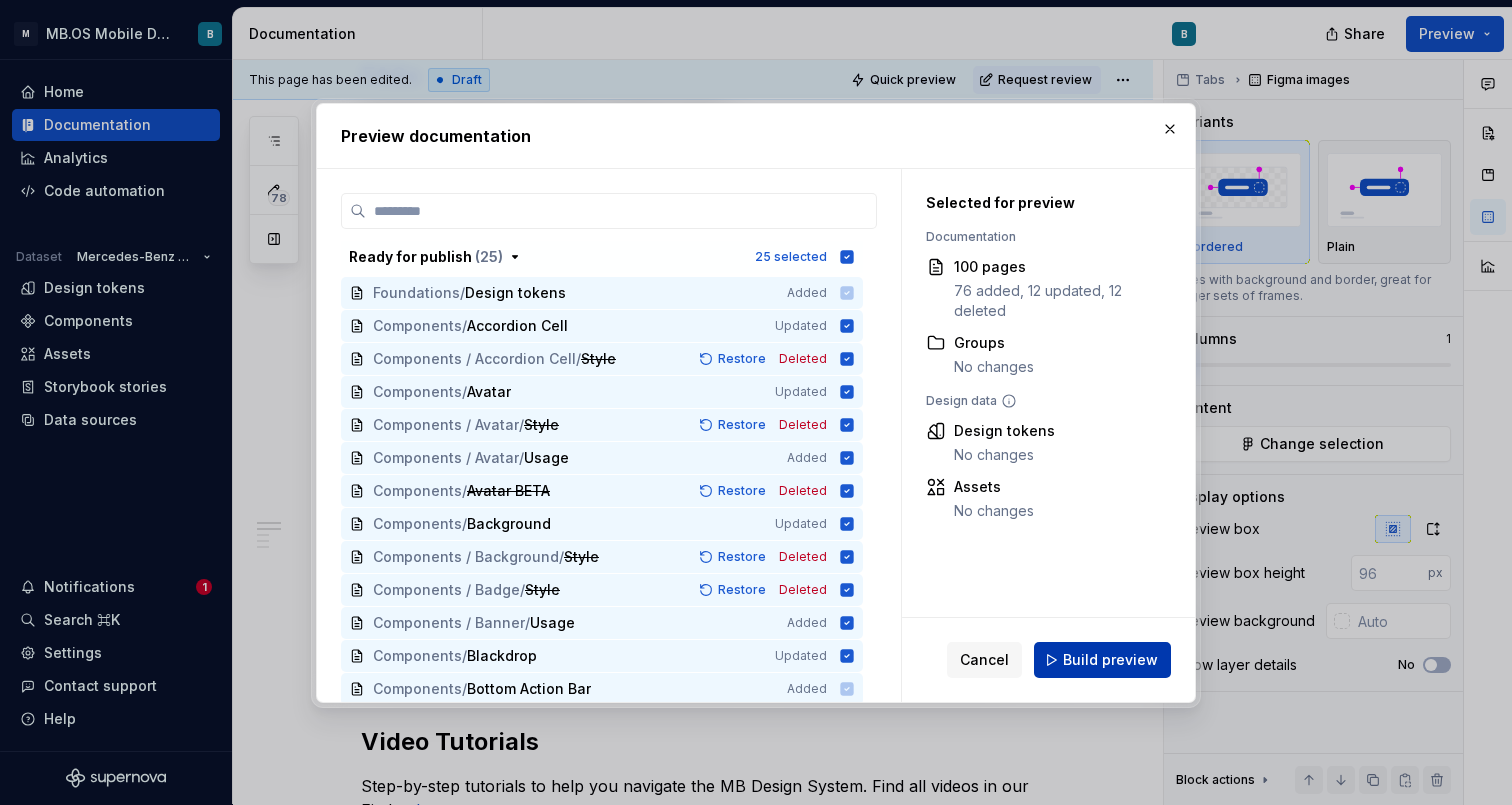 click on "Build preview" at bounding box center [1110, 660] 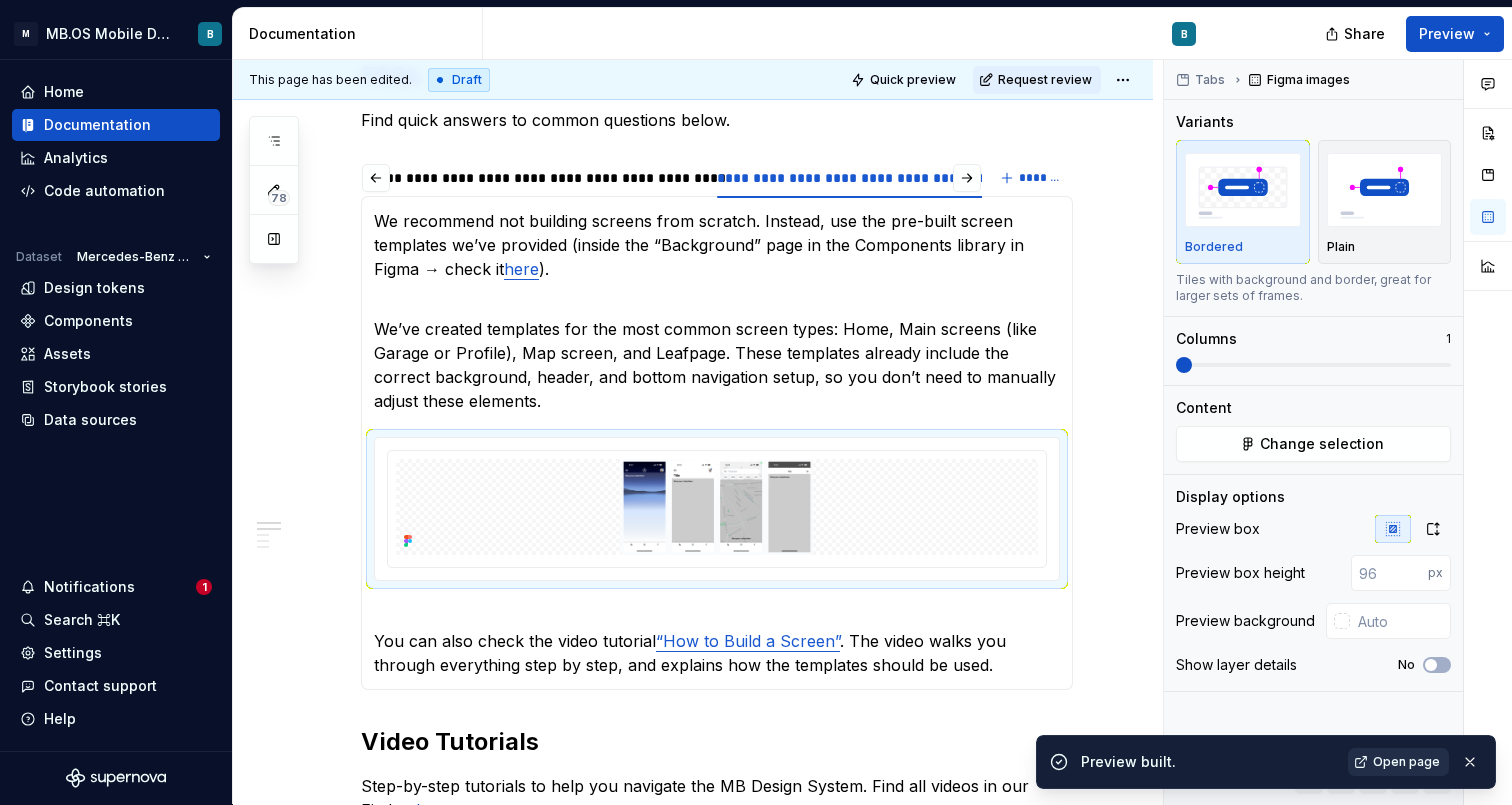 click on "Open page" at bounding box center (1406, 762) 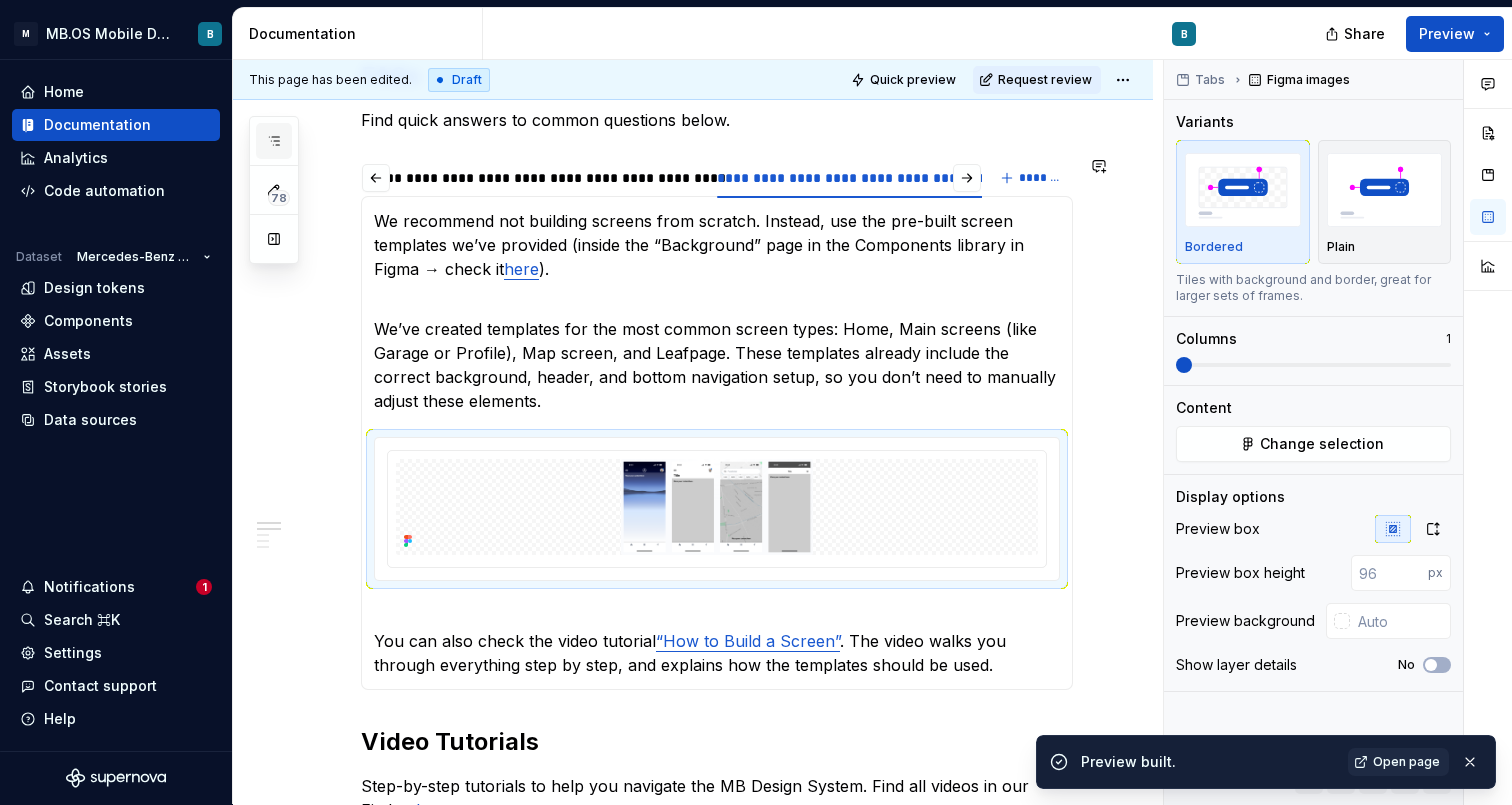 click at bounding box center [274, 141] 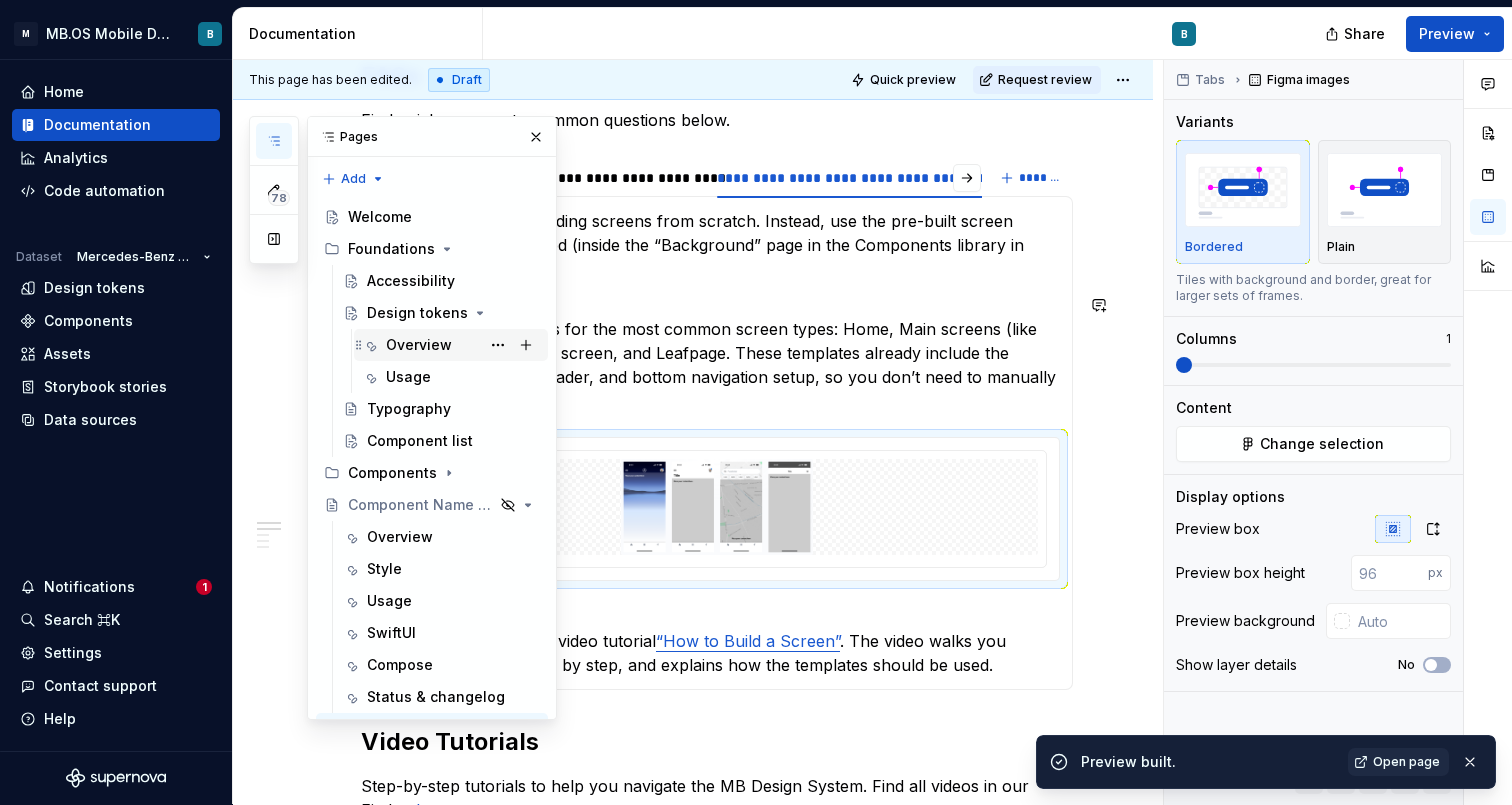 scroll, scrollTop: 30, scrollLeft: 0, axis: vertical 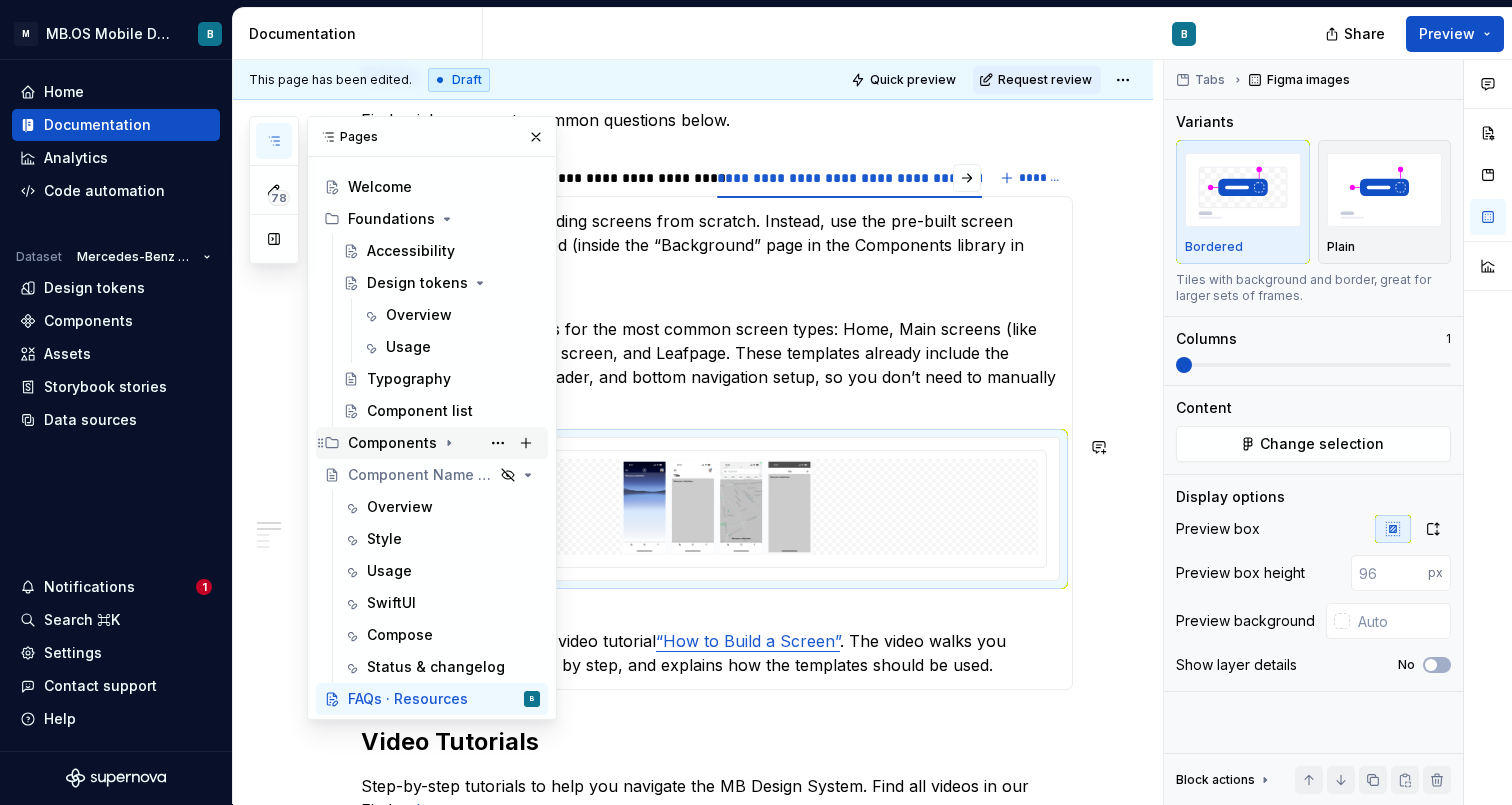 click 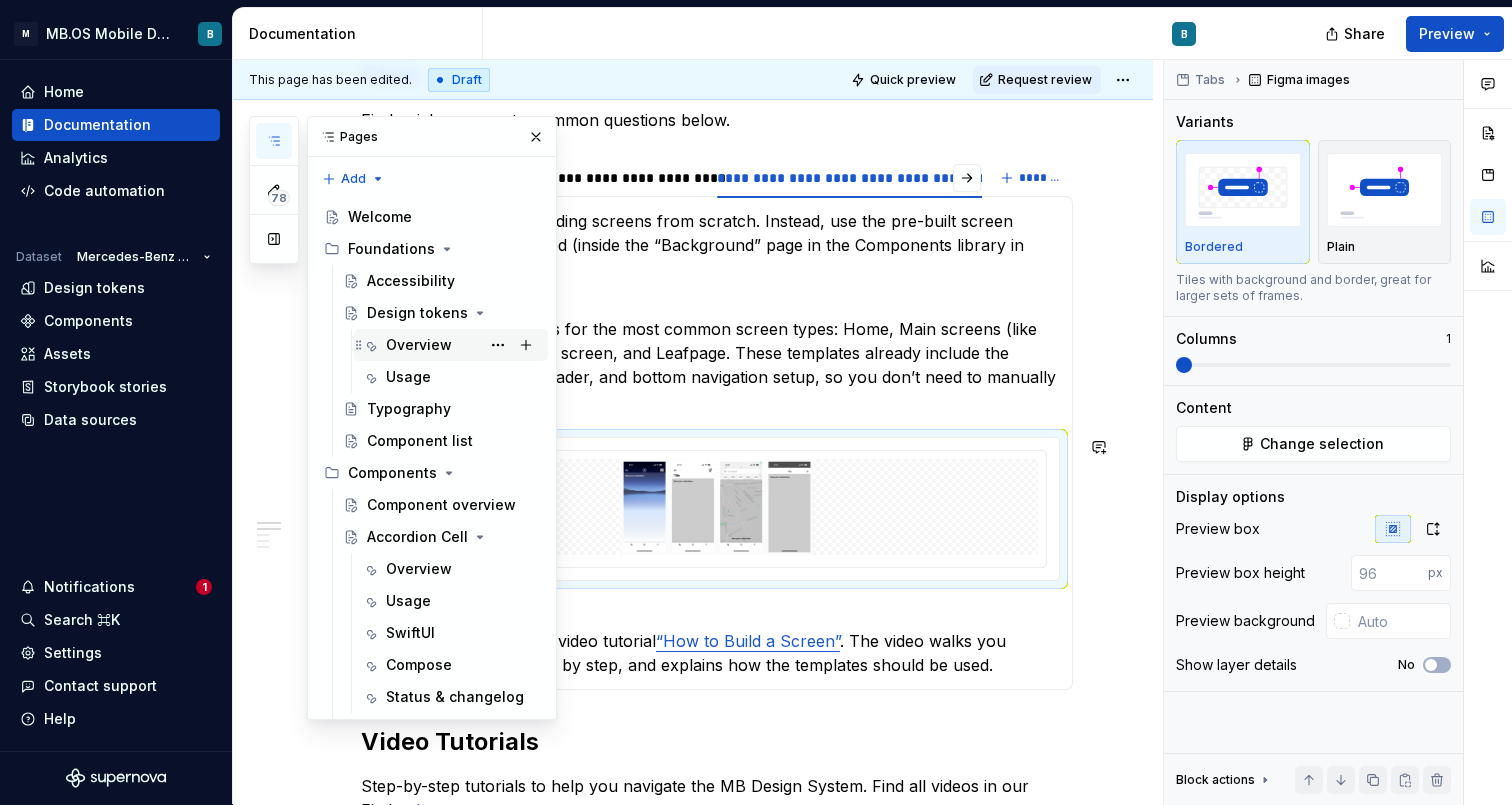 scroll, scrollTop: 0, scrollLeft: 0, axis: both 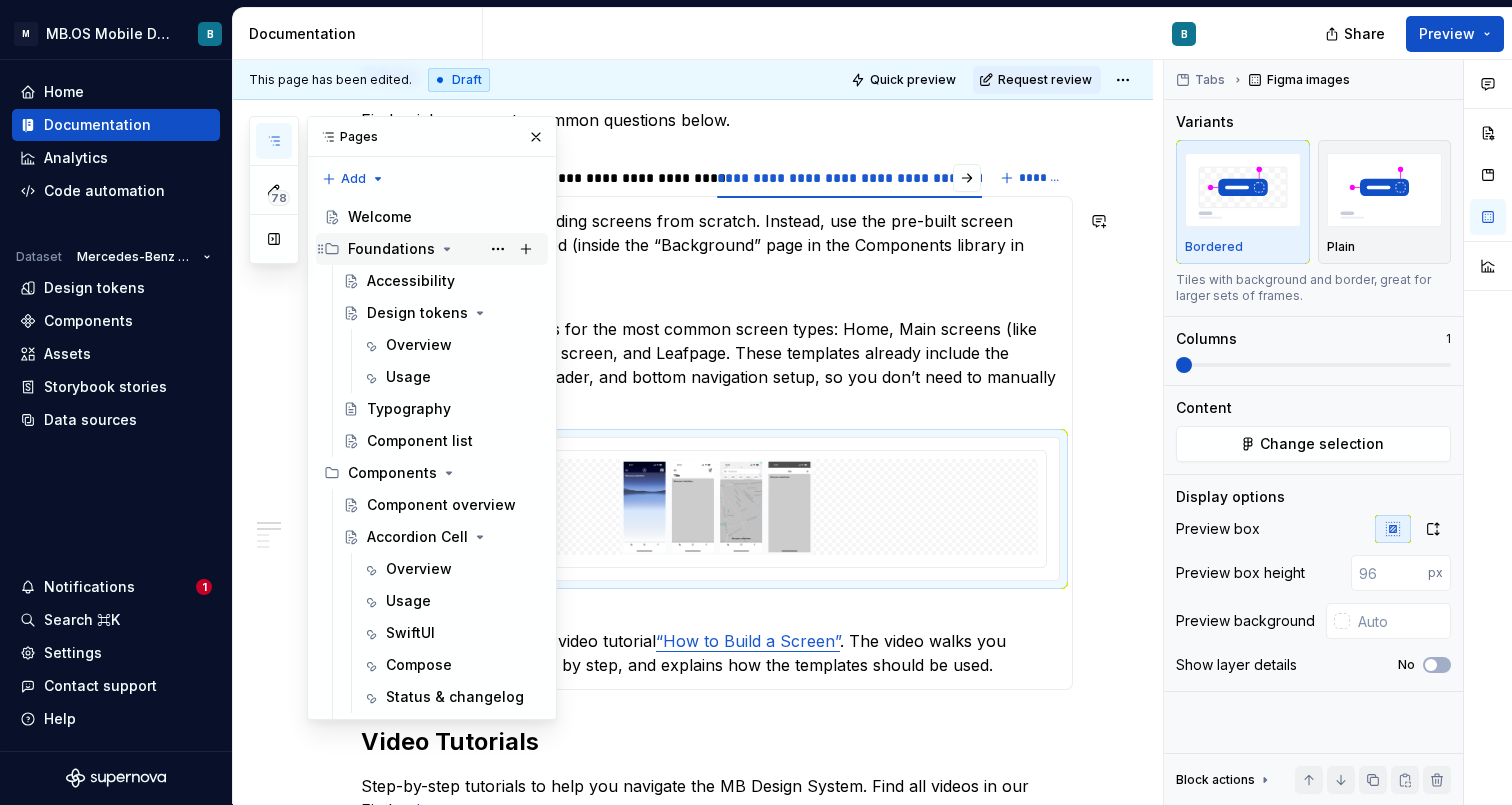 click 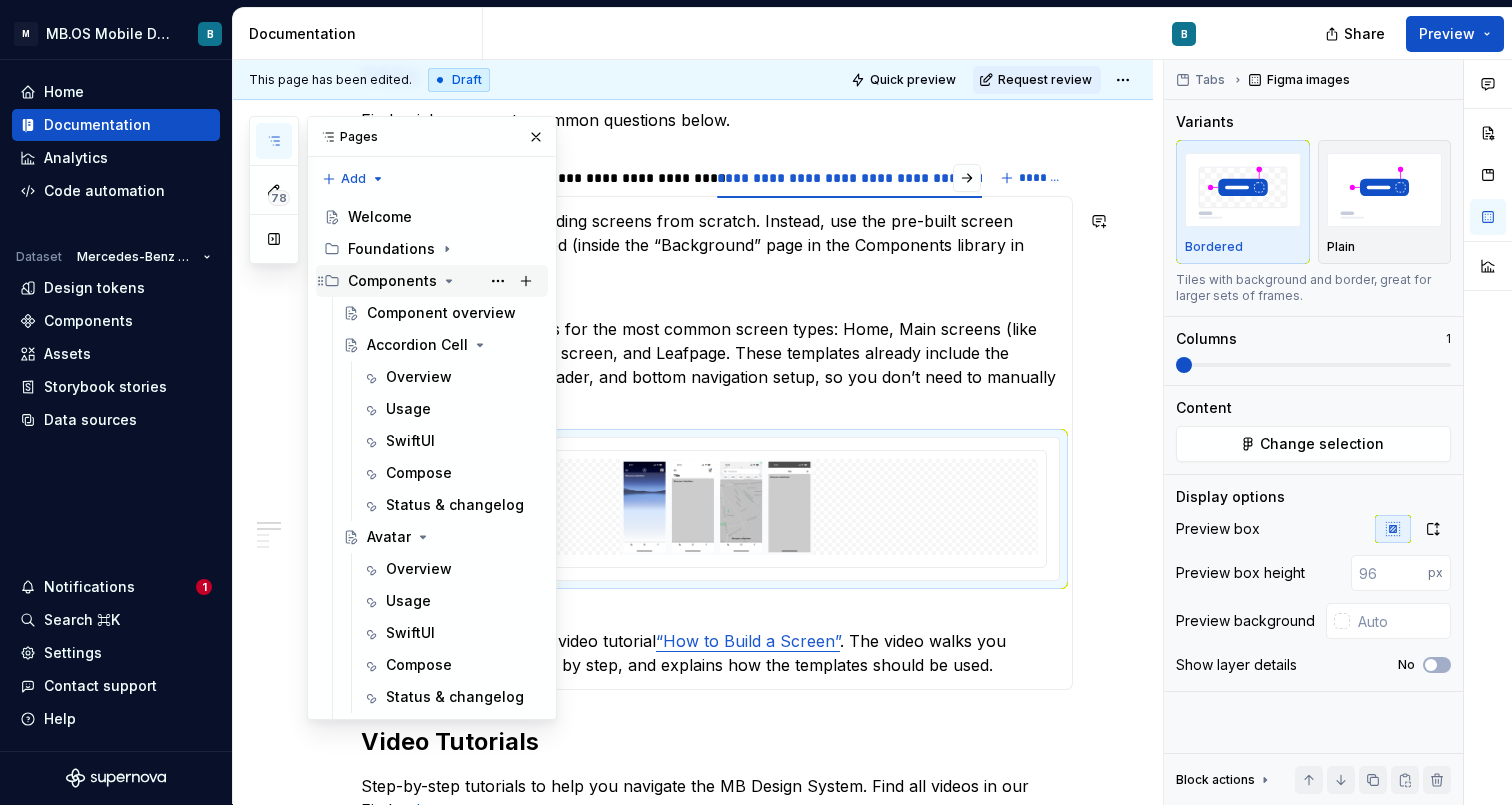 click 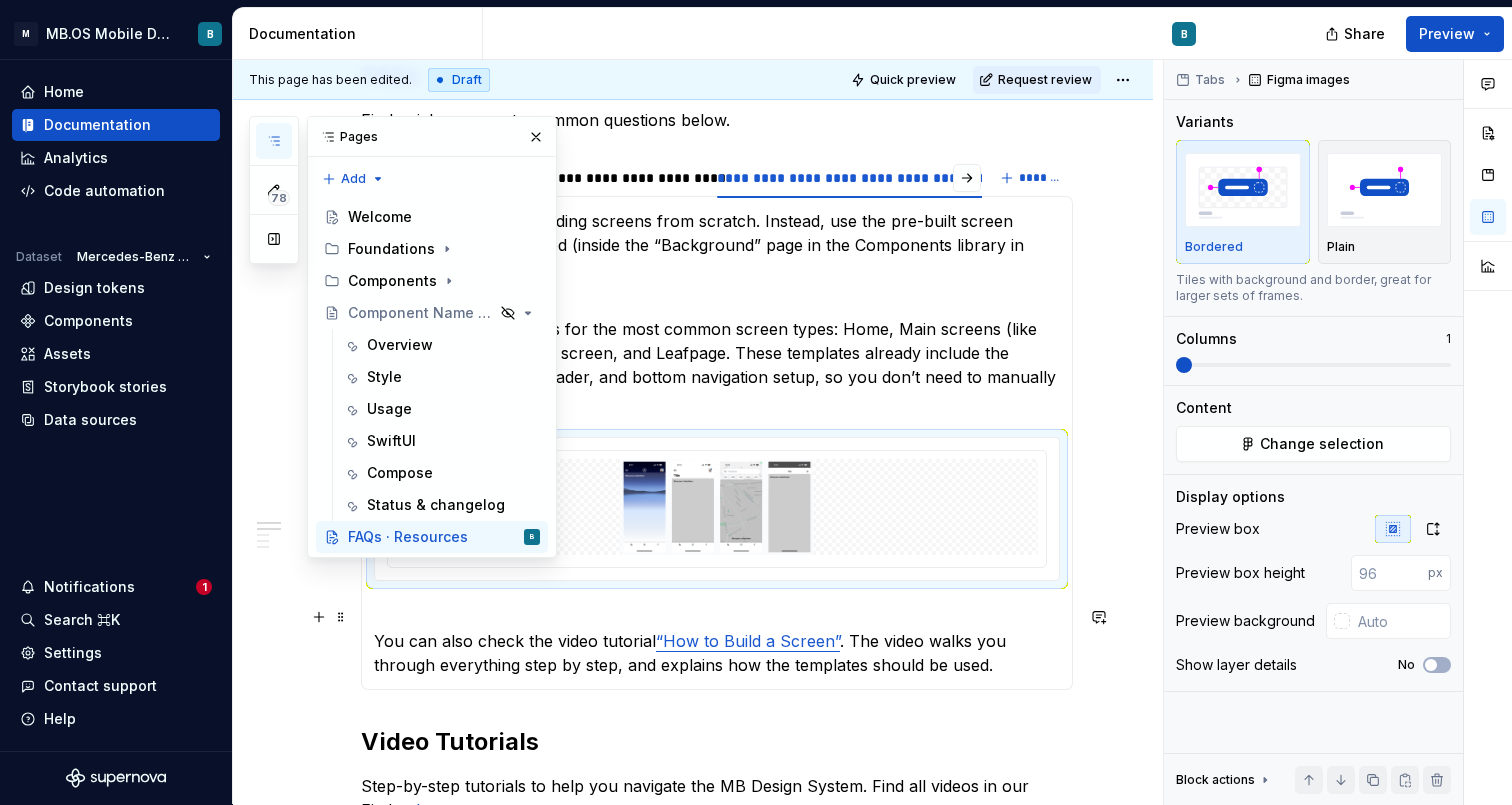 click on "**********" at bounding box center (693, 1220) 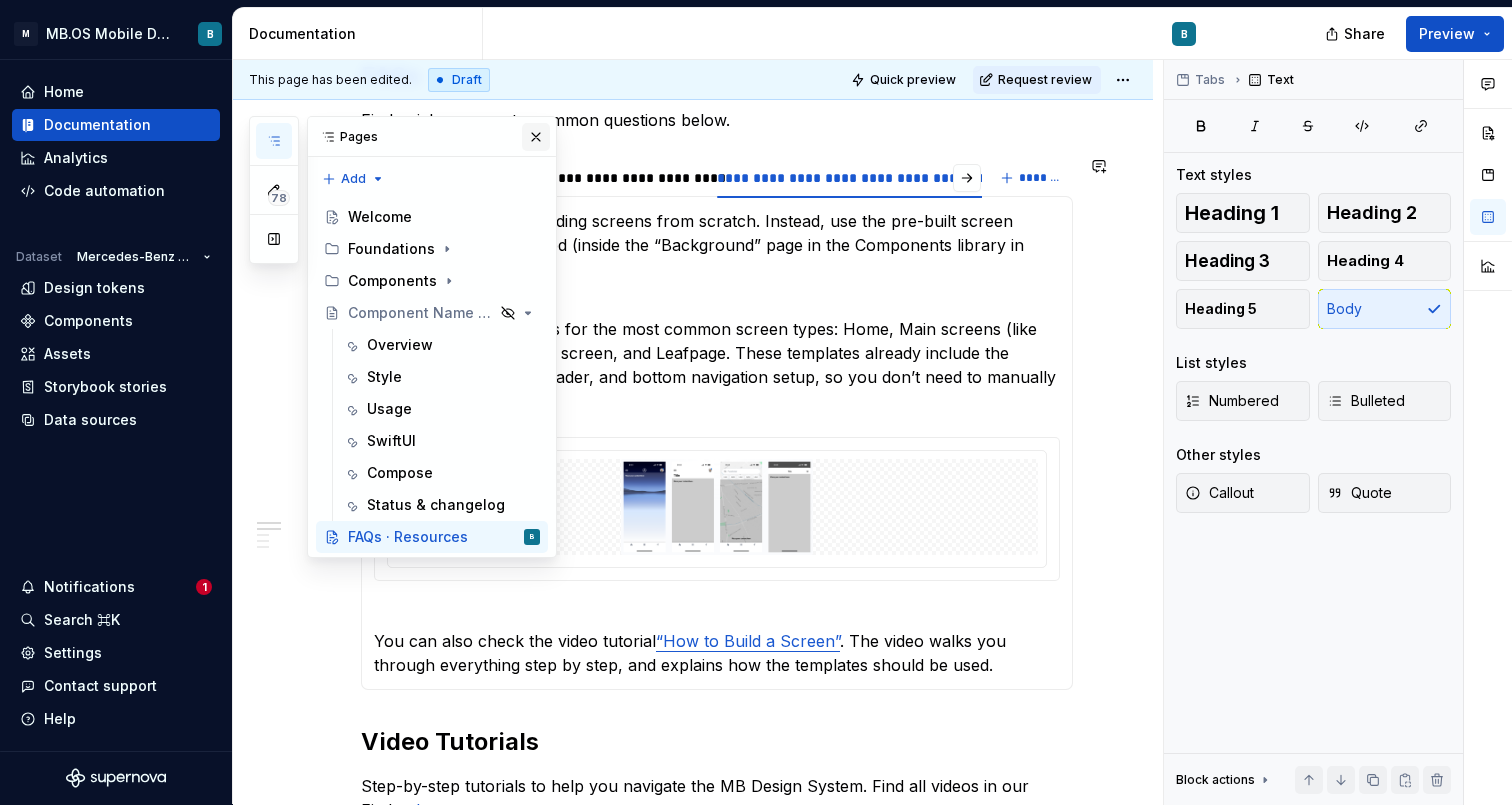 click at bounding box center [536, 137] 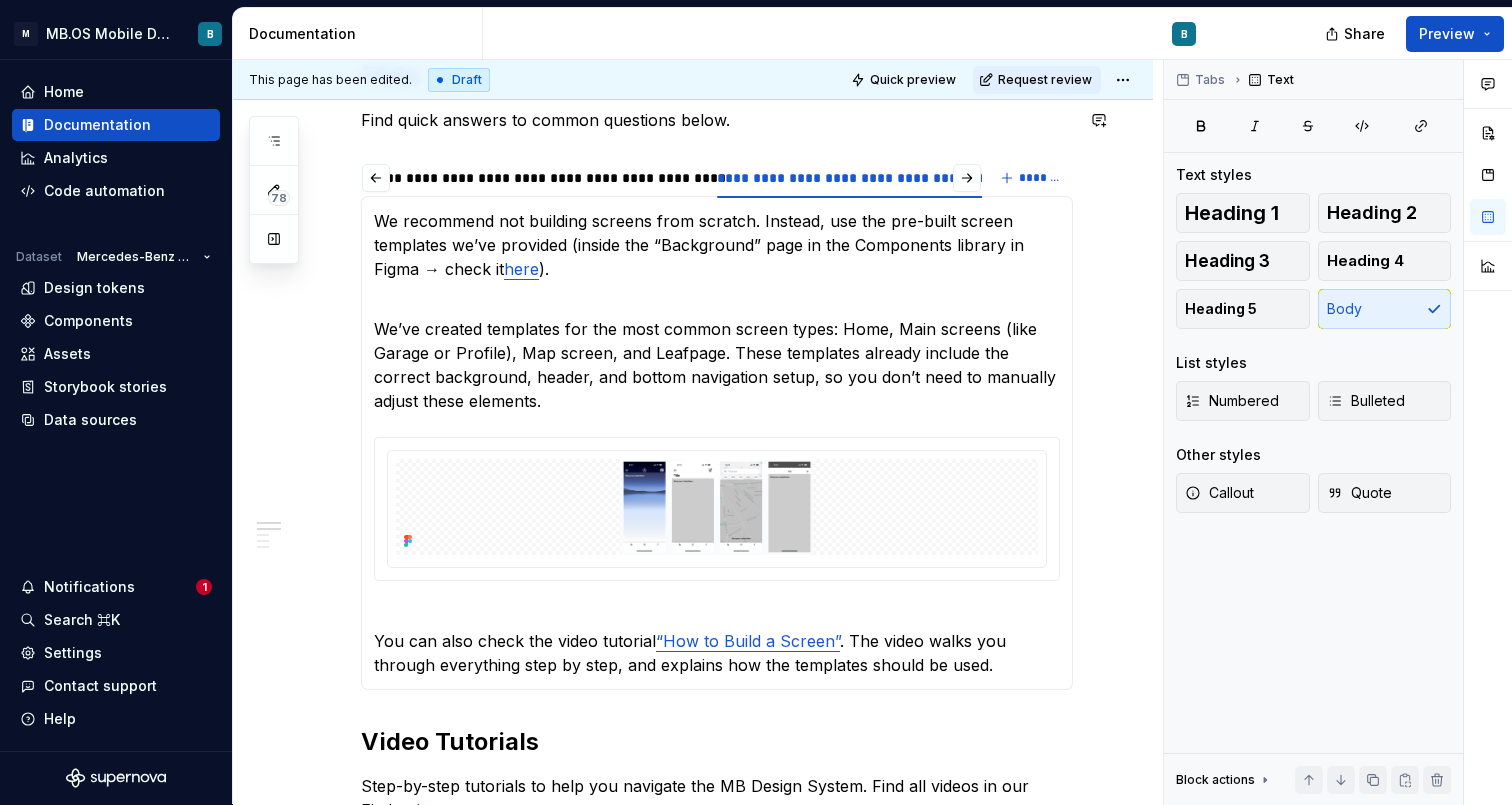 type on "*" 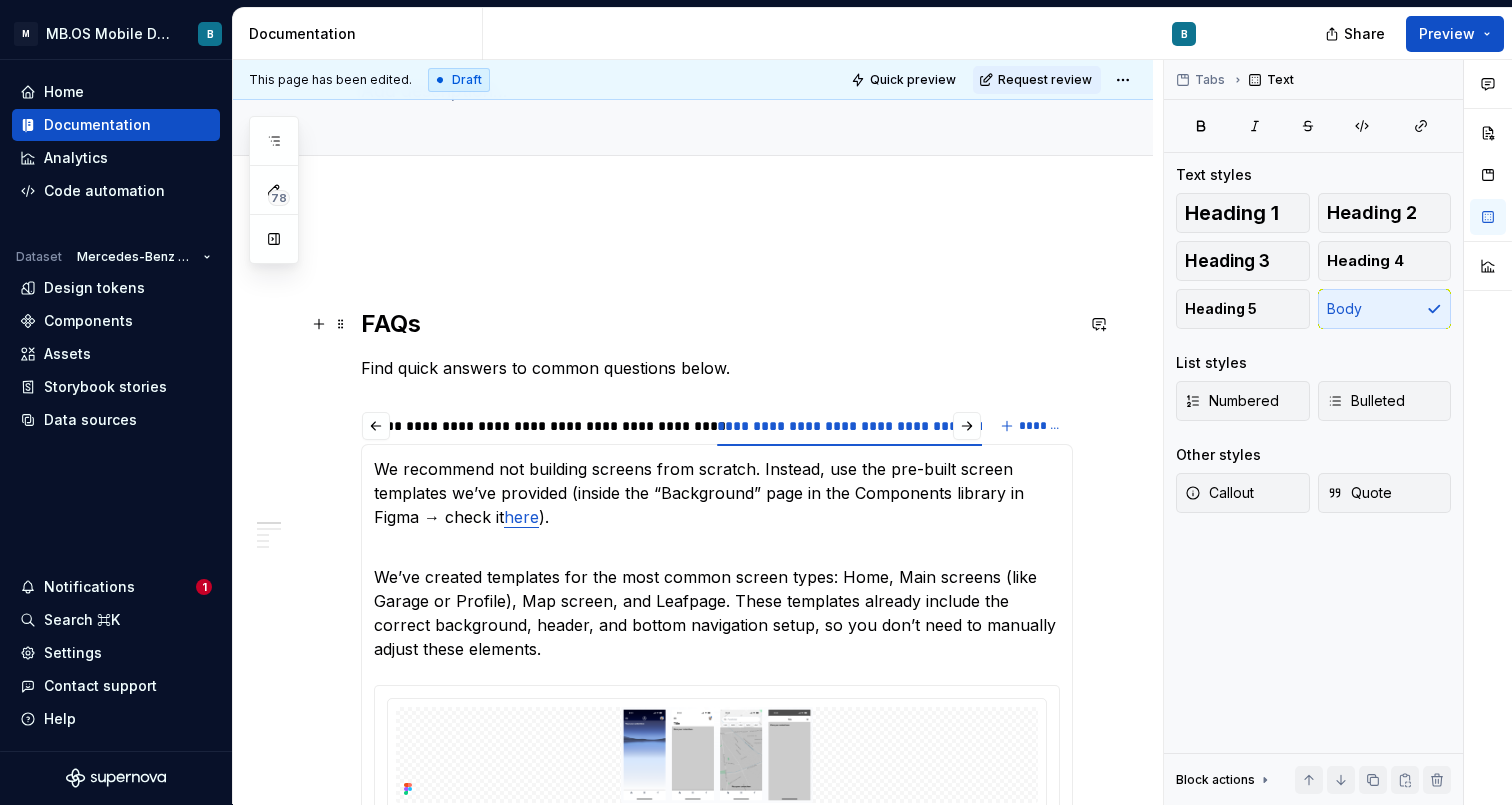 scroll, scrollTop: 132, scrollLeft: 0, axis: vertical 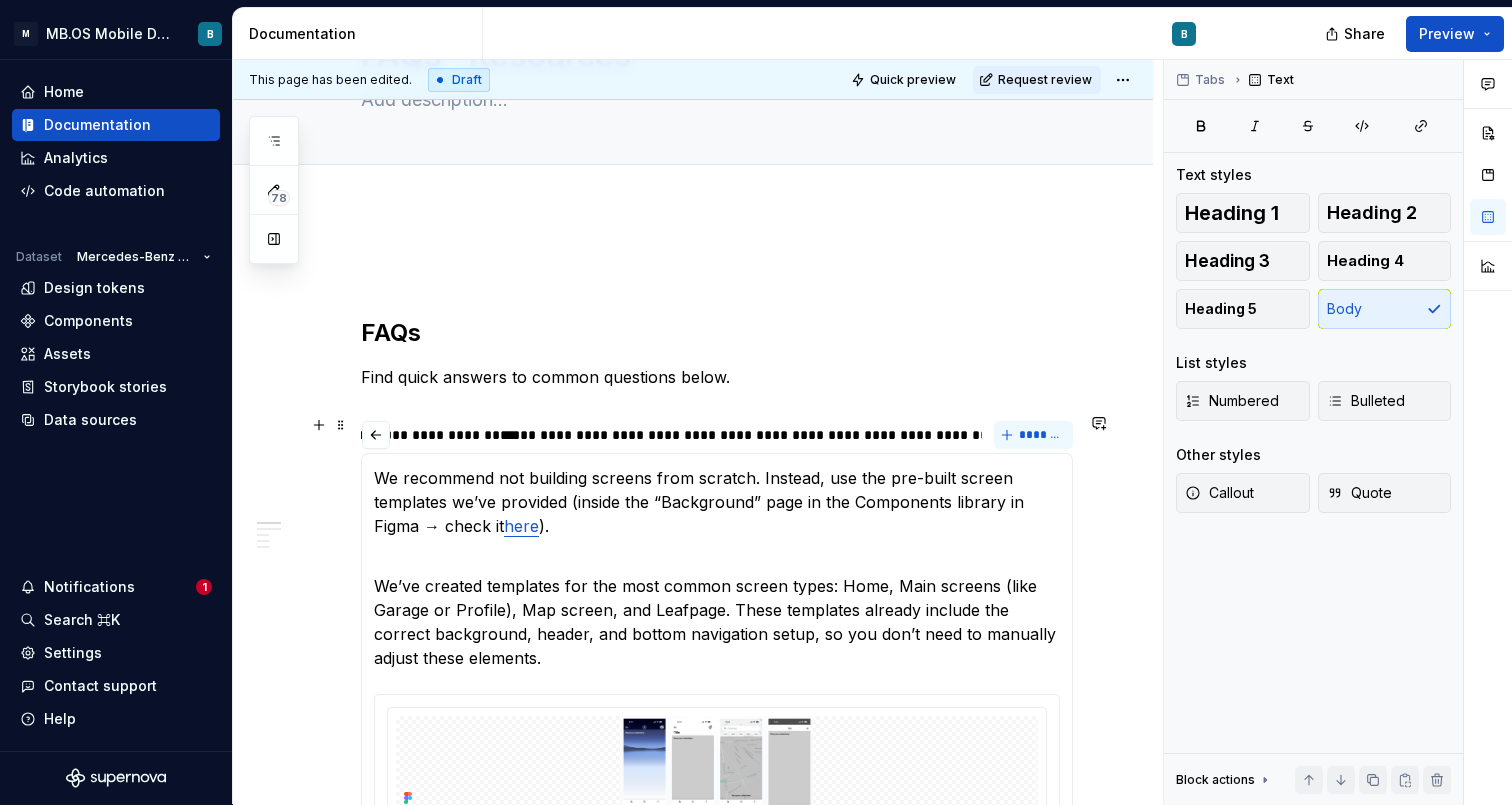click on "*******" at bounding box center [1033, 435] 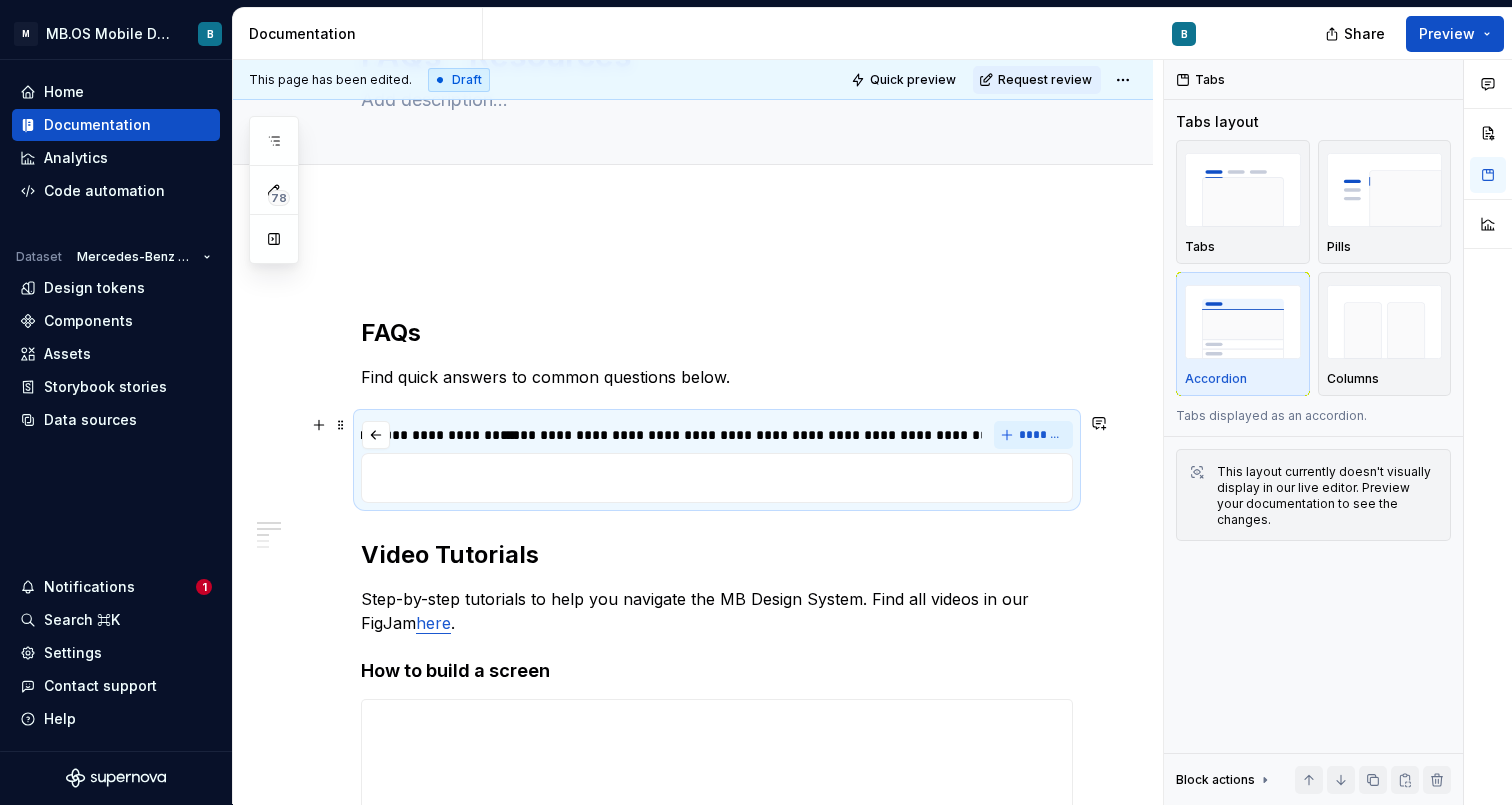 scroll, scrollTop: 0, scrollLeft: 3118, axis: horizontal 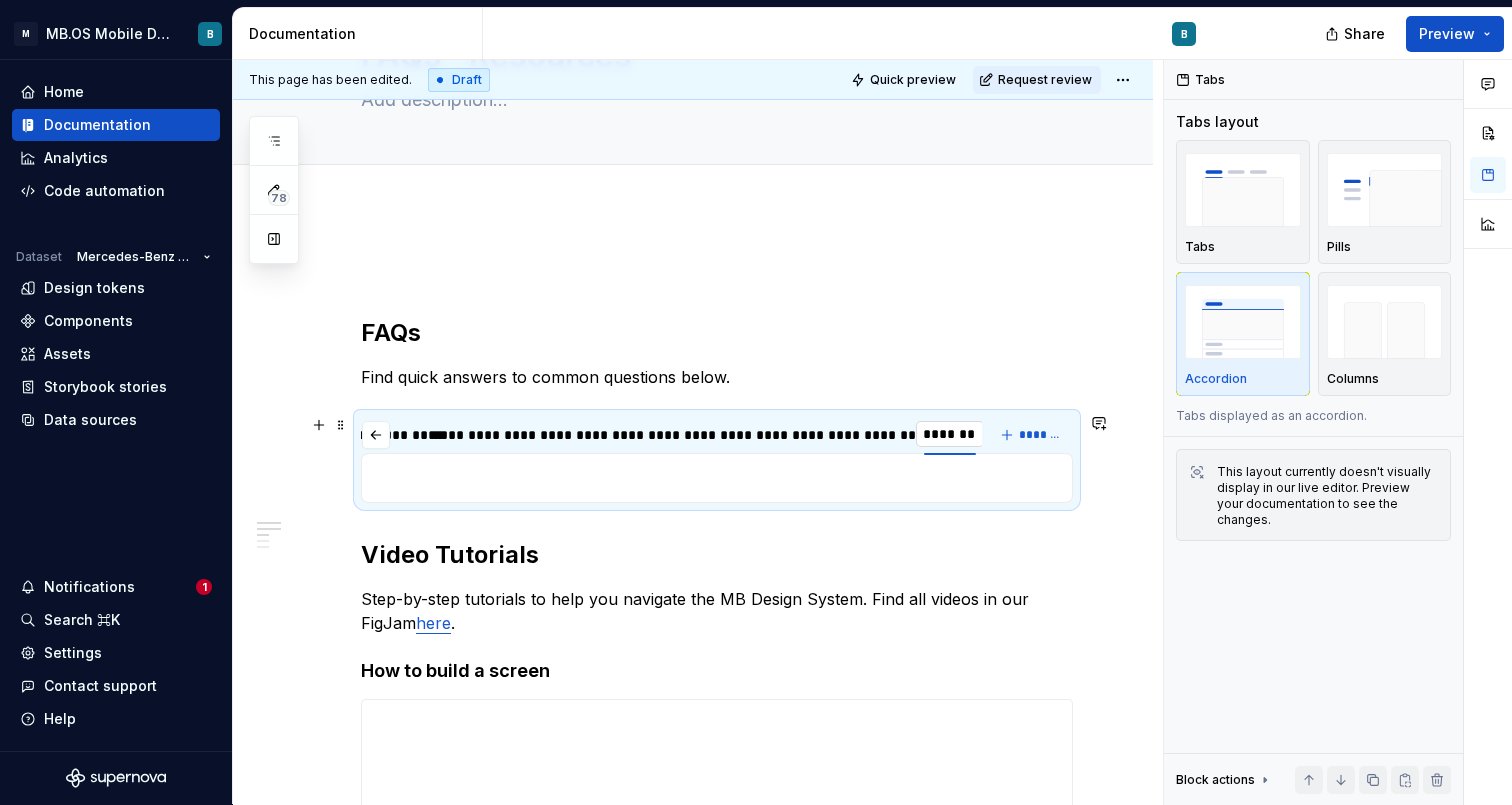 type on "**********" 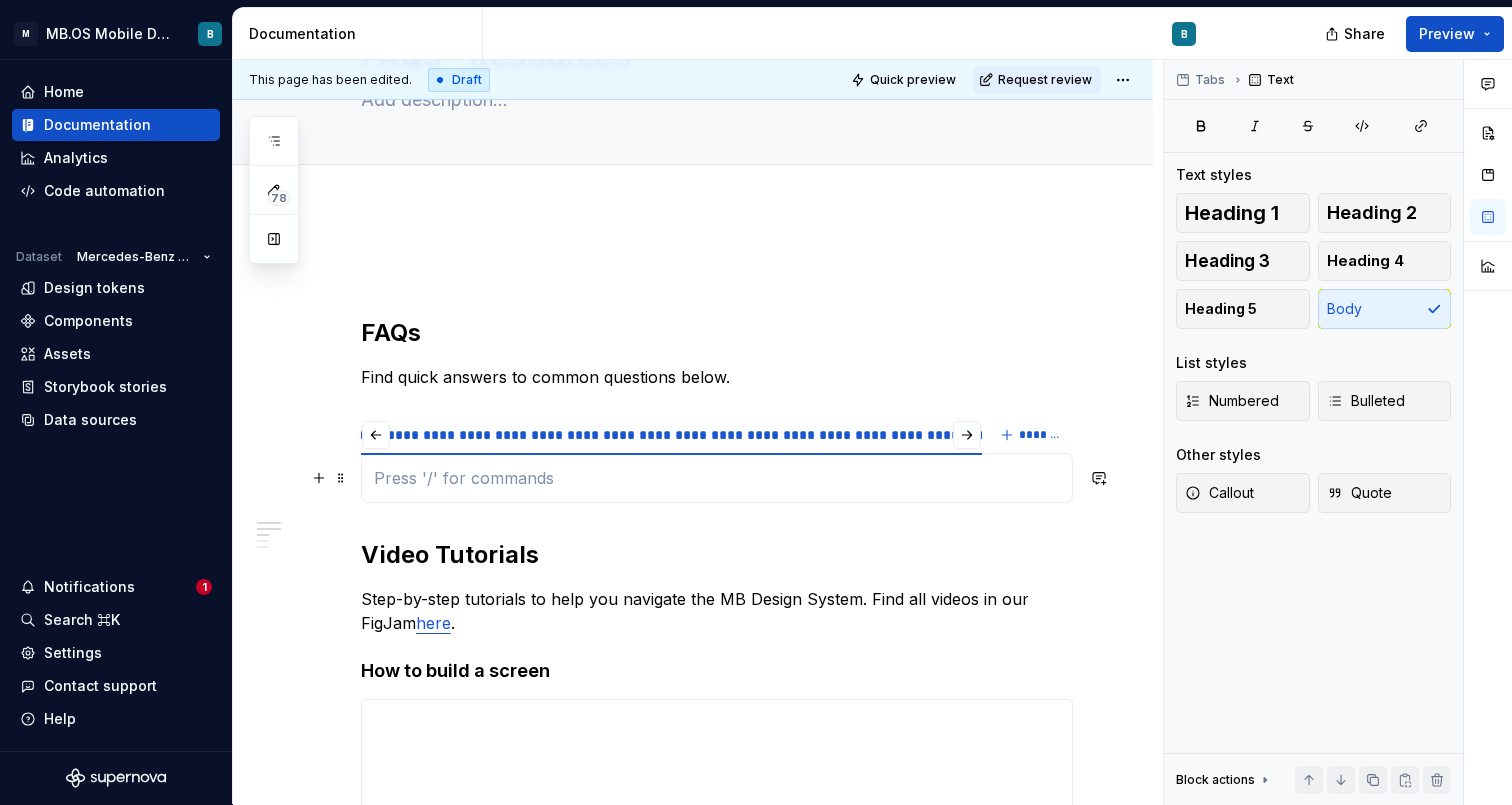 scroll, scrollTop: 0, scrollLeft: 3066, axis: horizontal 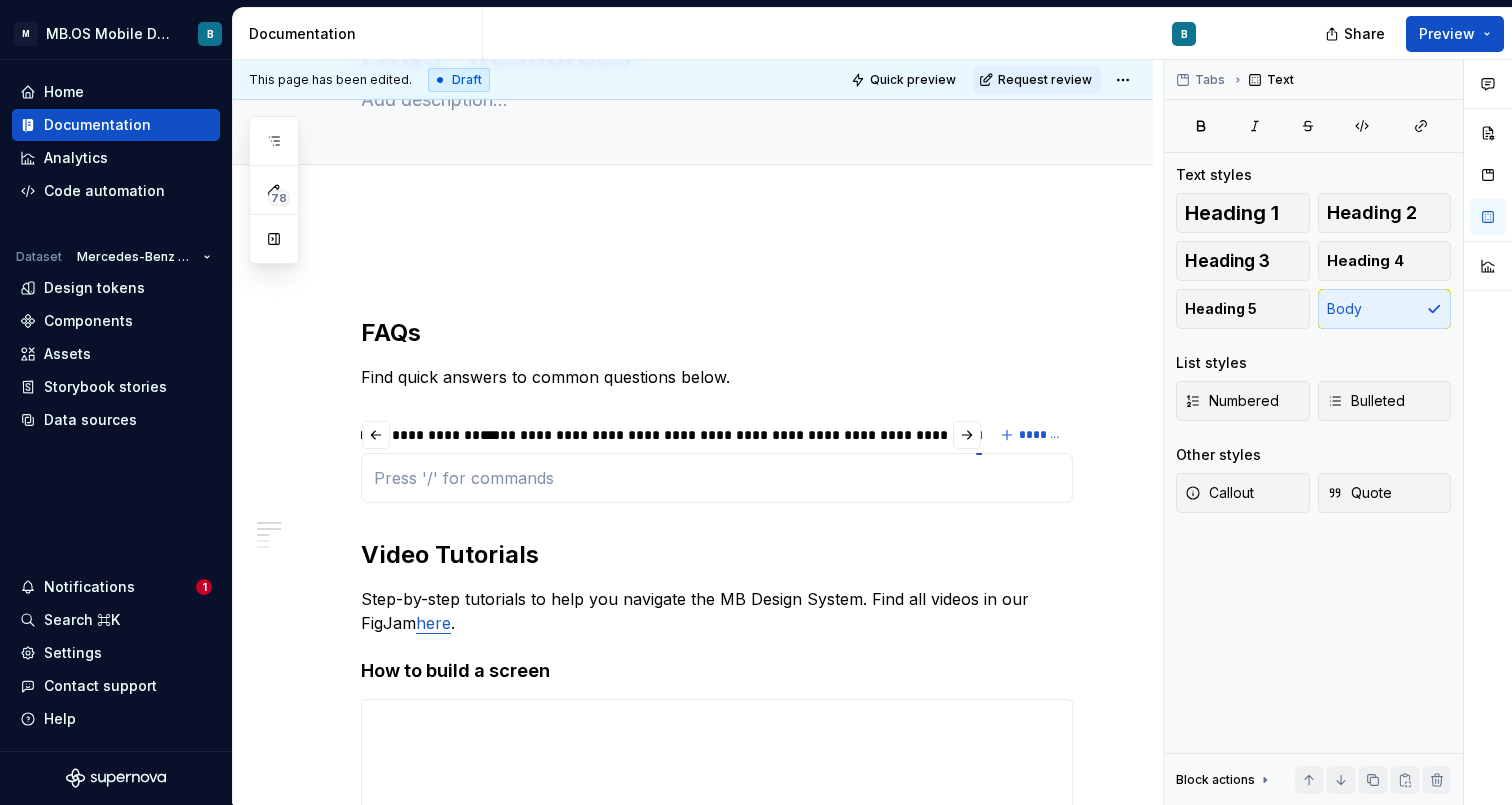 type on "*" 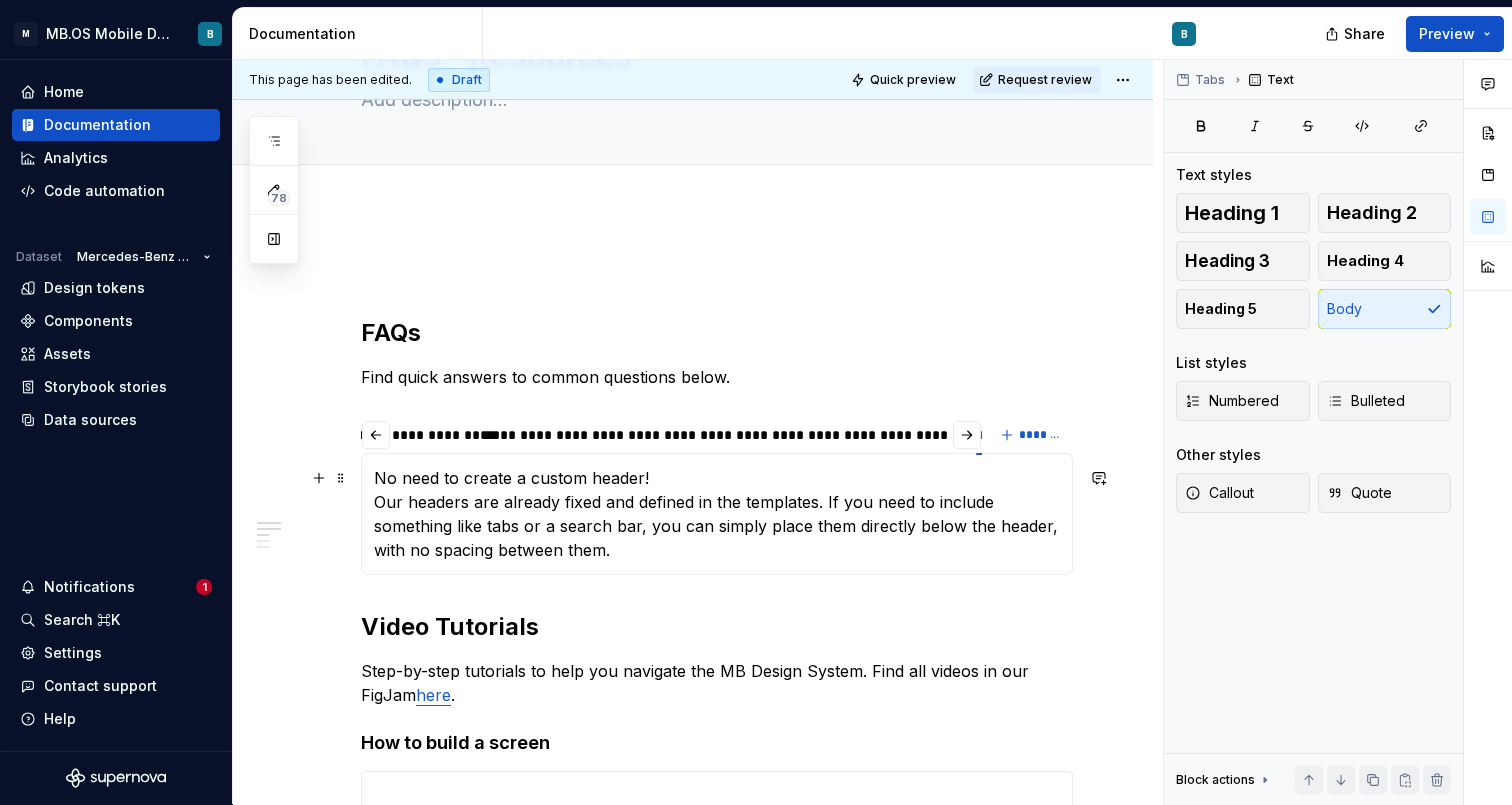 click on "No need to create a custom header! Our headers are already fixed and defined in the templates. If you need to include something like tabs or a search bar, you can simply place them directly below the header, with no spacing between them." at bounding box center (717, 514) 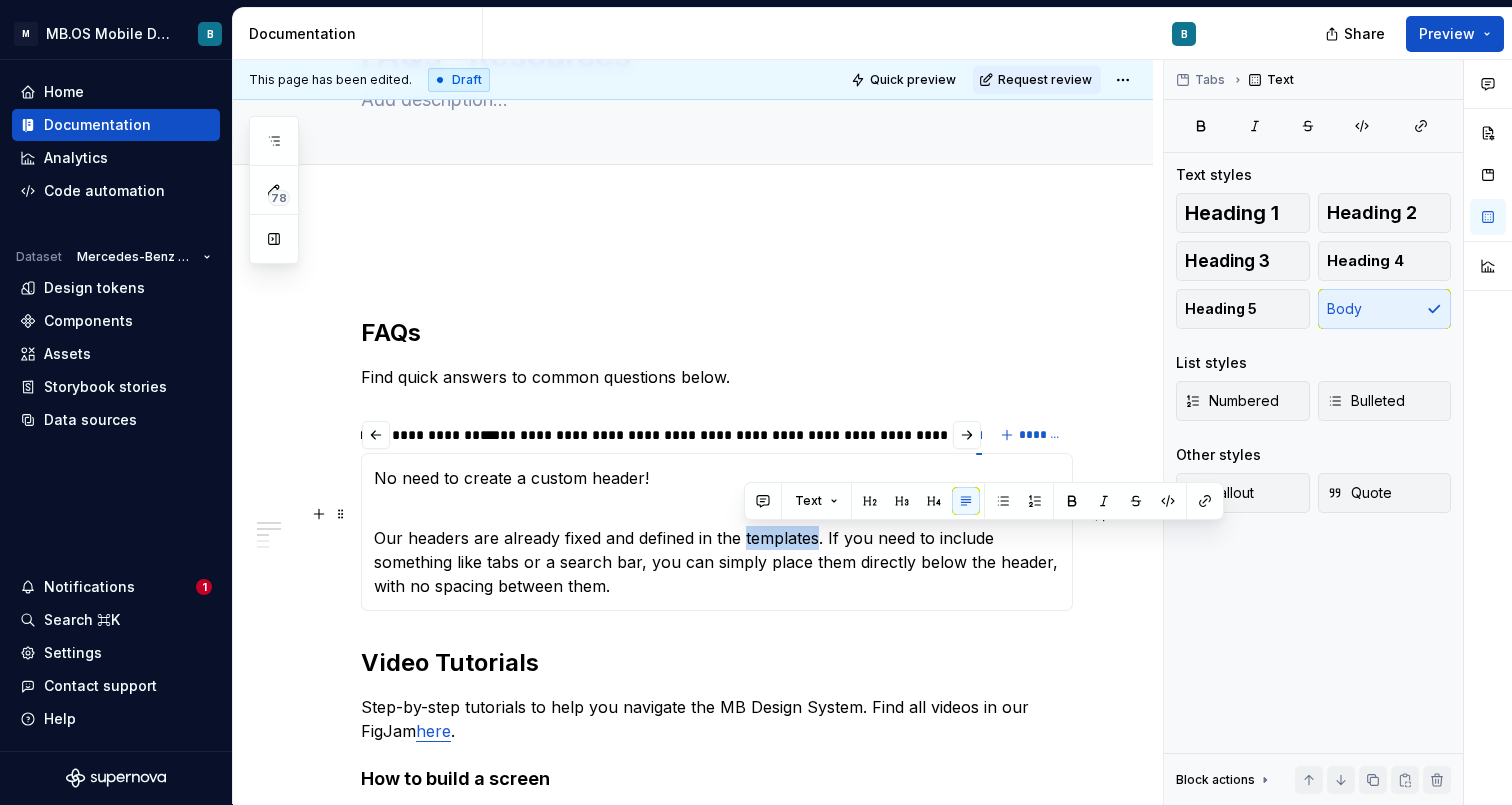 drag, startPoint x: 745, startPoint y: 538, endPoint x: 816, endPoint y: 541, distance: 71.063354 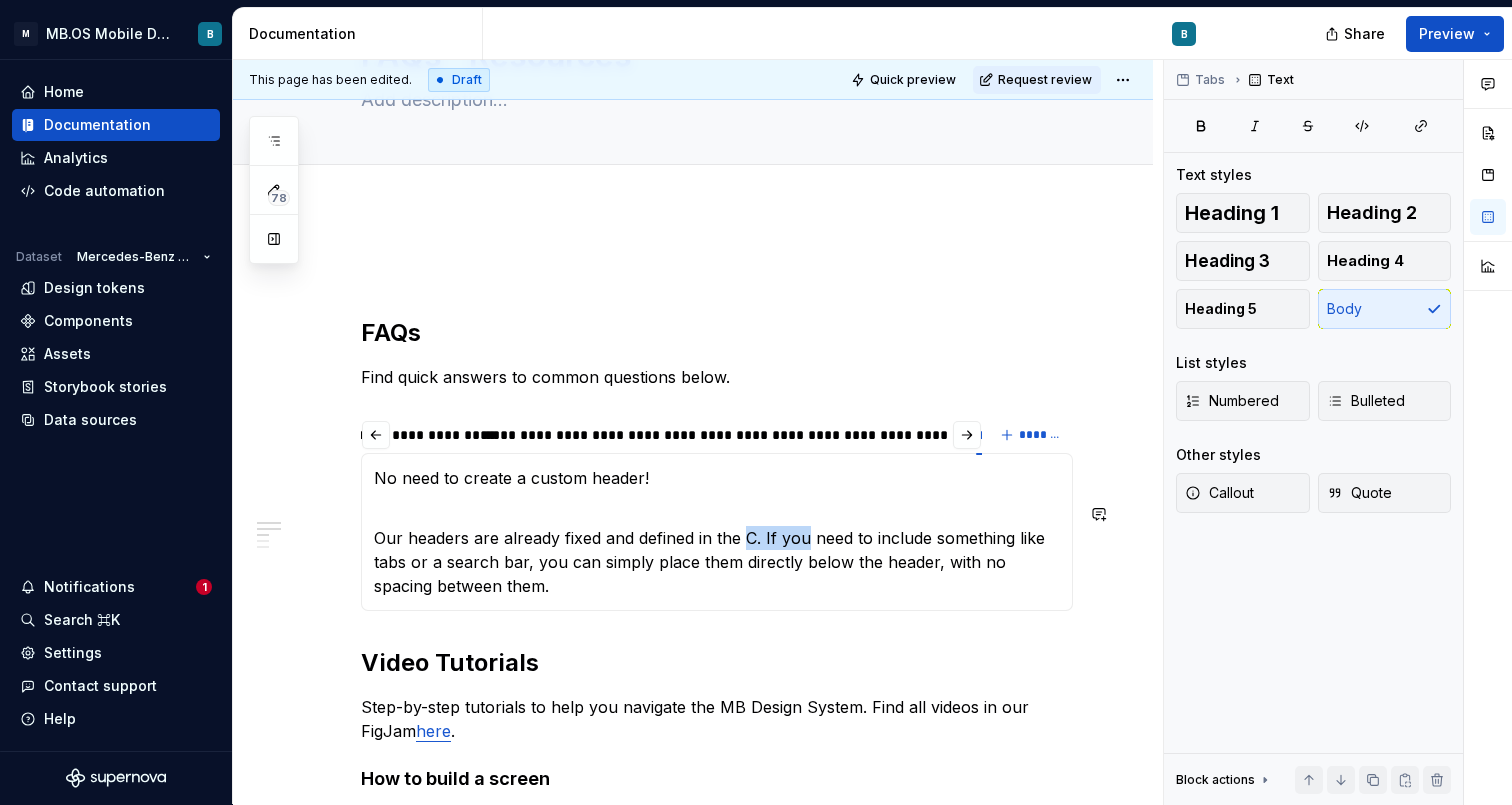 type 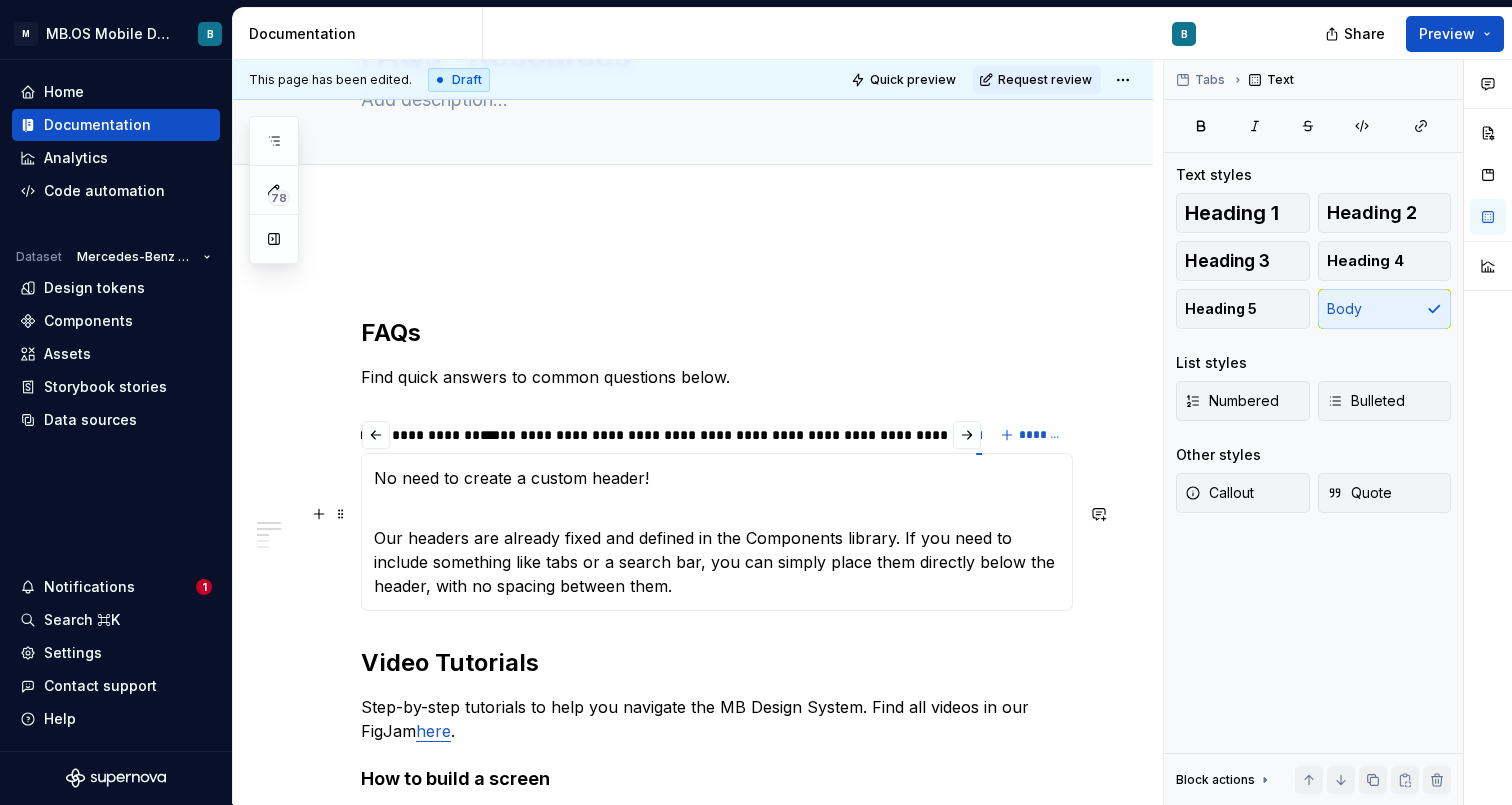 click on "Our headers are already fixed and defined in the Components library. If you need to include something like tabs or a search bar, you can simply place them directly below the header, with no spacing between them." at bounding box center (717, 550) 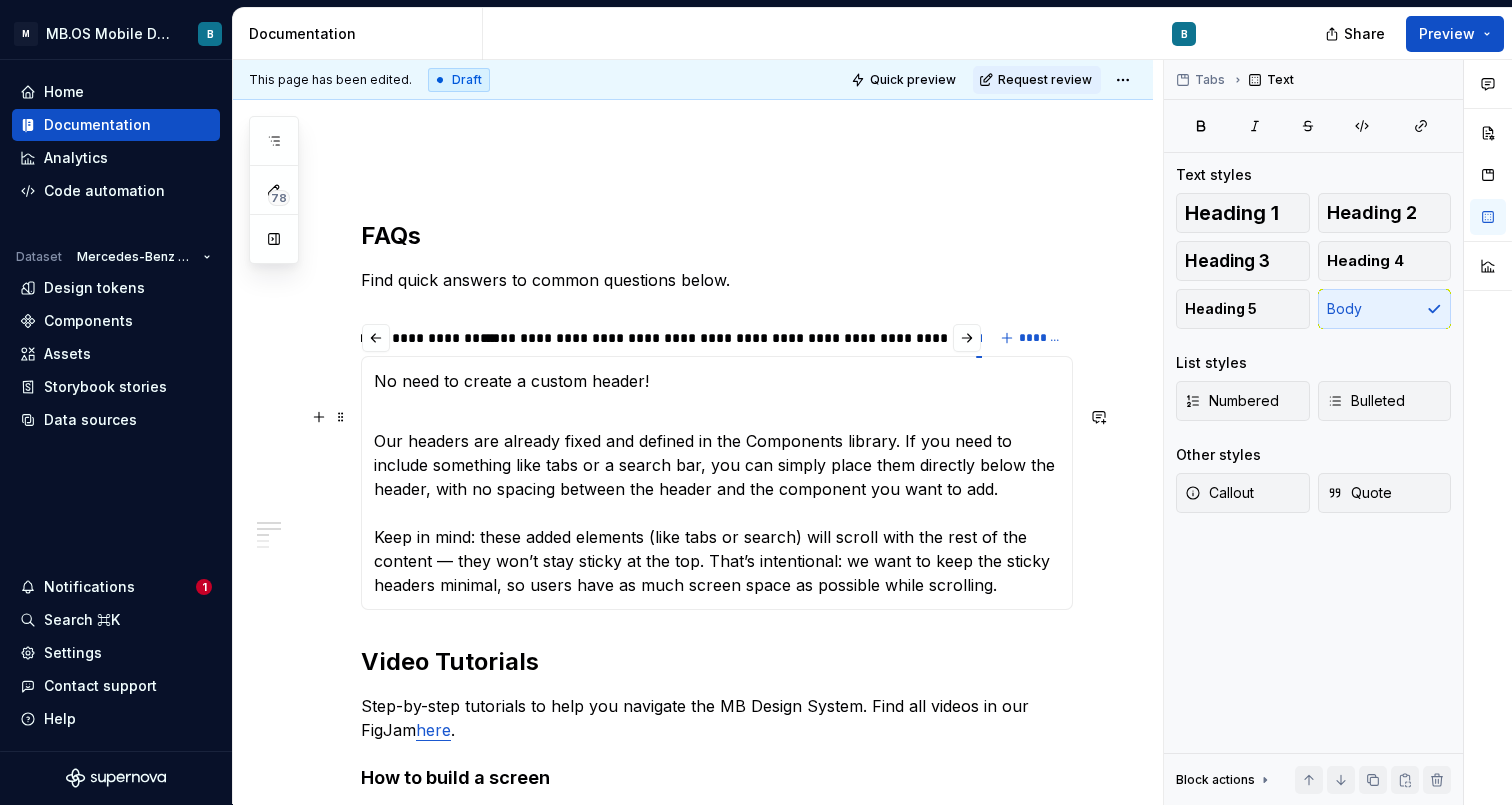 scroll, scrollTop: 232, scrollLeft: 0, axis: vertical 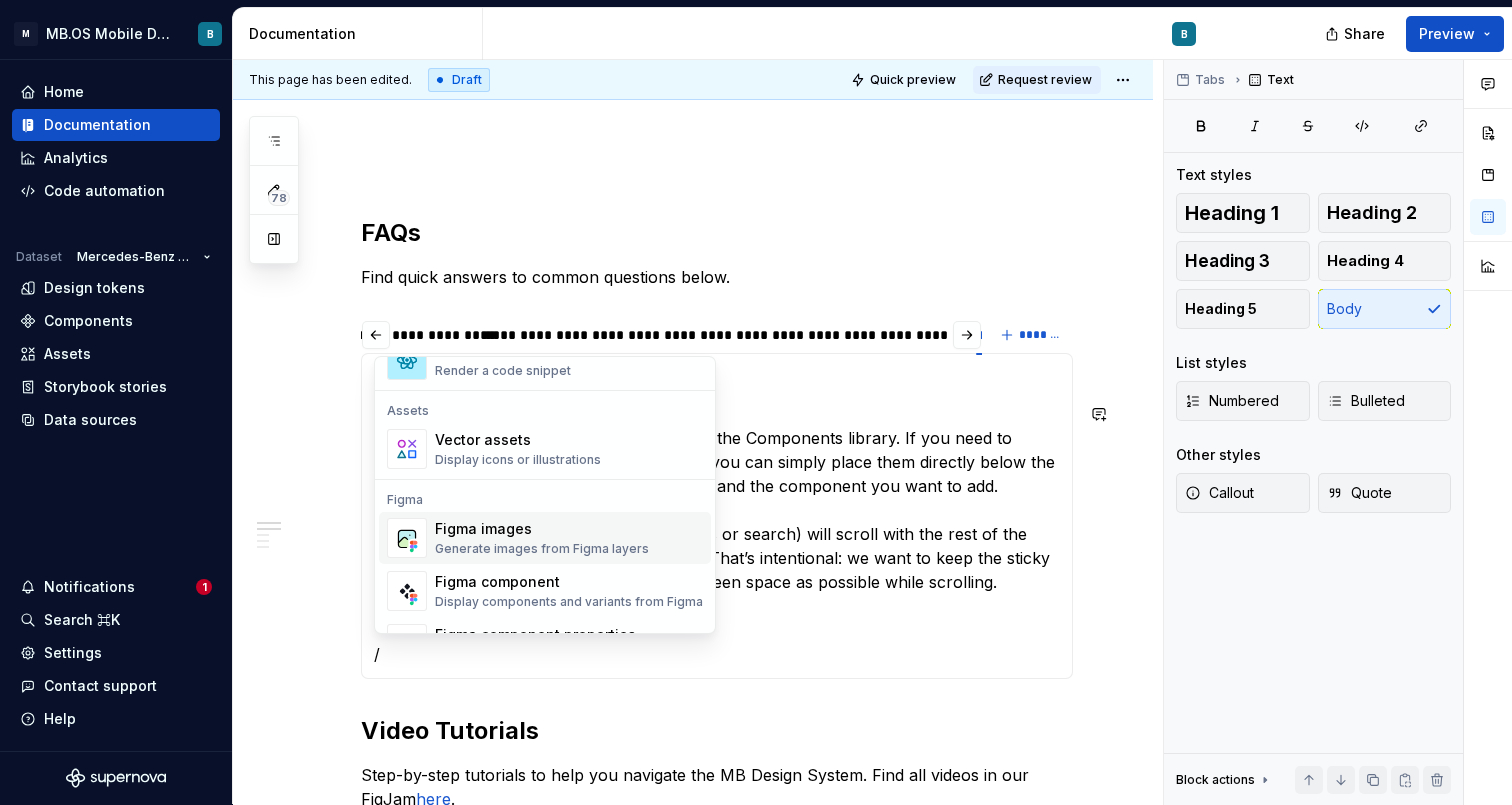 click on "Figma images" at bounding box center (542, 529) 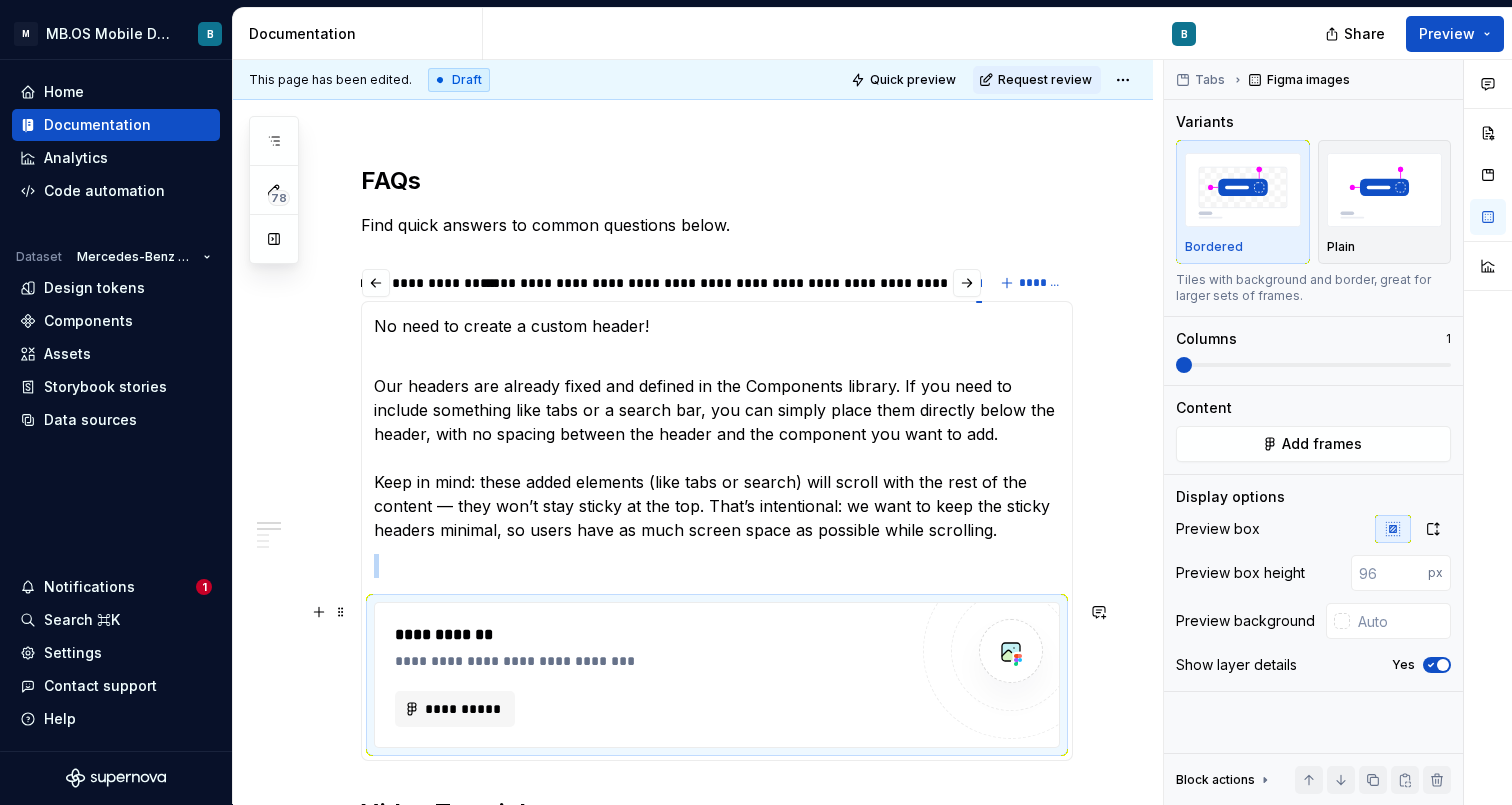 scroll, scrollTop: 334, scrollLeft: 0, axis: vertical 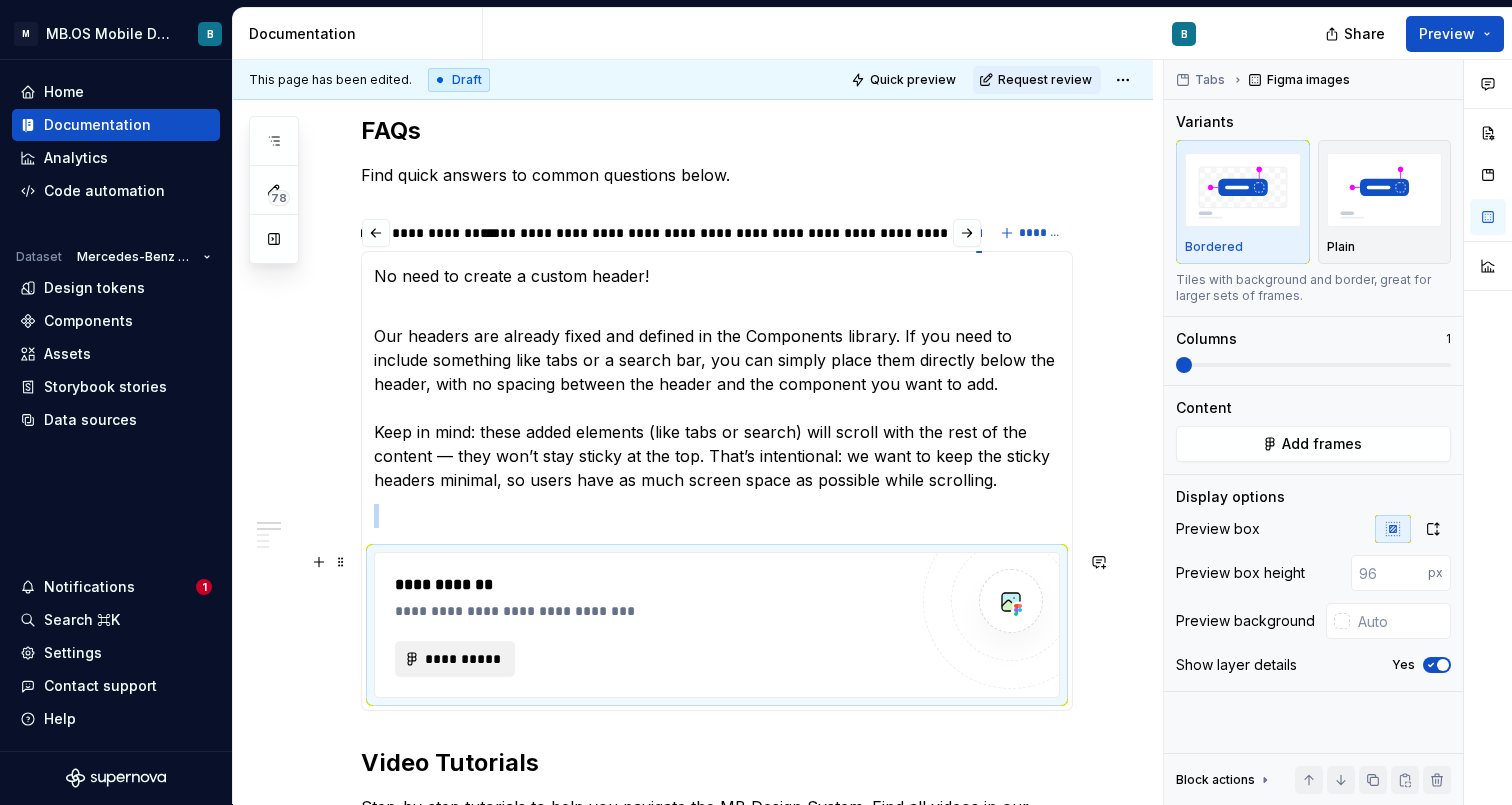 click on "**********" at bounding box center (463, 659) 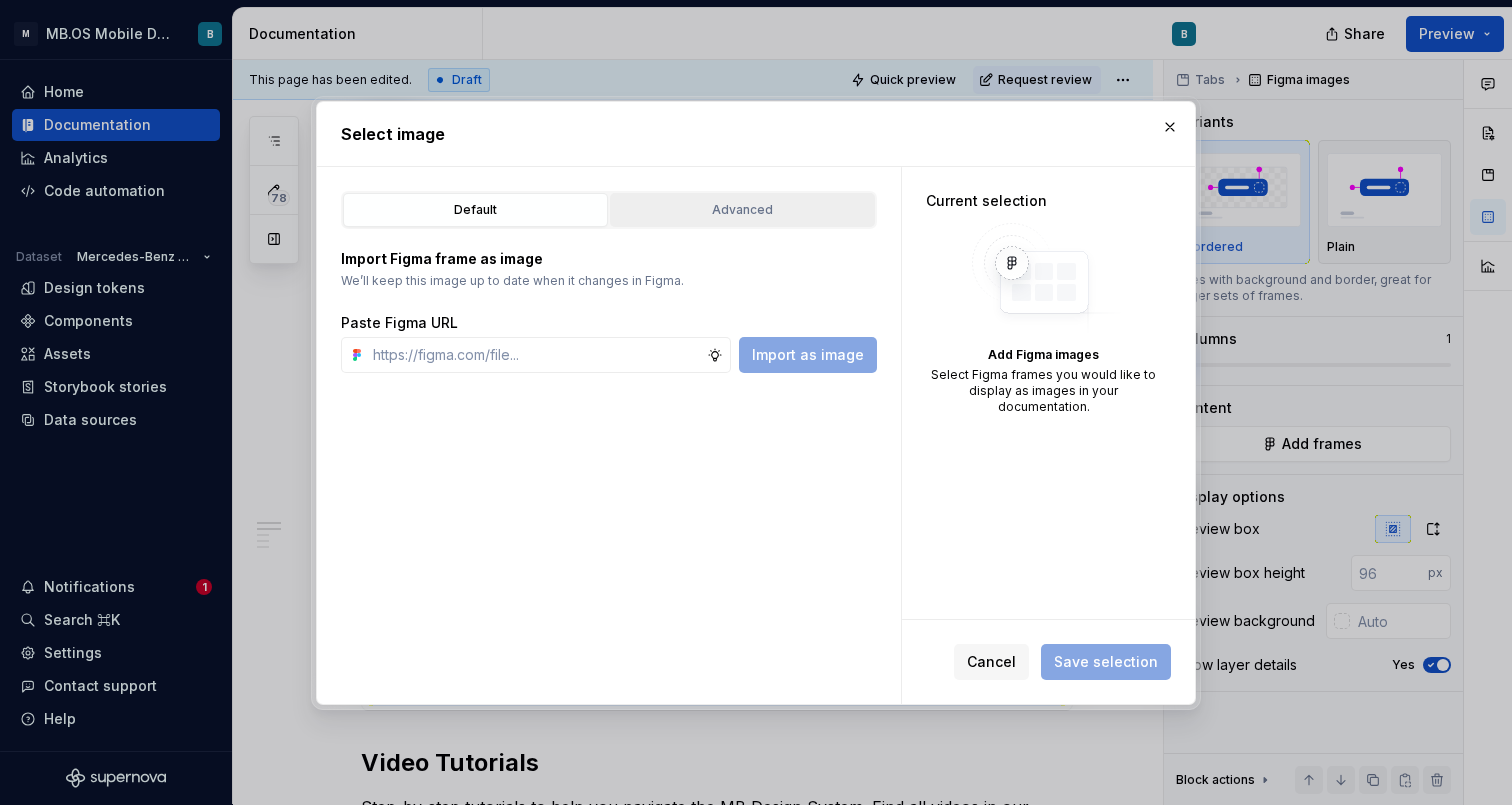 click on "Advanced" at bounding box center (742, 210) 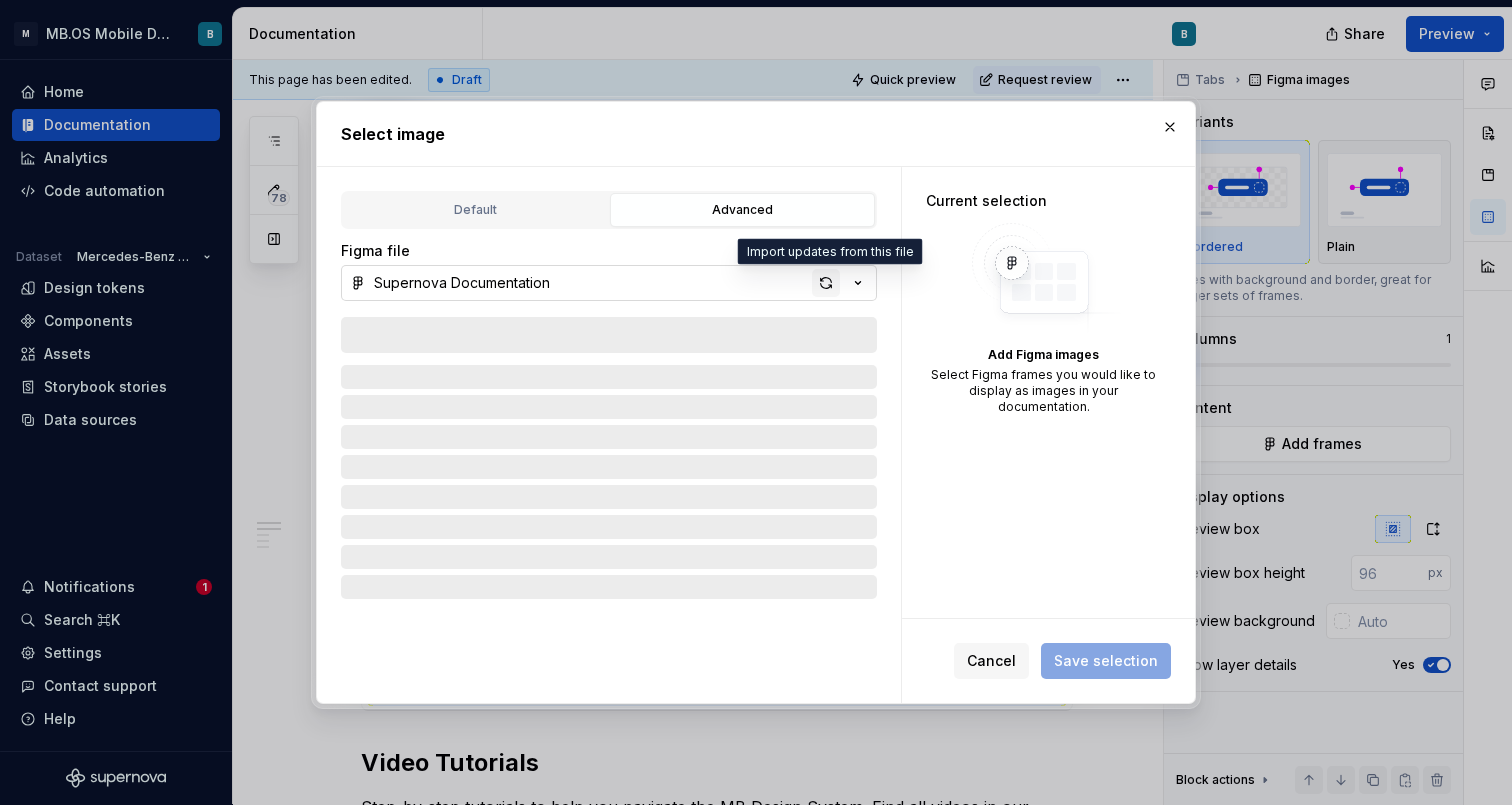 click at bounding box center (826, 283) 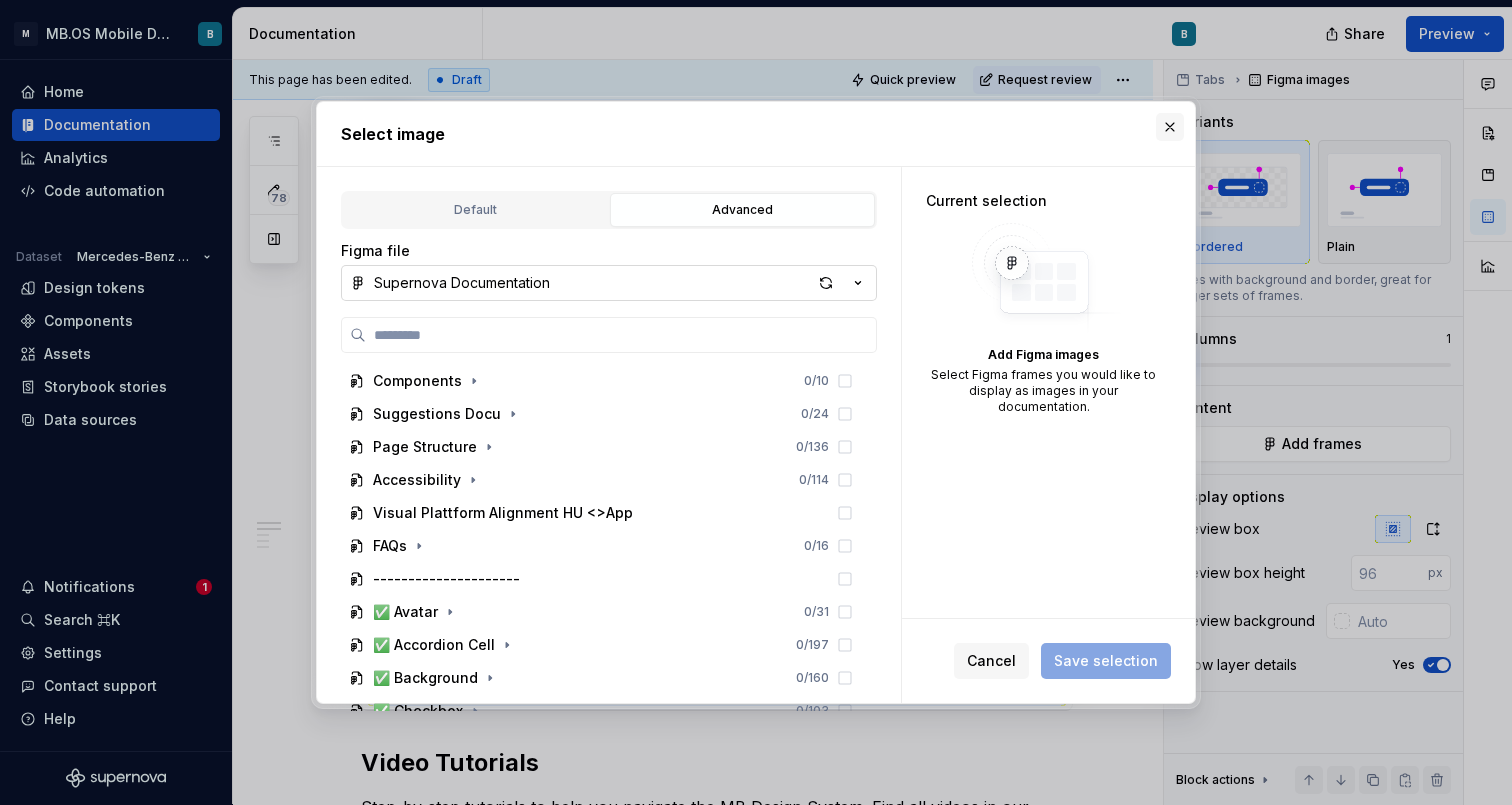 click at bounding box center [1170, 127] 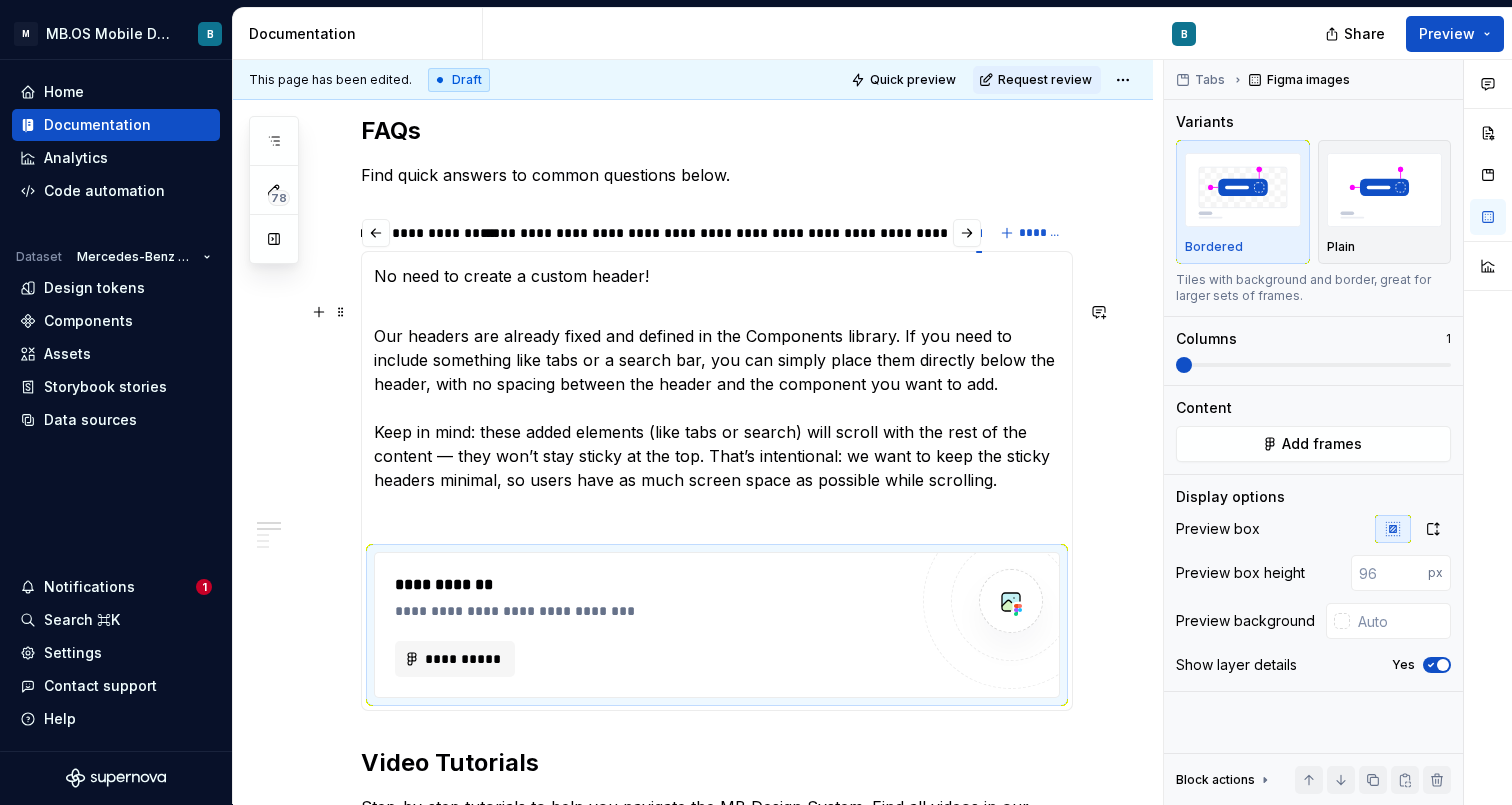 scroll, scrollTop: 275, scrollLeft: 0, axis: vertical 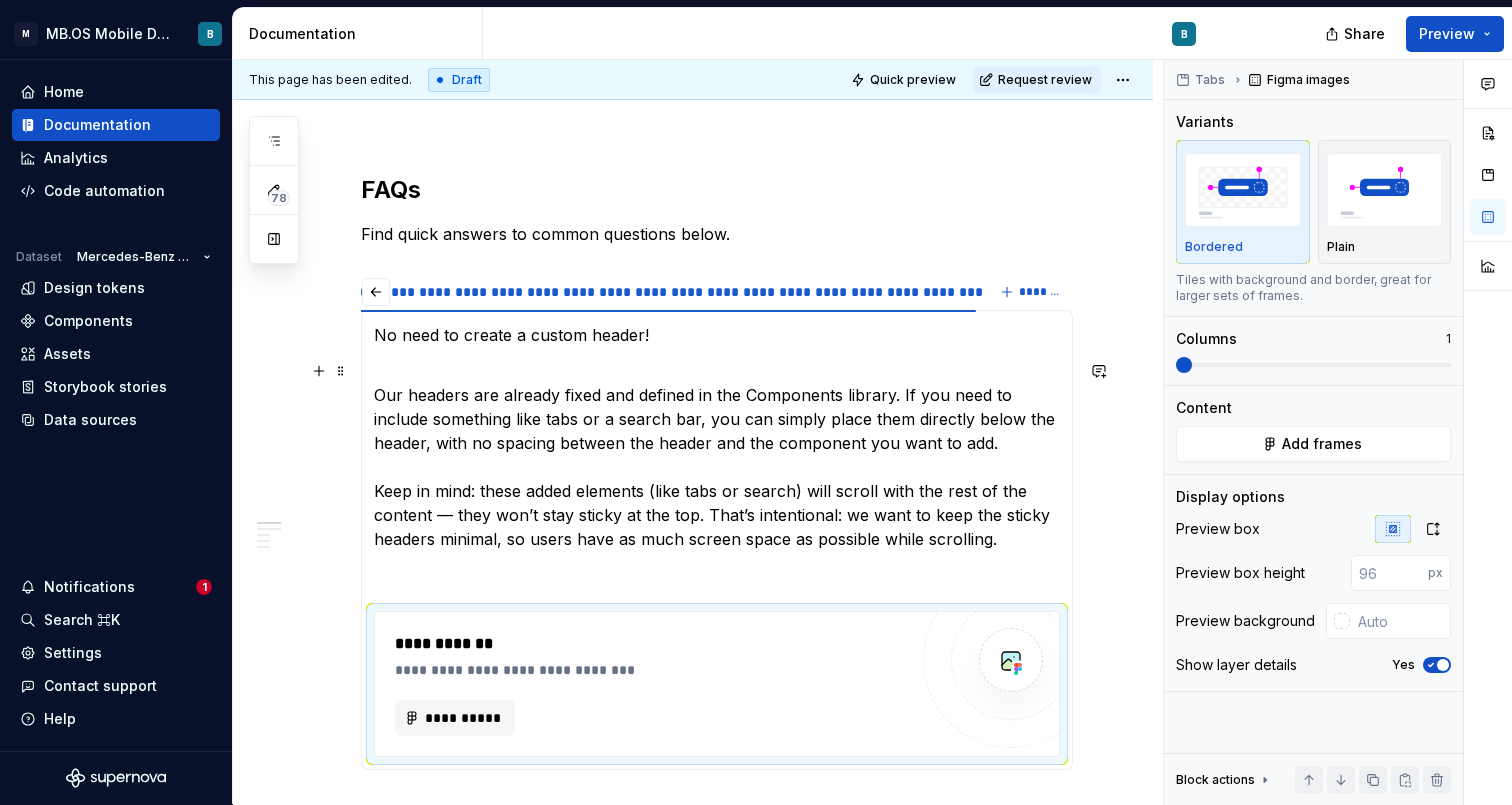 click on "Our headers are already fixed and defined in the Components library. If you need to include something like tabs or a search bar, you can simply place them directly below the header, with no spacing between the header and the component you want to add. Keep in mind: these added elements (like tabs or search) will scroll with the rest of the content — they won’t stay sticky at the top. That’s intentional: we want to keep the sticky headers minimal, so users have as much screen space as possible while scrolling." at bounding box center (717, 455) 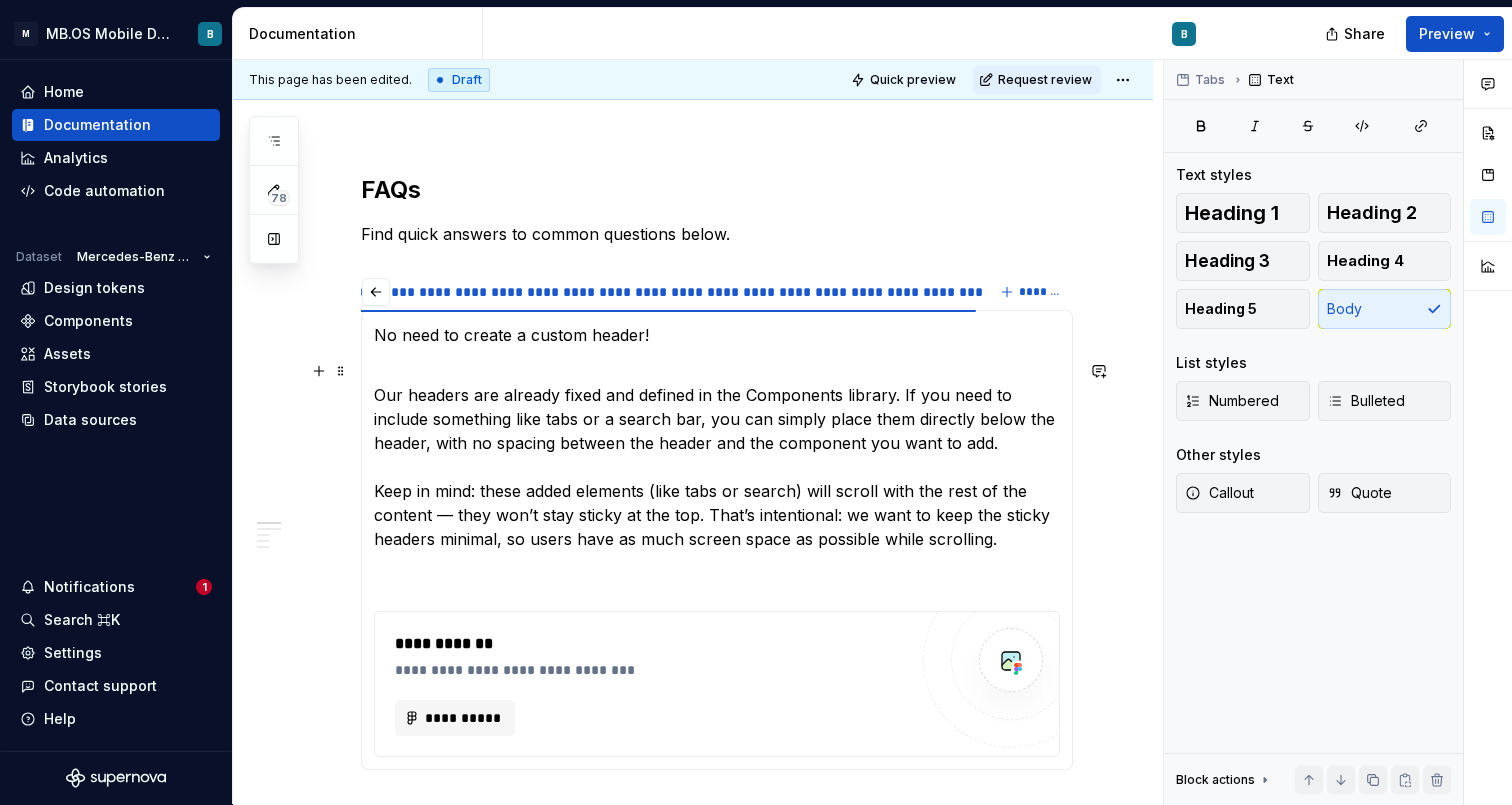 click on "Our headers are already fixed and defined in the Components library. If you need to include something like tabs or a search bar, you can simply place them directly below the header, with no spacing between the header and the component you want to add. Keep in mind: these added elements (like tabs or search) will scroll with the rest of the content — they won’t stay sticky at the top. That’s intentional: we want to keep the sticky headers minimal, so users have as much screen space as possible while scrolling." at bounding box center [717, 455] 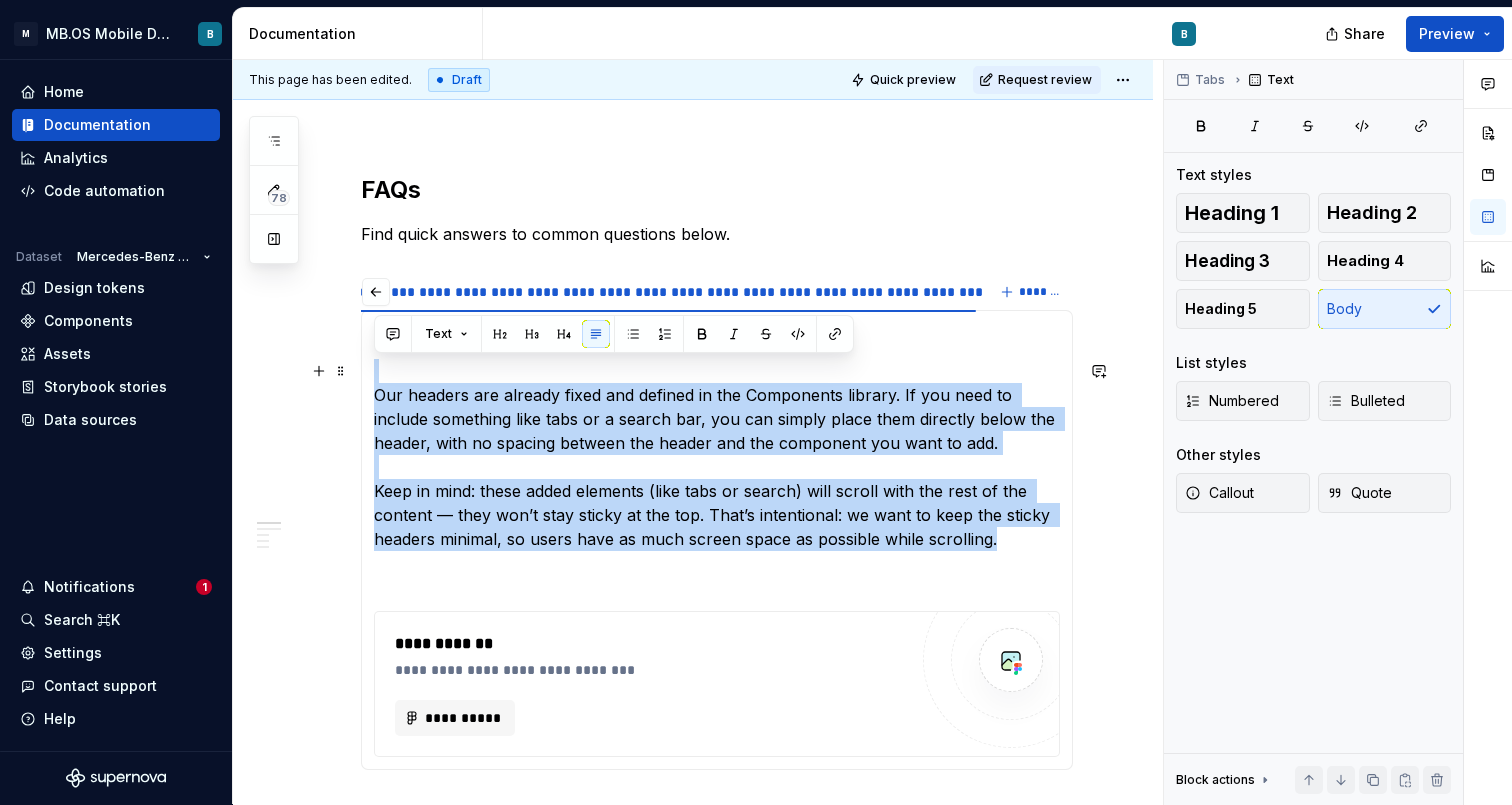 click on "Our headers are already fixed and defined in the Components library. If you need to include something like tabs or a search bar, you can simply place them directly below the header, with no spacing between the header and the component you want to add. Keep in mind: these added elements (like tabs or search) will scroll with the rest of the content — they won’t stay sticky at the top. That’s intentional: we want to keep the sticky headers minimal, so users have as much screen space as possible while scrolling." at bounding box center [717, 455] 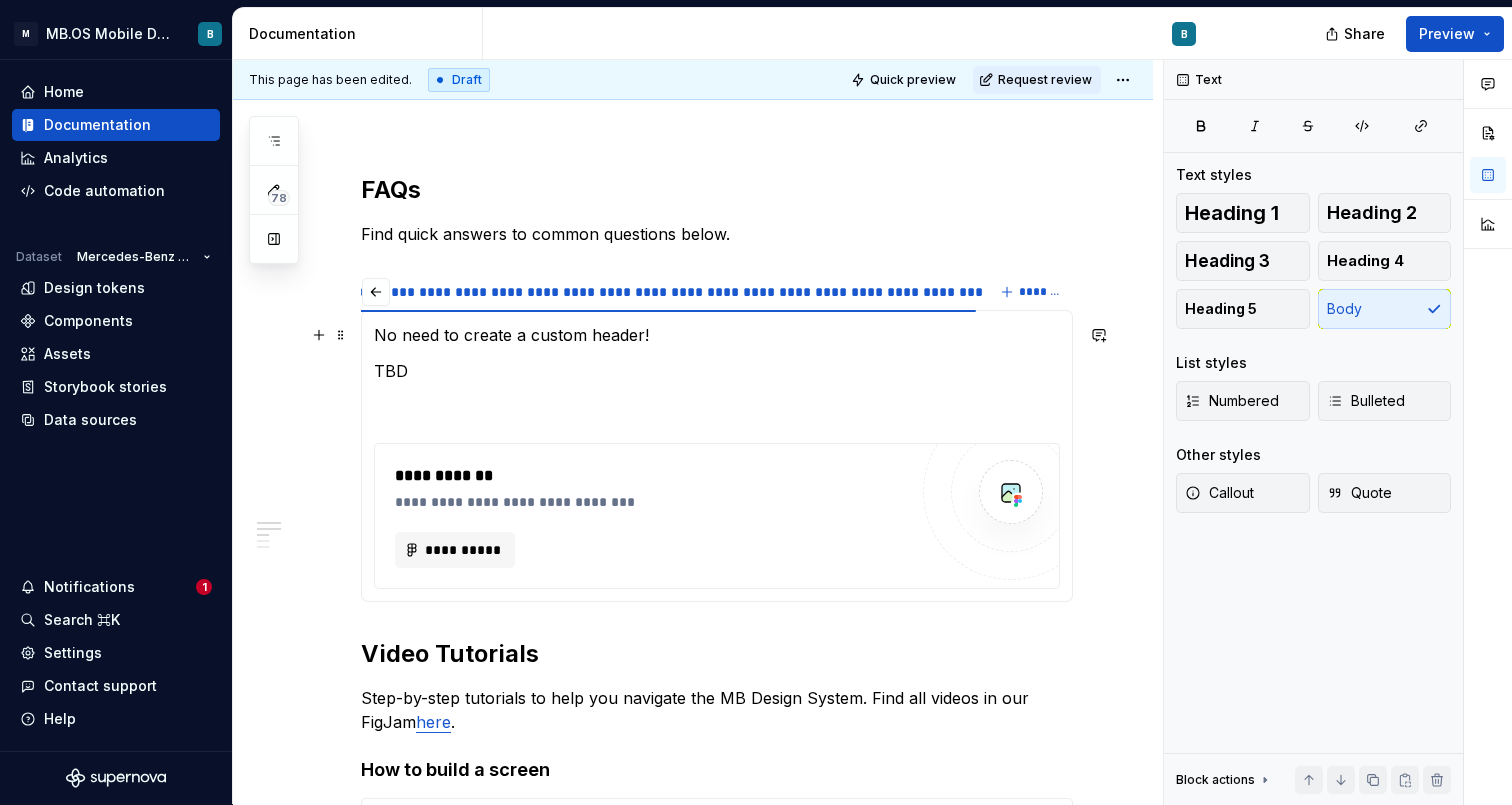 click on "No need to create a custom header!" at bounding box center [717, 335] 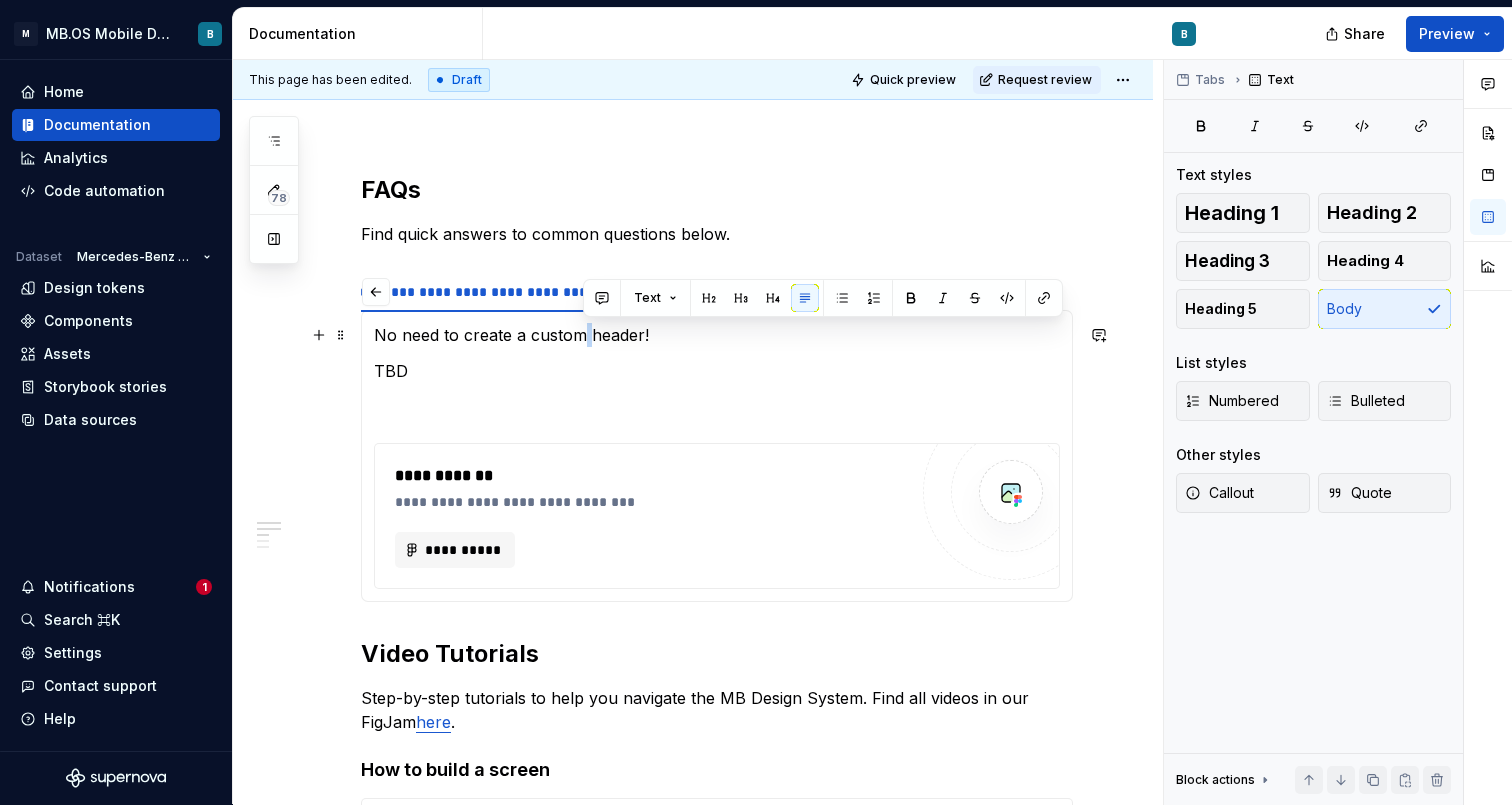 click on "No need to create a custom header!" at bounding box center [717, 335] 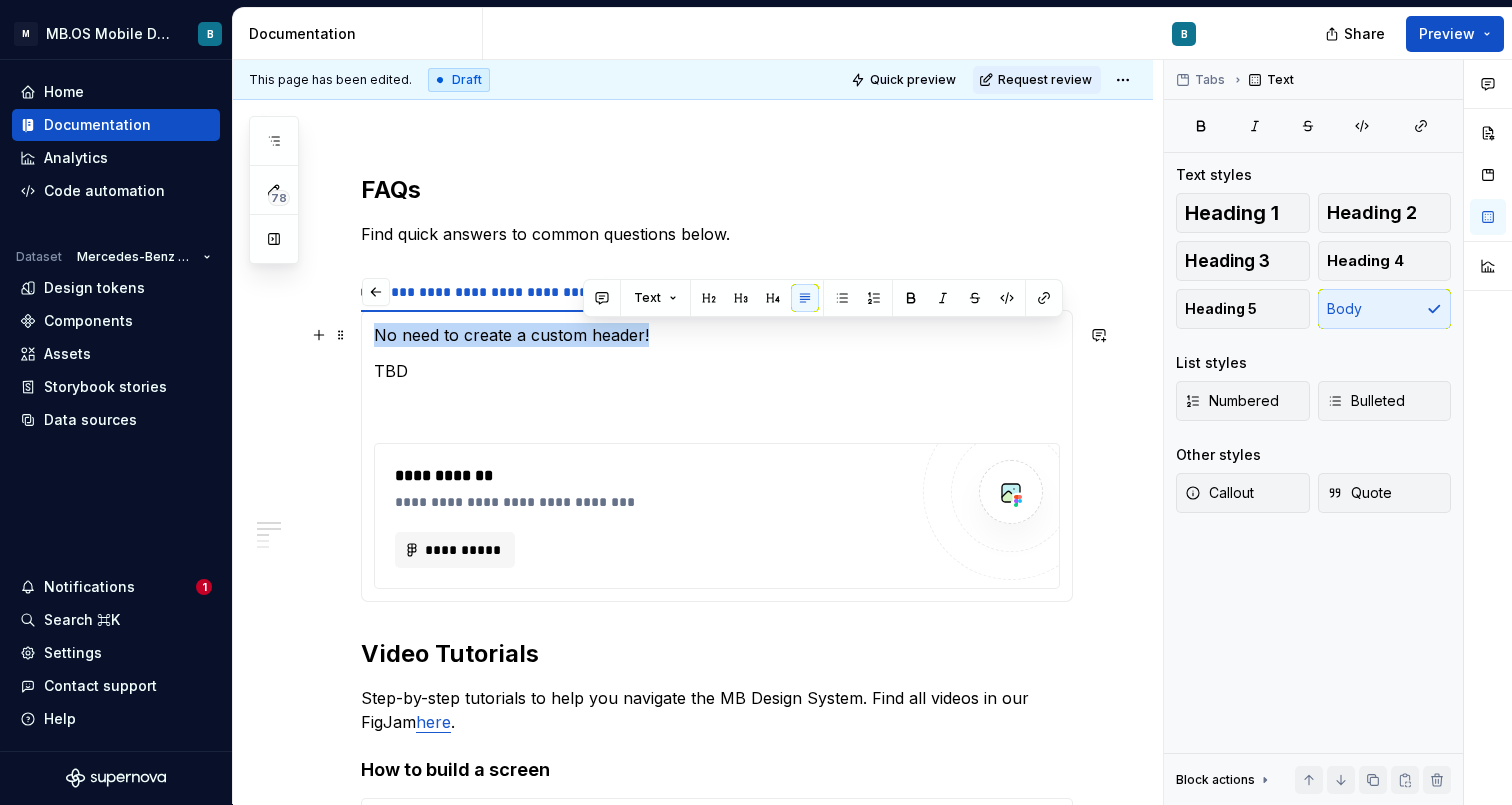click on "No need to create a custom header!" at bounding box center (717, 335) 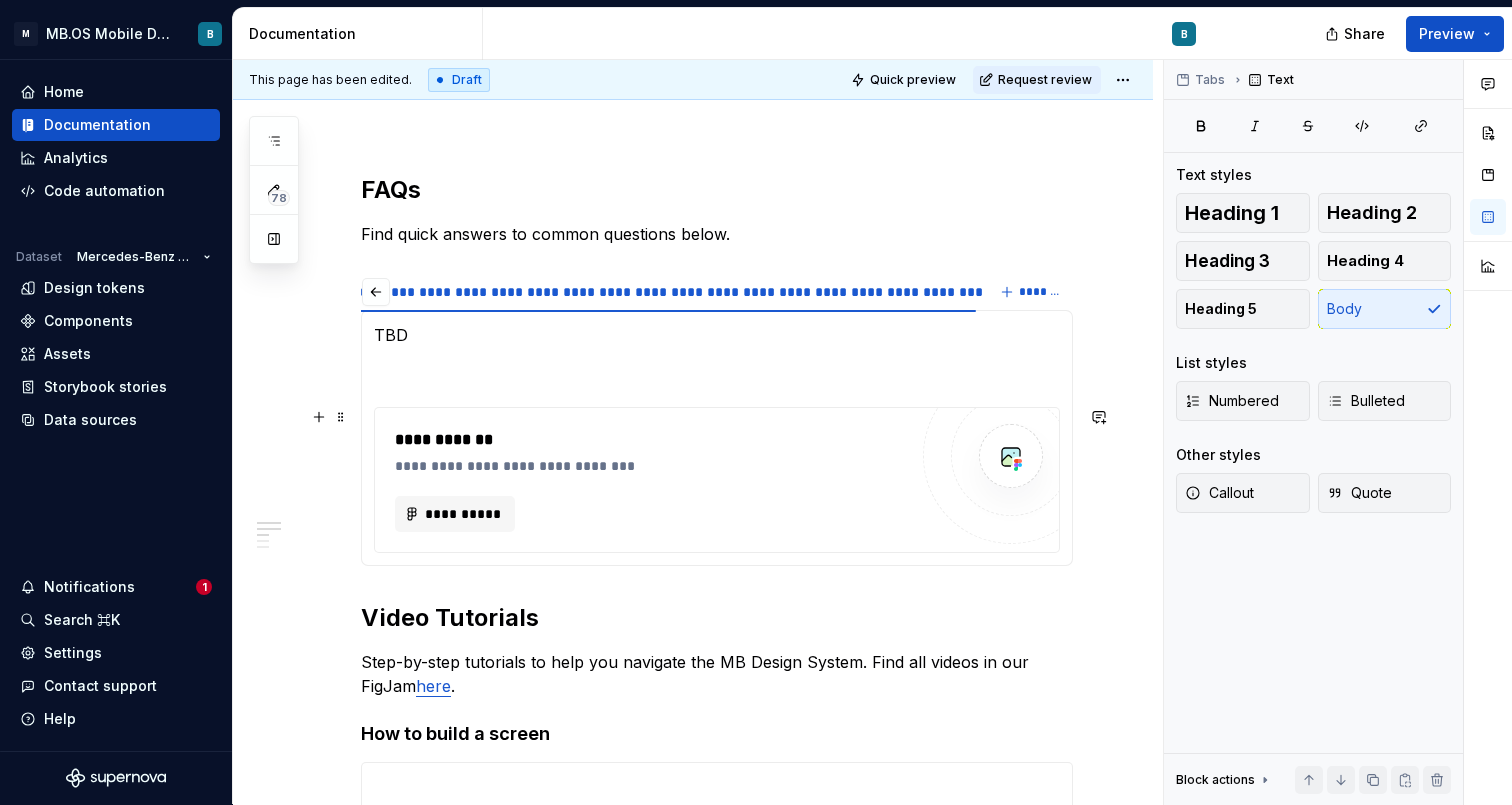 click at bounding box center (1011, 456) 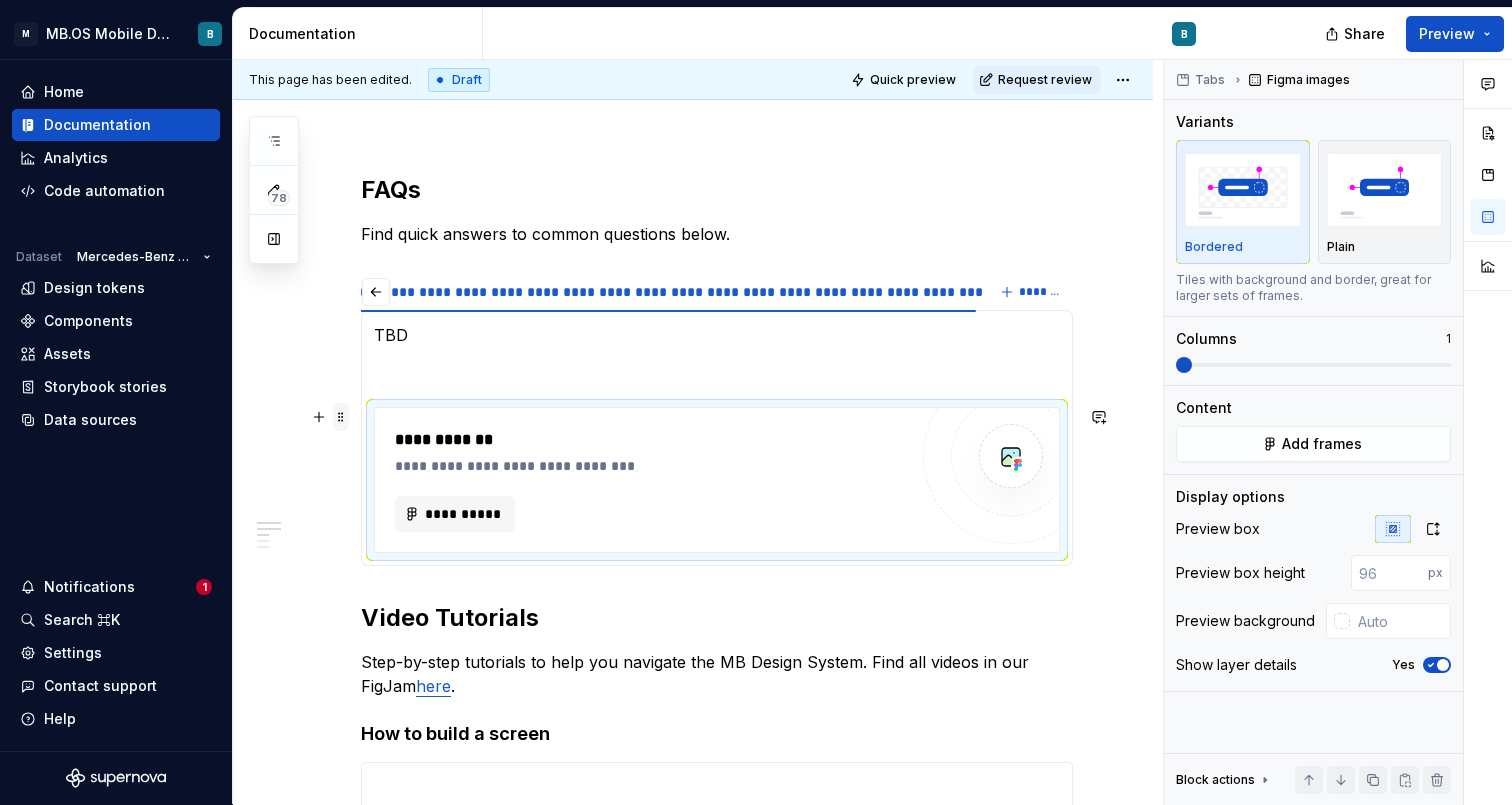 click at bounding box center [341, 417] 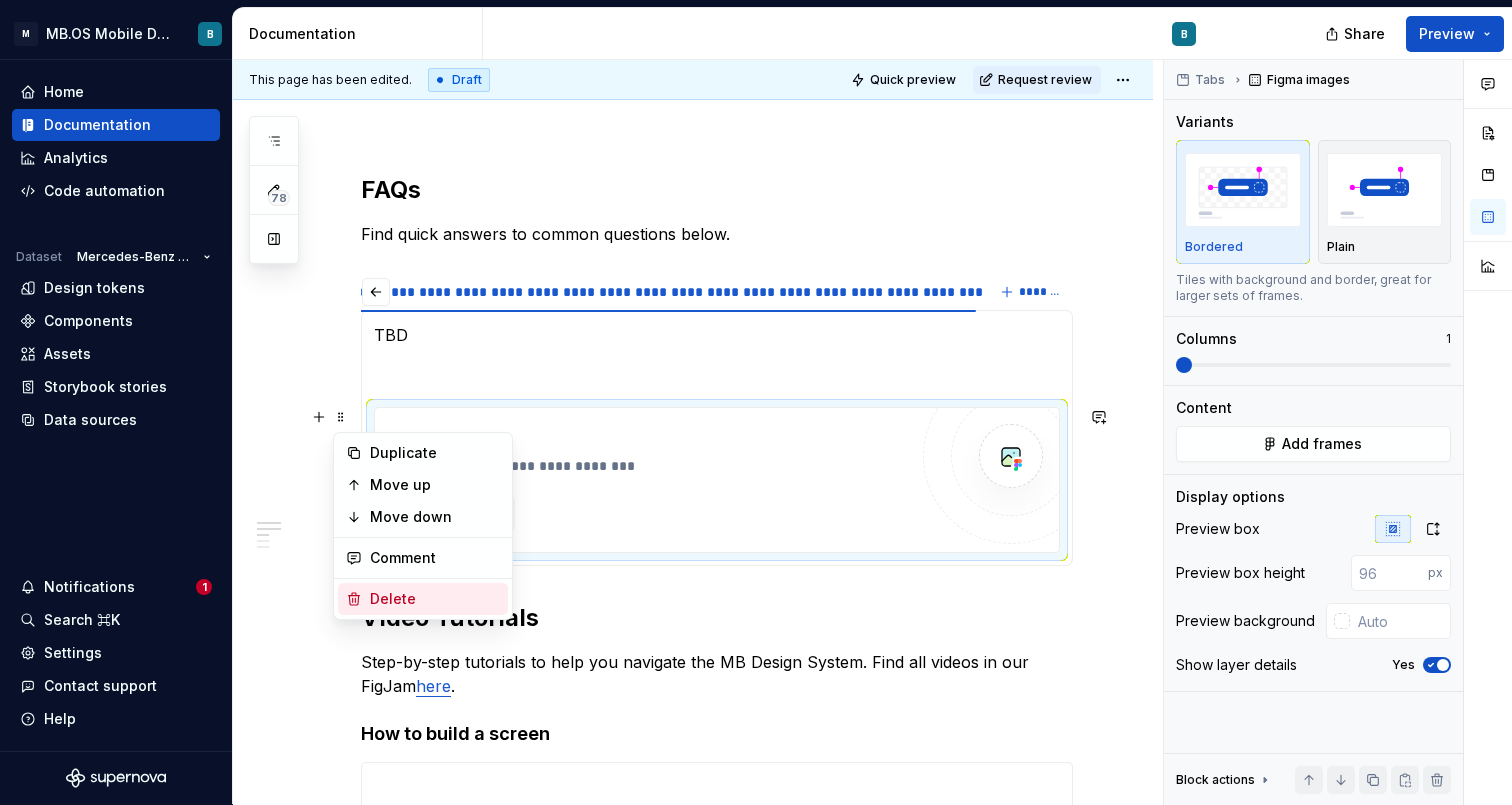 click on "Delete" at bounding box center (435, 599) 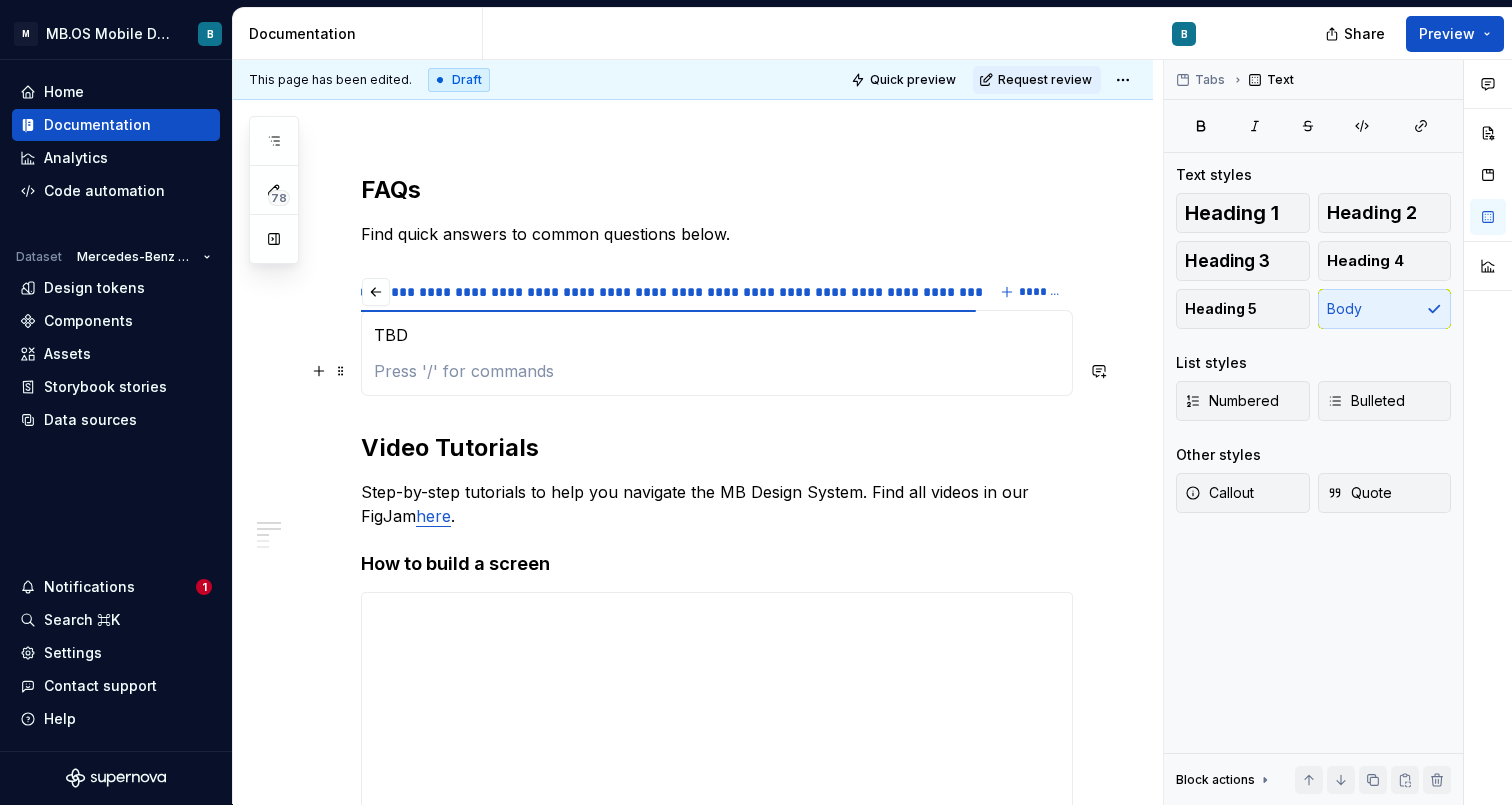 click on "TBD" at bounding box center [717, 353] 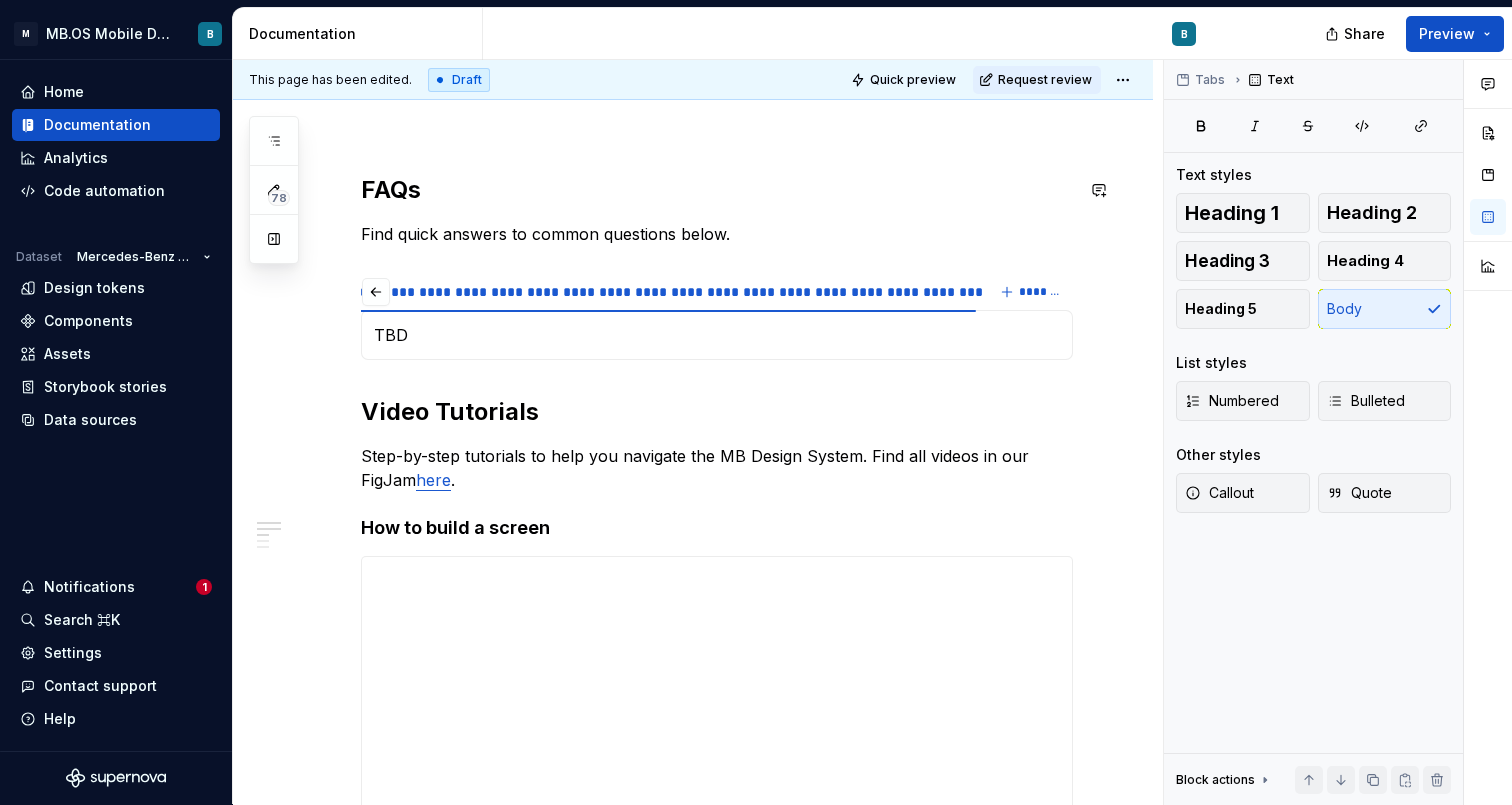 click on "**********" at bounding box center (717, 1003) 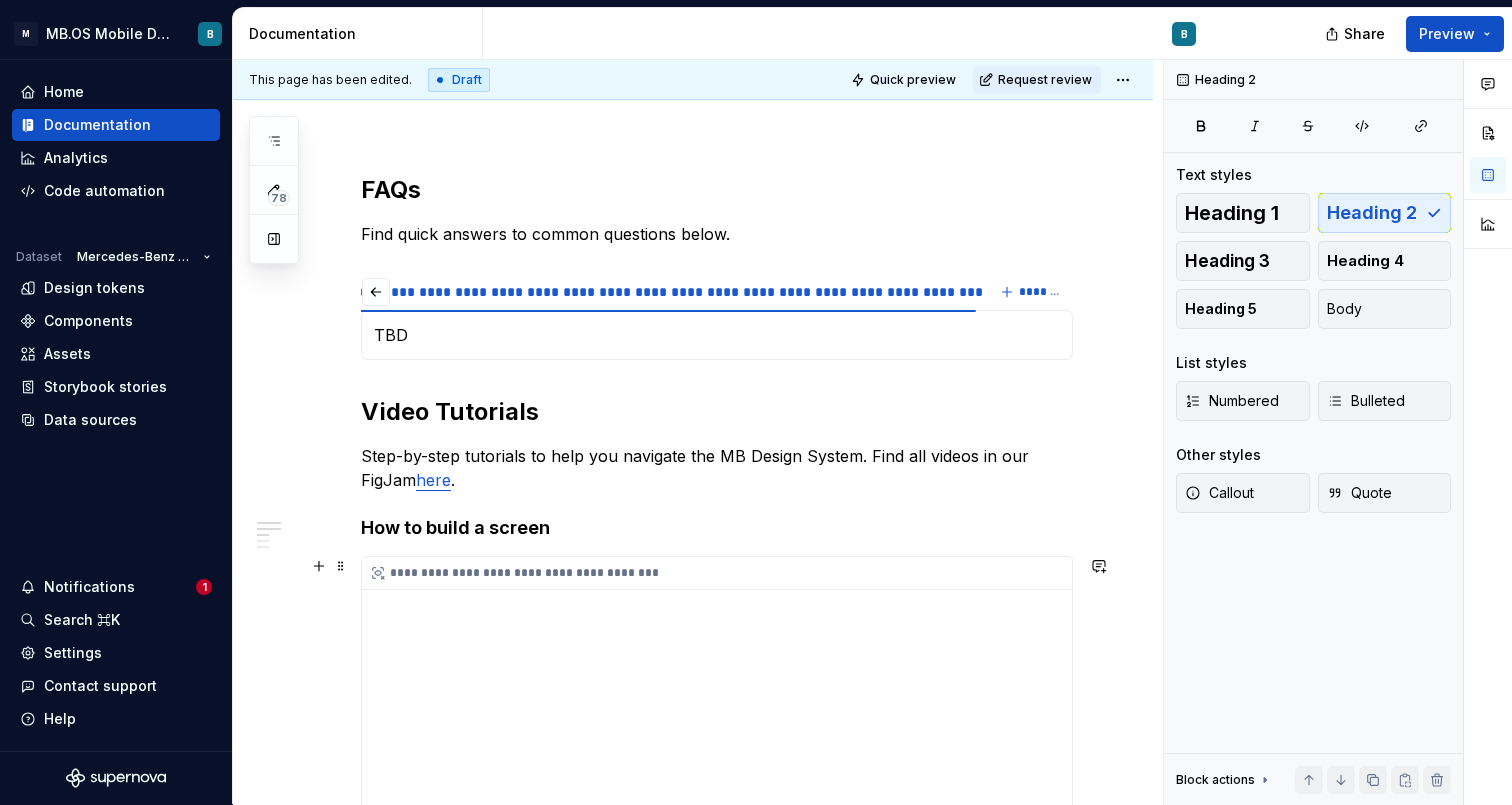type on "*" 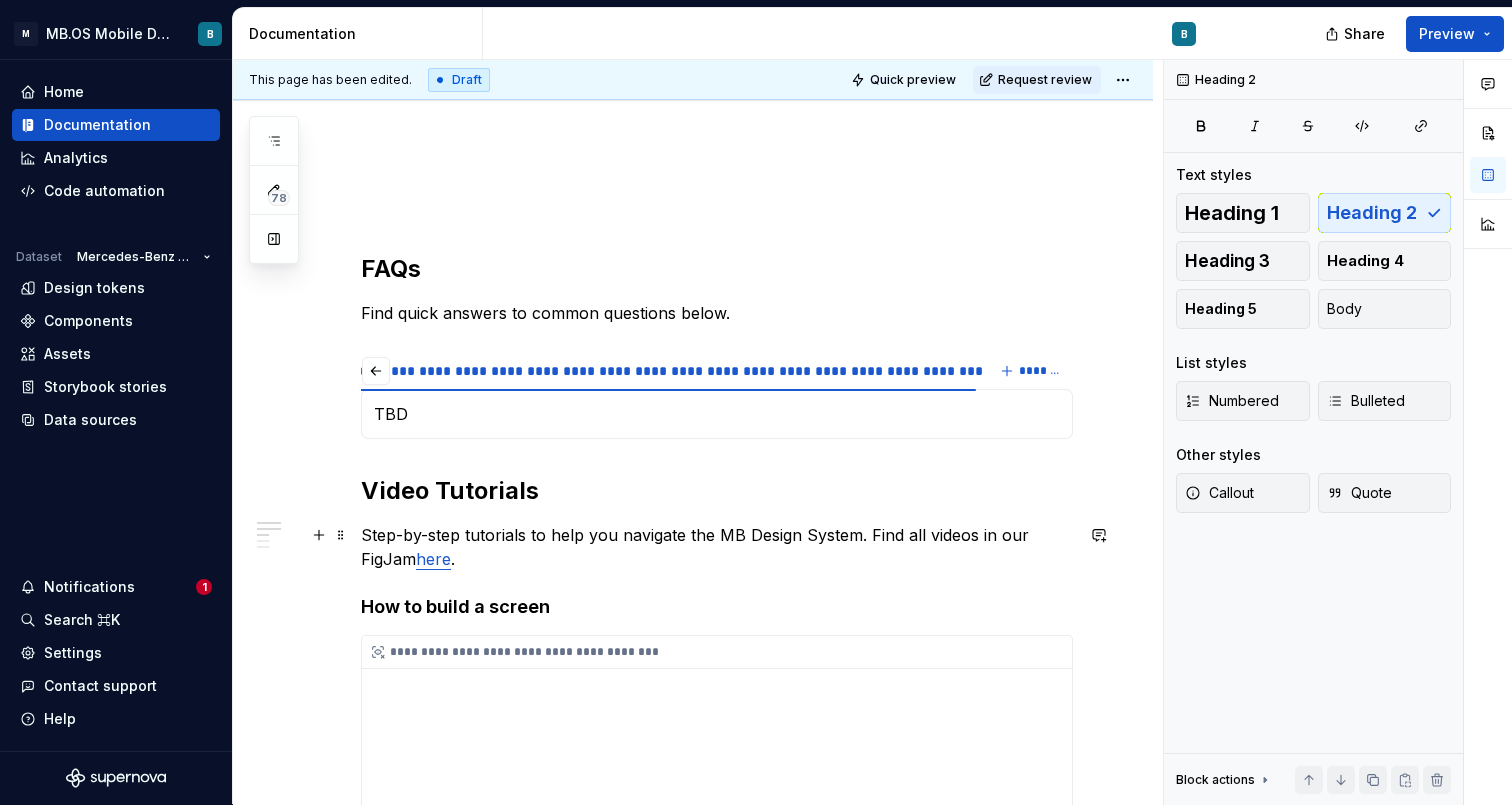 scroll, scrollTop: 190, scrollLeft: 0, axis: vertical 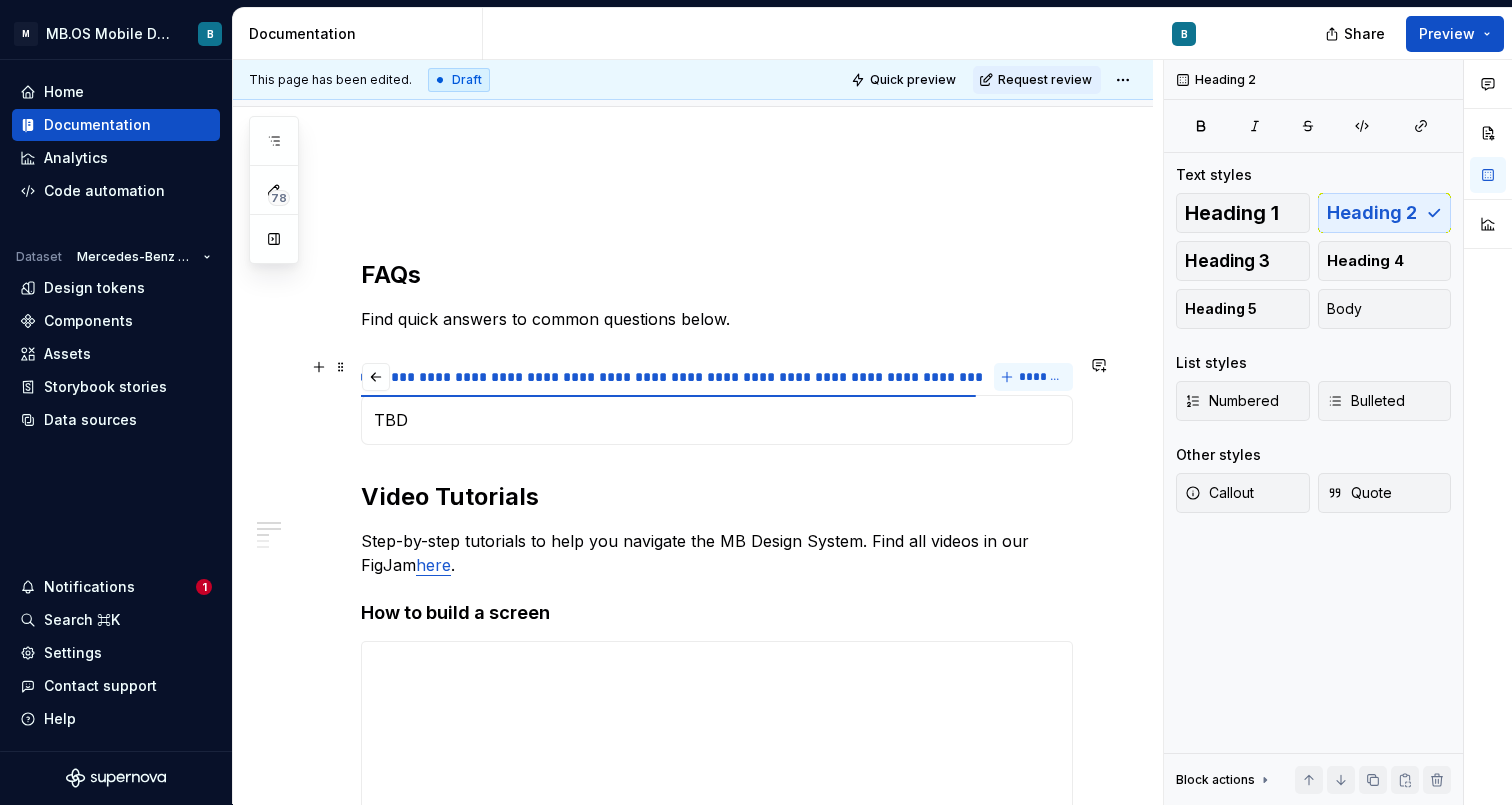 click on "*******" at bounding box center (1041, 377) 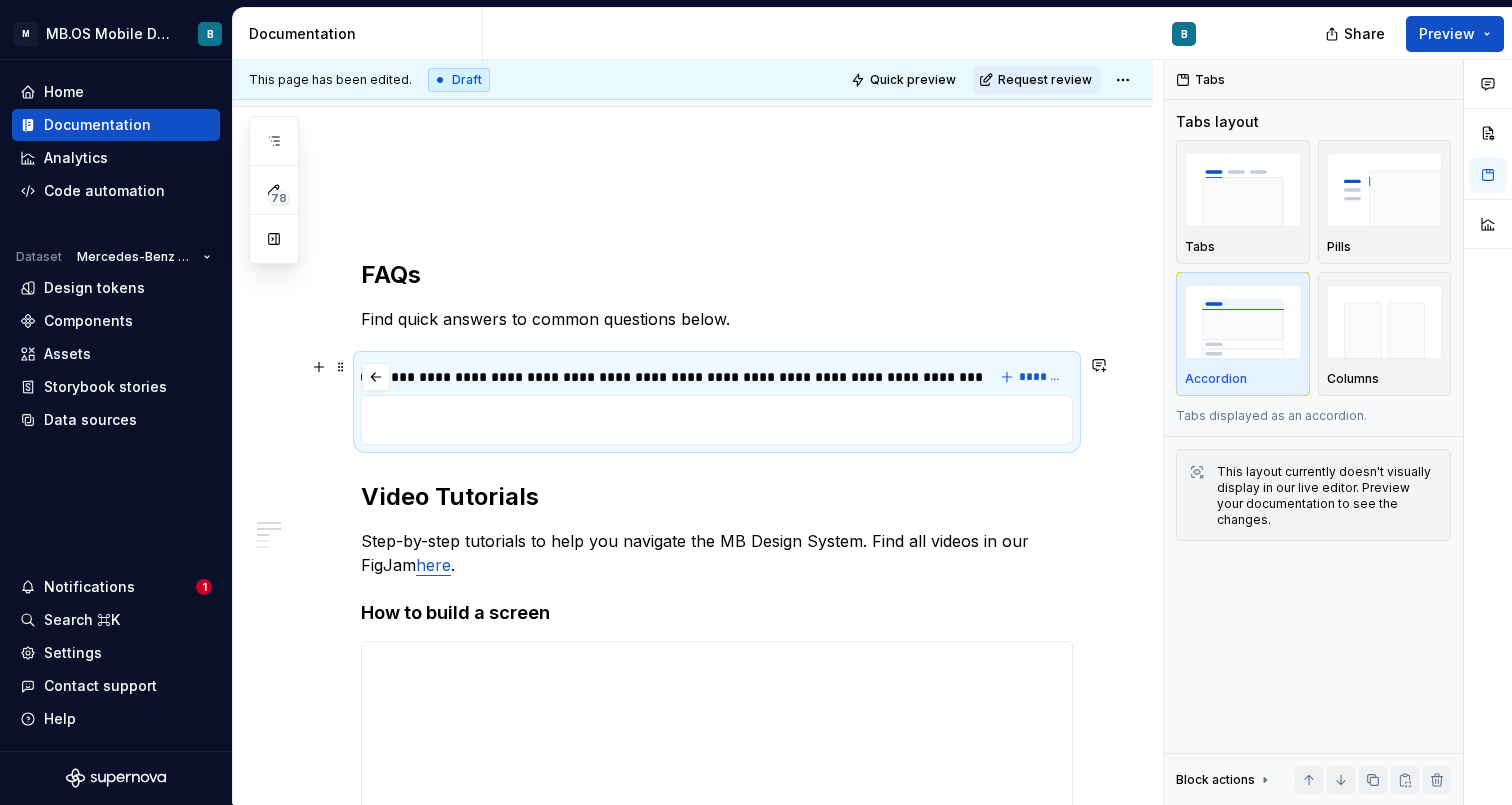 scroll, scrollTop: 0, scrollLeft: 3767, axis: horizontal 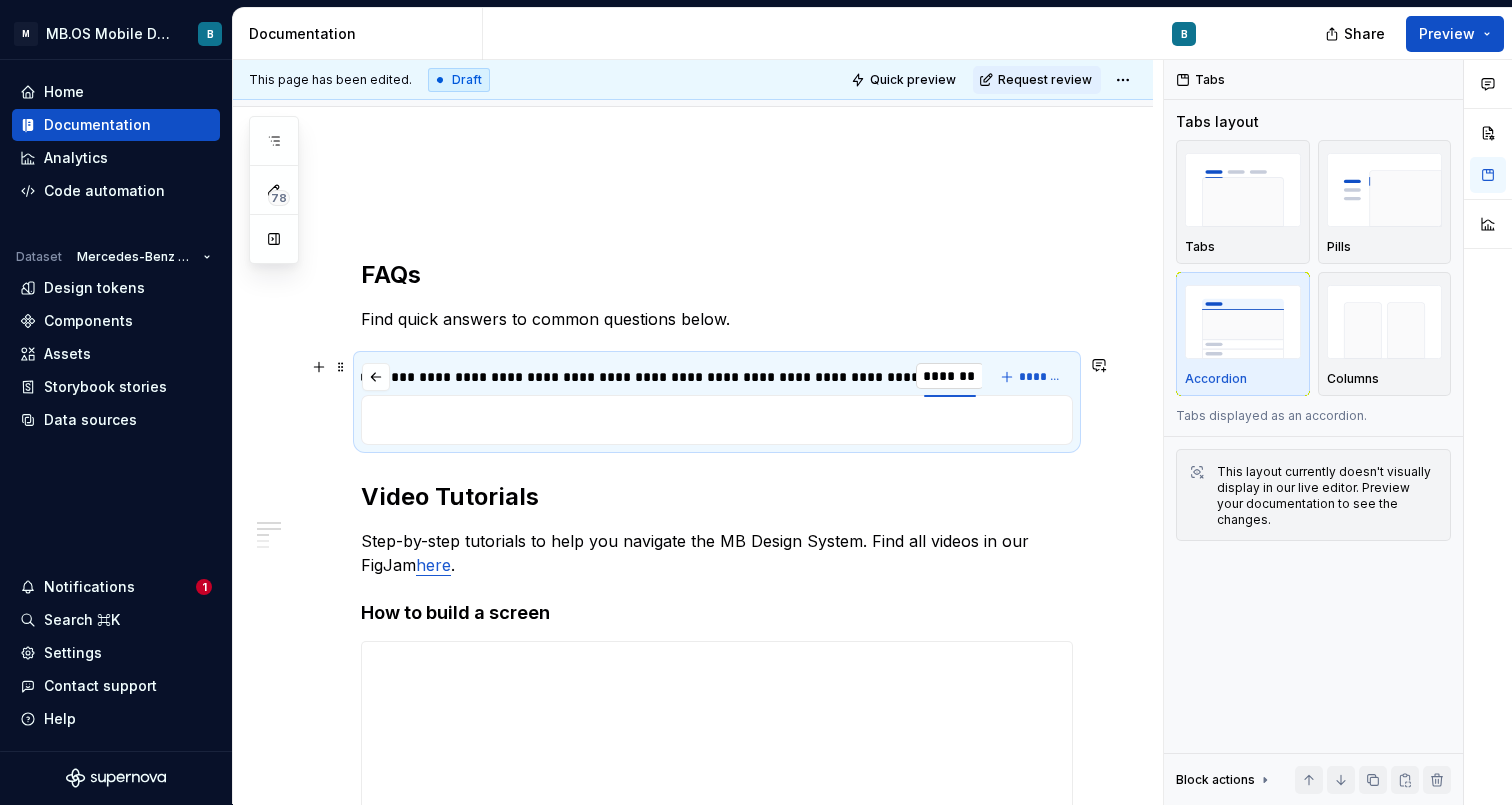 type on "**********" 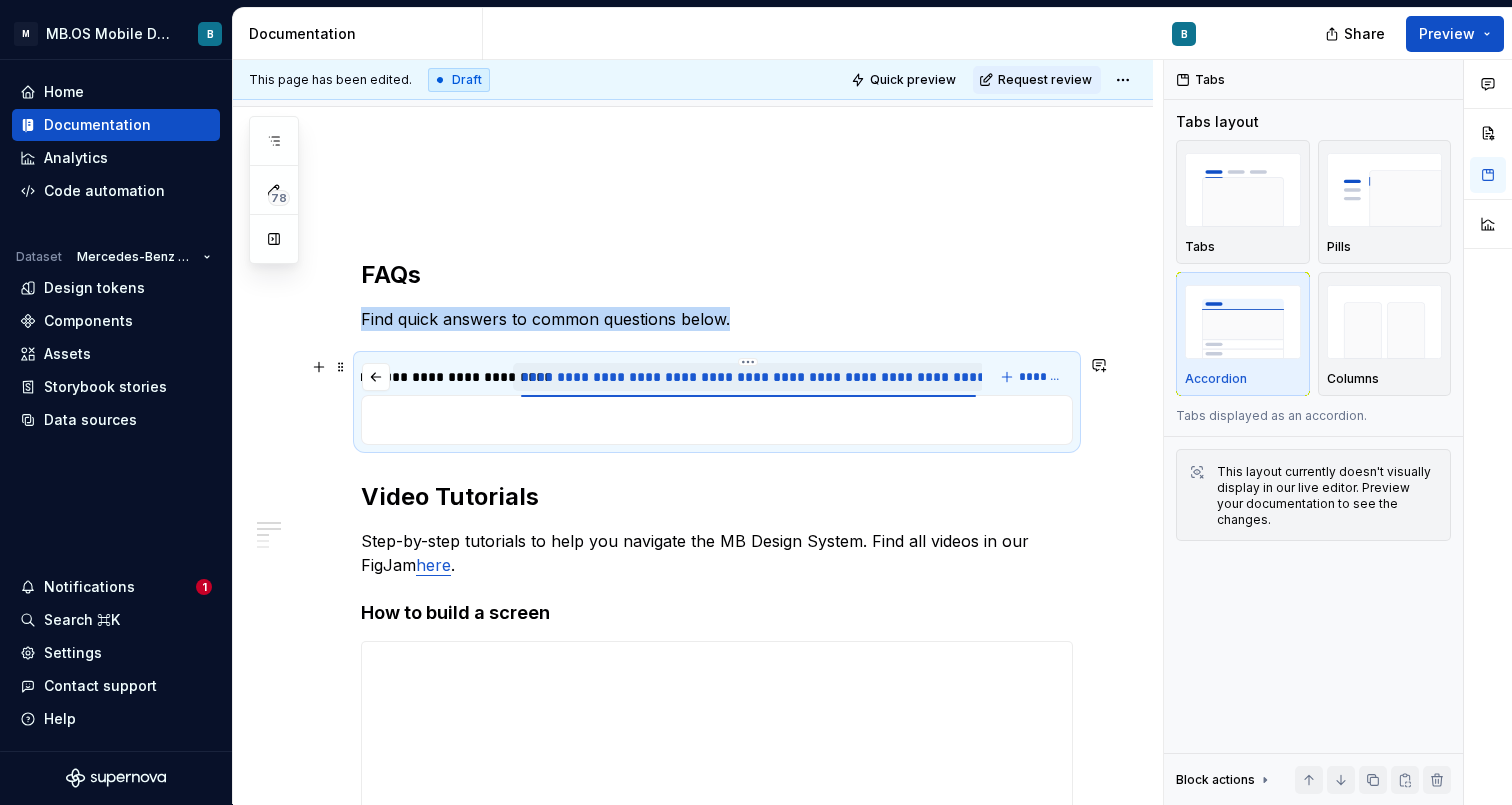 scroll, scrollTop: 0, scrollLeft: 4170, axis: horizontal 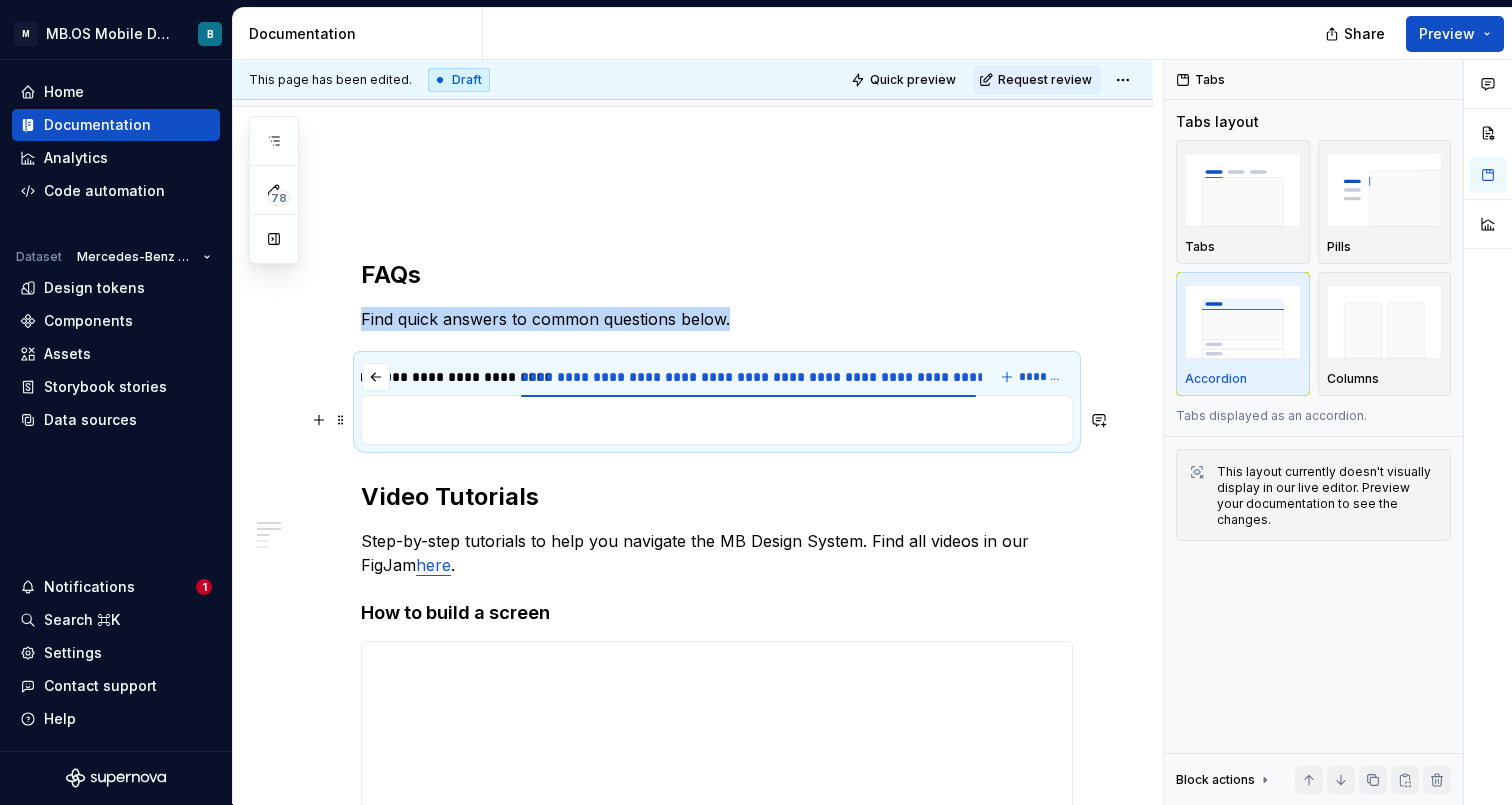 click at bounding box center (717, 420) 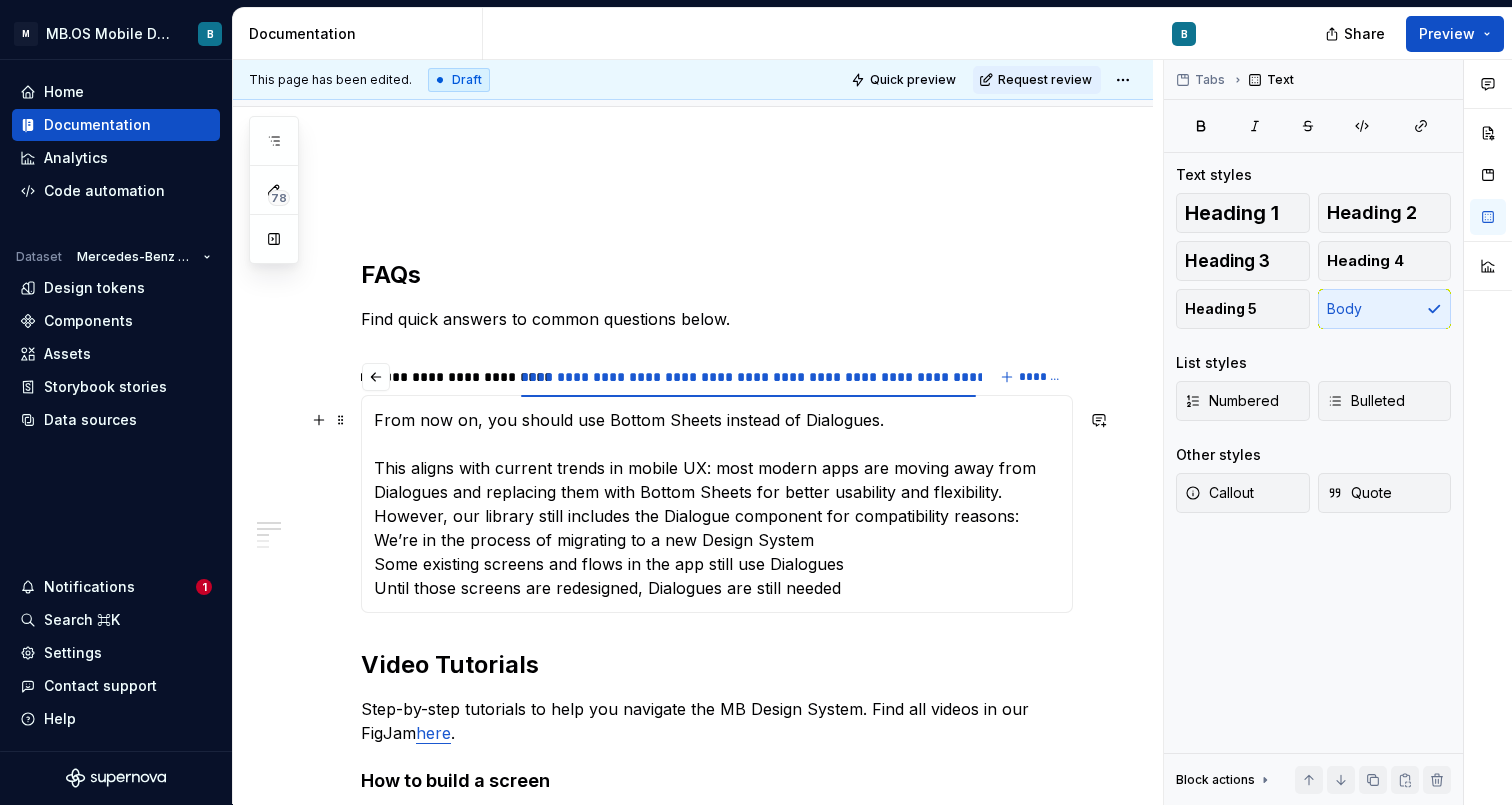 click on "From now on, you should use Bottom Sheets instead of Dialogues. This aligns with current trends in mobile UX: most modern apps are moving away from Dialogues and replacing them with Bottom Sheets for better usability and flexibility. However, our library still includes the Dialogue component for compatibility reasons: We’re in the process of migrating to a new Design System Some existing screens and flows in the app still use Dialogues Until those screens are redesigned, Dialogues are still needed" at bounding box center [717, 504] 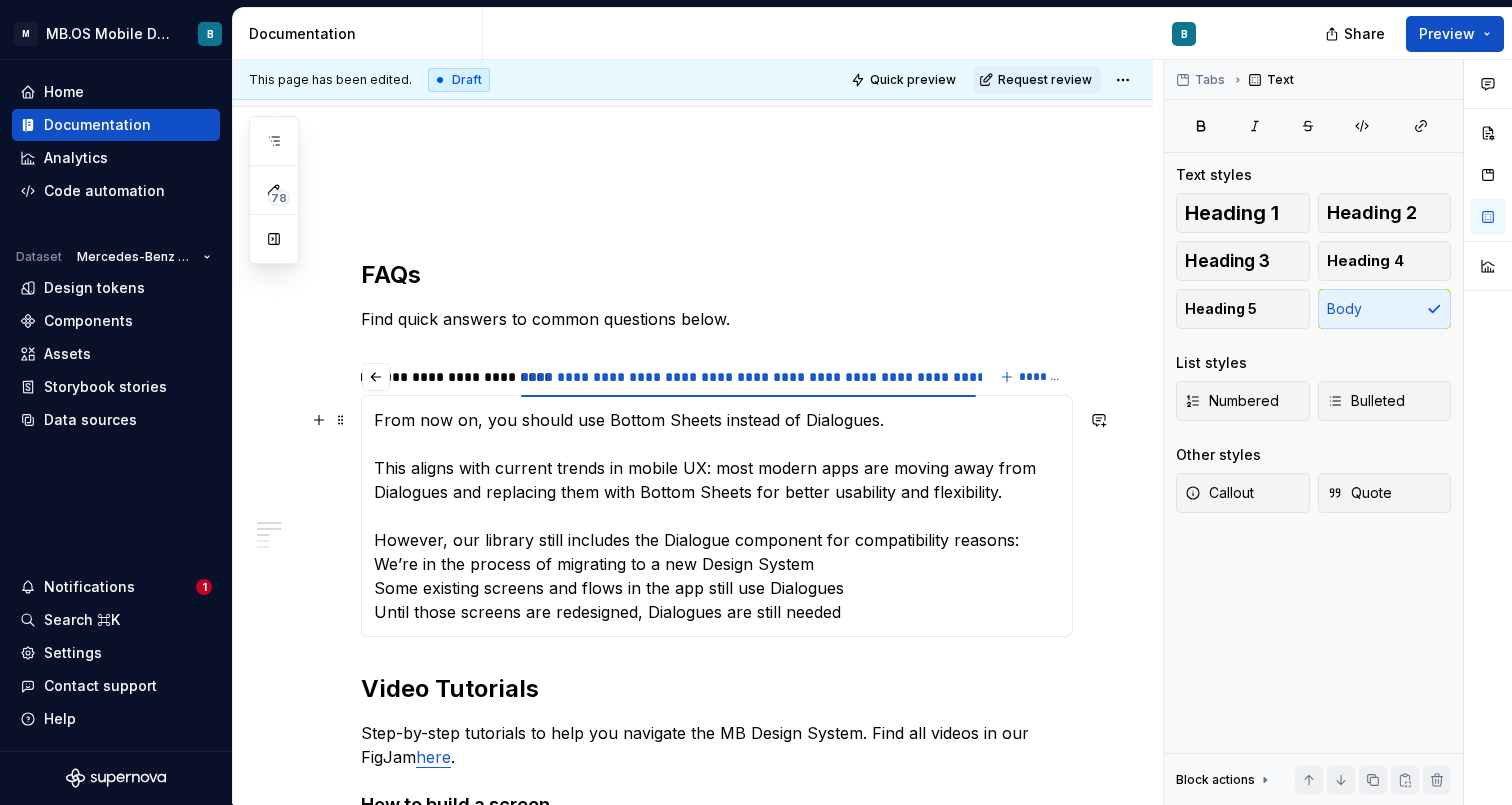 click on "From now on, you should use Bottom Sheets instead of Dialogues. This aligns with current trends in mobile UX: most modern apps are moving away from Dialogues and replacing them with Bottom Sheets for better usability and flexibility. However, our library still includes the Dialogue component for compatibility reasons: We’re in the process of migrating to a new Design System Some existing screens and flows in the app still use Dialogues Until those screens are redesigned, Dialogues are still needed" at bounding box center [717, 516] 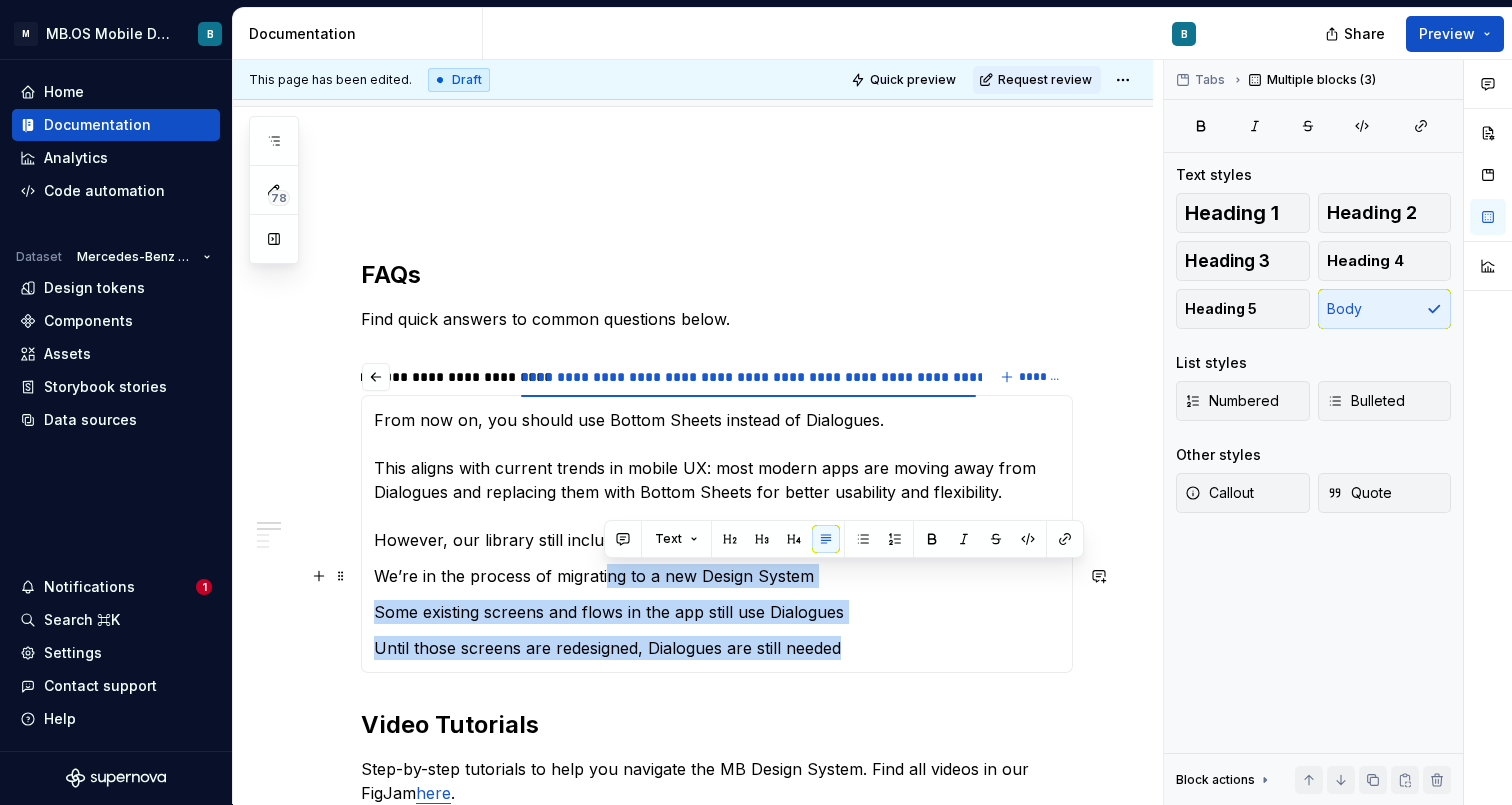 drag, startPoint x: 863, startPoint y: 646, endPoint x: 605, endPoint y: 574, distance: 267.8582 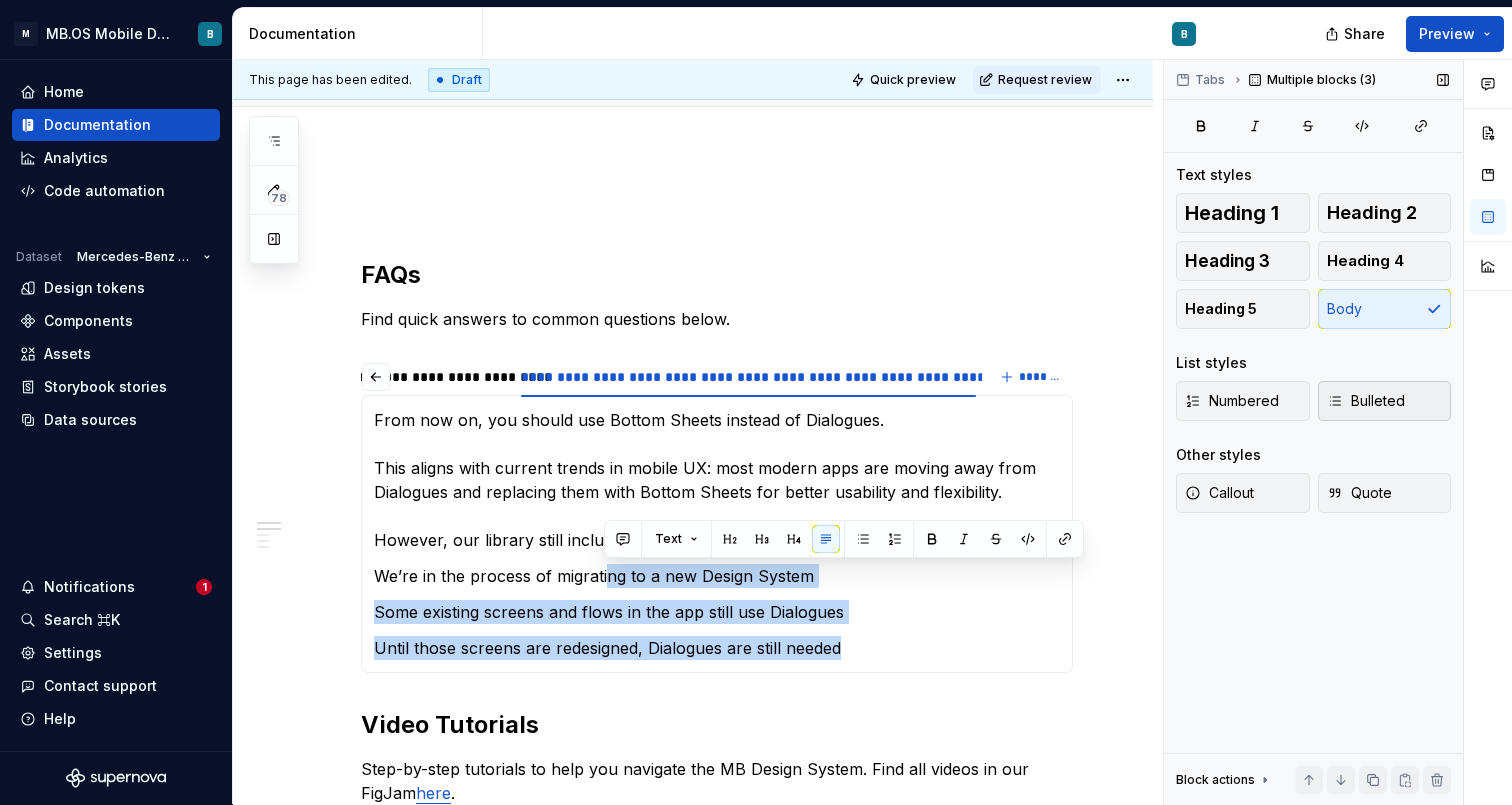 click on "Bulleted" at bounding box center [1366, 401] 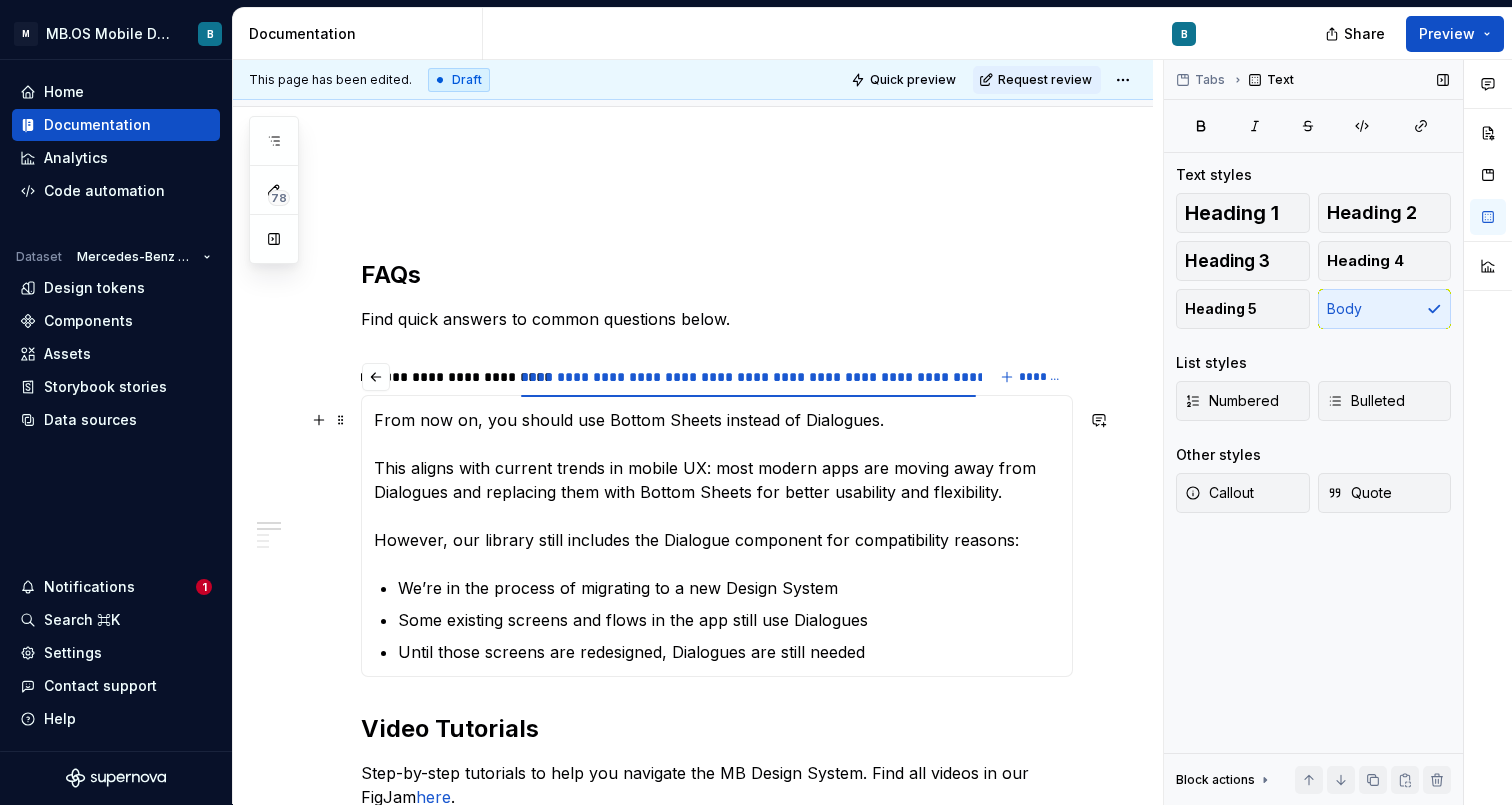 click on "From now on, you should use Bottom Sheets instead of Dialogues. This aligns with current trends in mobile UX: most modern apps are moving away from Dialogues and replacing them with Bottom Sheets for better usability and flexibility. However, our library still includes the Dialogue component for compatibility reasons:" at bounding box center [717, 480] 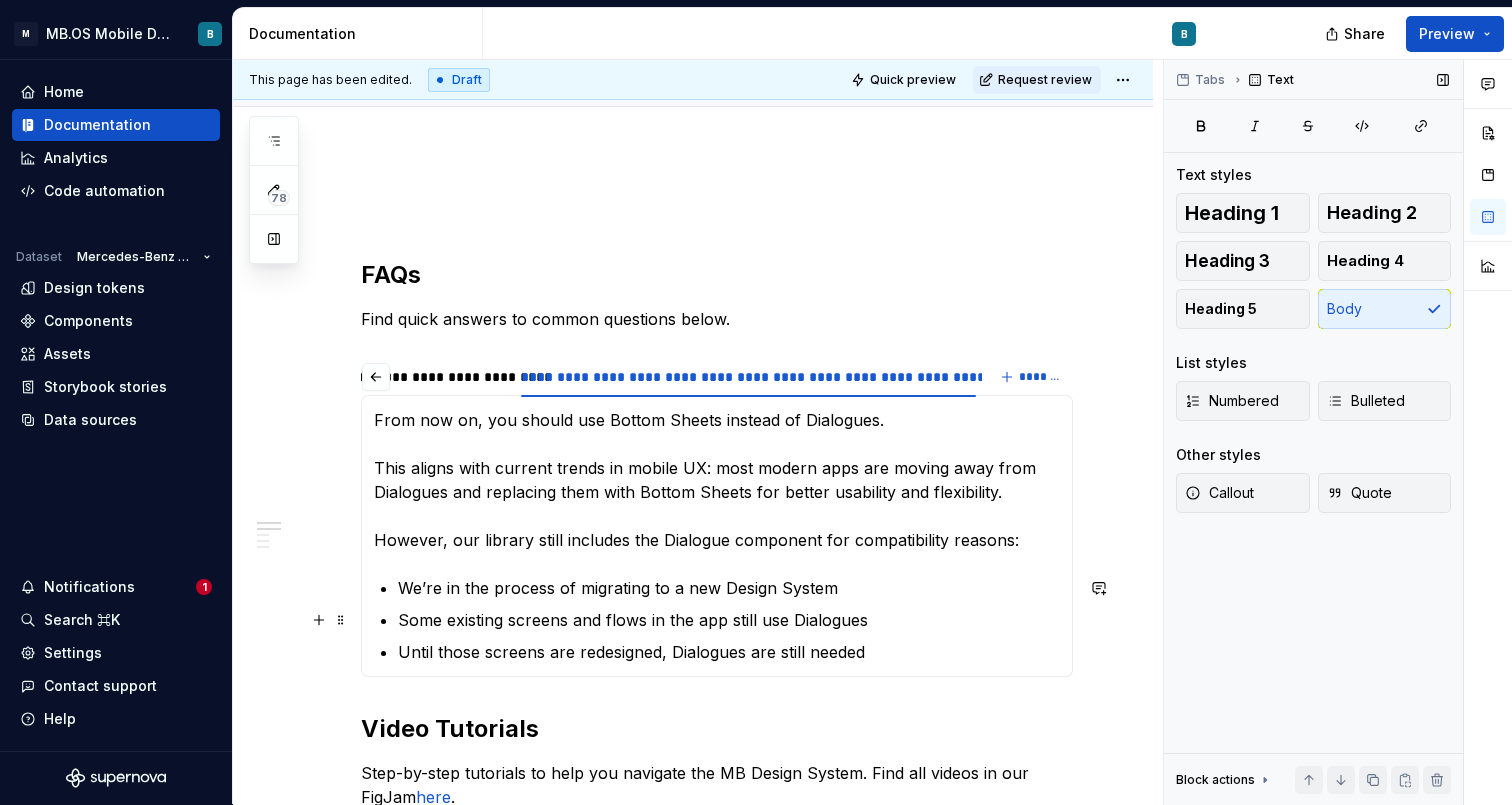 click on "From now on, you should use Bottom Sheets instead of Dialogues. This aligns with current trends in mobile UX: most modern apps are moving away from Dialogues and replacing them with Bottom Sheets for better usability and flexibility. However, our library still includes the Dialogue component for compatibility reasons: We’re in the process of migrating to a new Design System Some existing screens and flows in the app still use Dialogues Until those screens are redesigned, Dialogues are still needed" at bounding box center (717, 536) 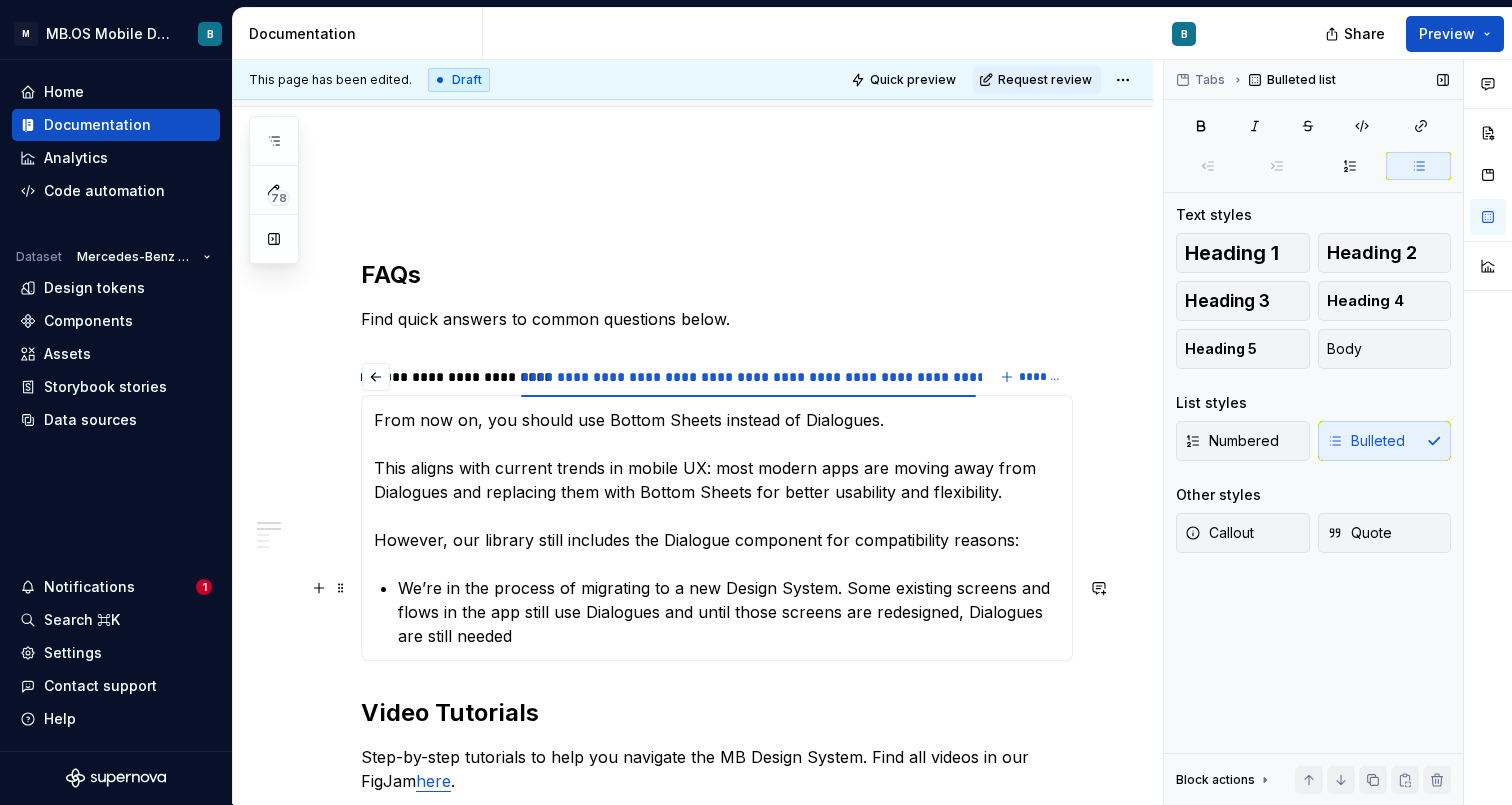 click on "We’re in the process of migrating to a new Design System. Some existing screens and flows in the app still use Dialogues and until those screens are redesigned, Dialogues are still needed" at bounding box center [729, 612] 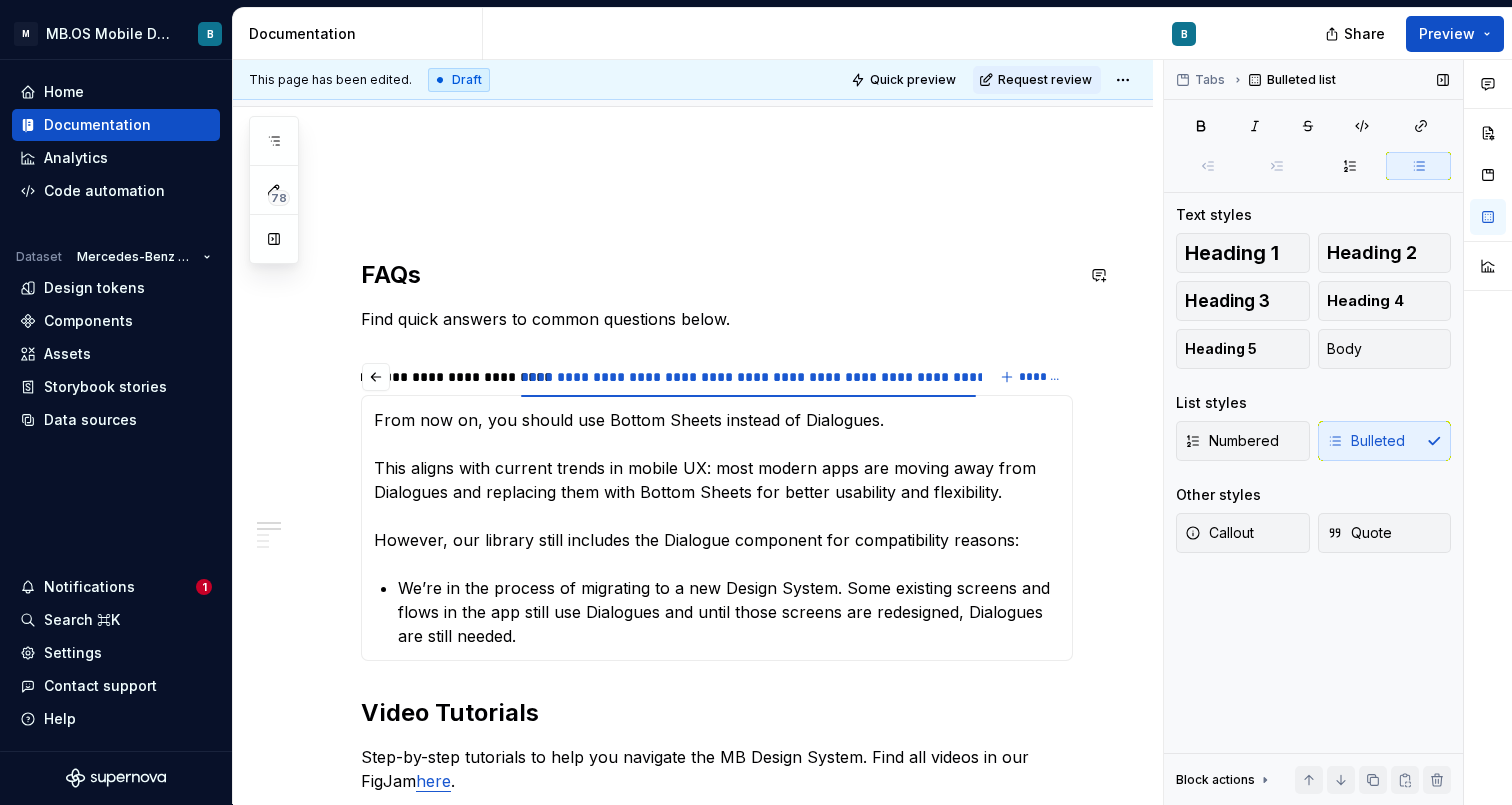 click on "**********" at bounding box center (717, 1196) 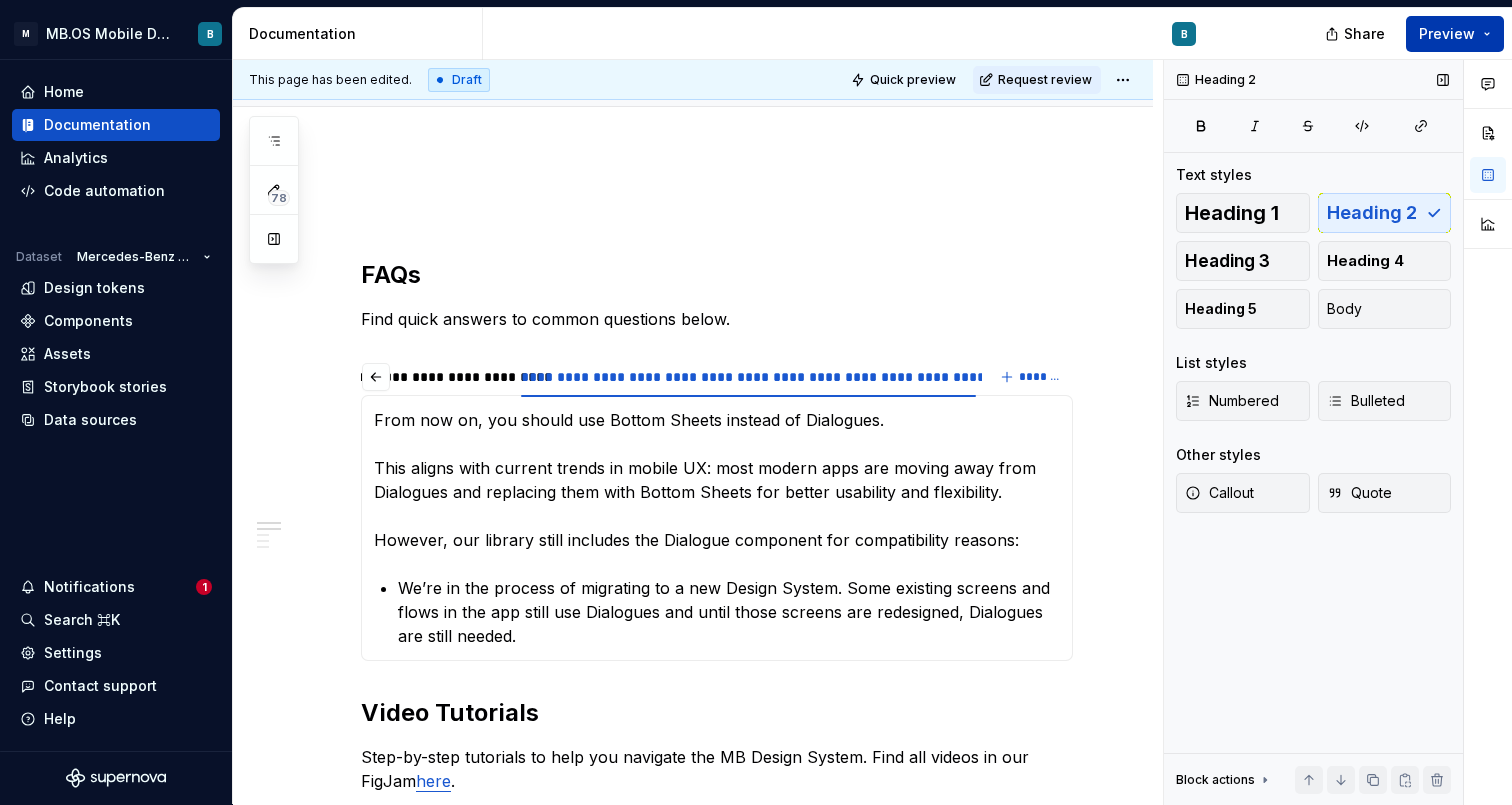 click on "Preview" at bounding box center (1455, 34) 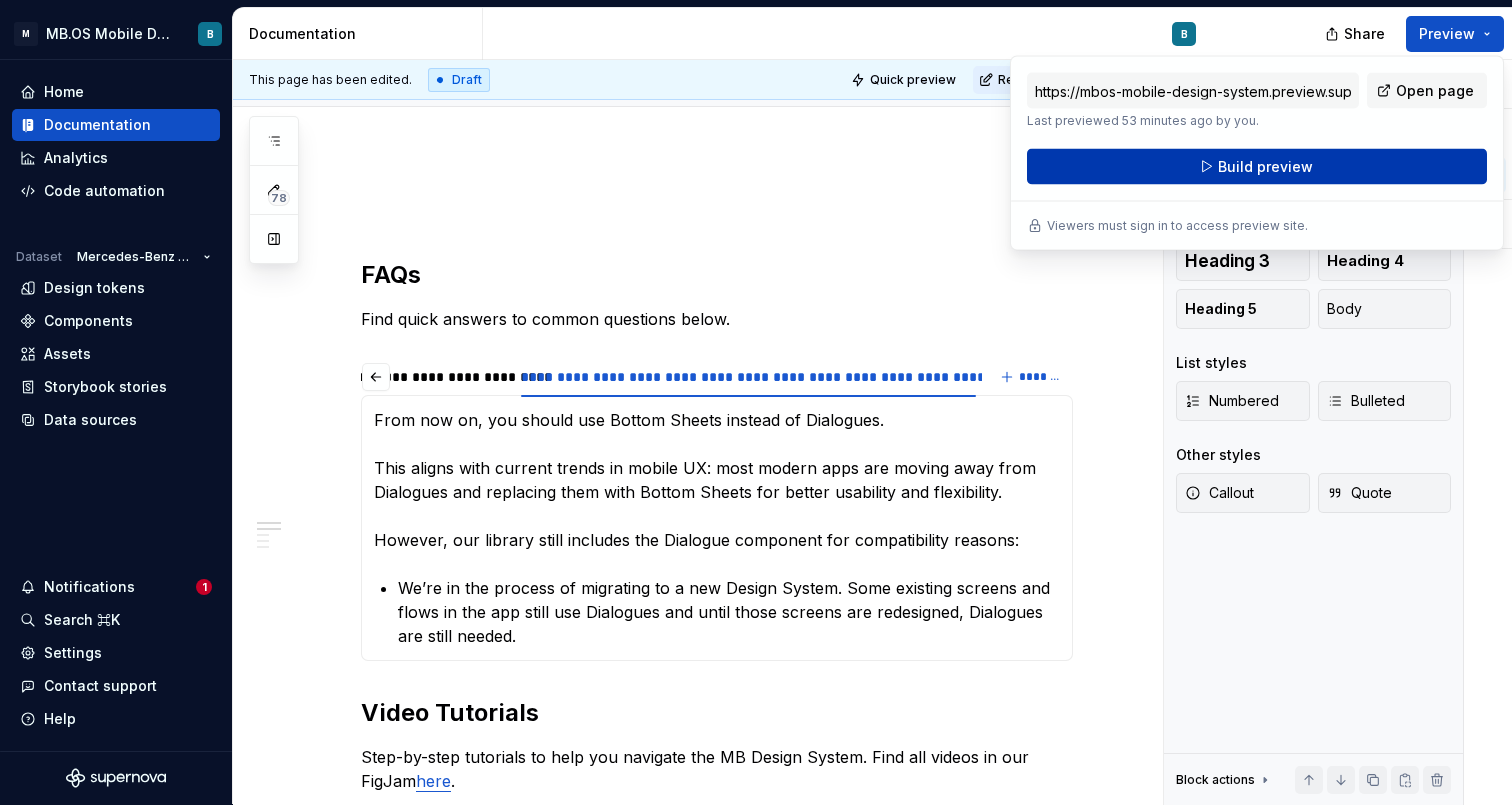 click on "Build preview" at bounding box center (1265, 167) 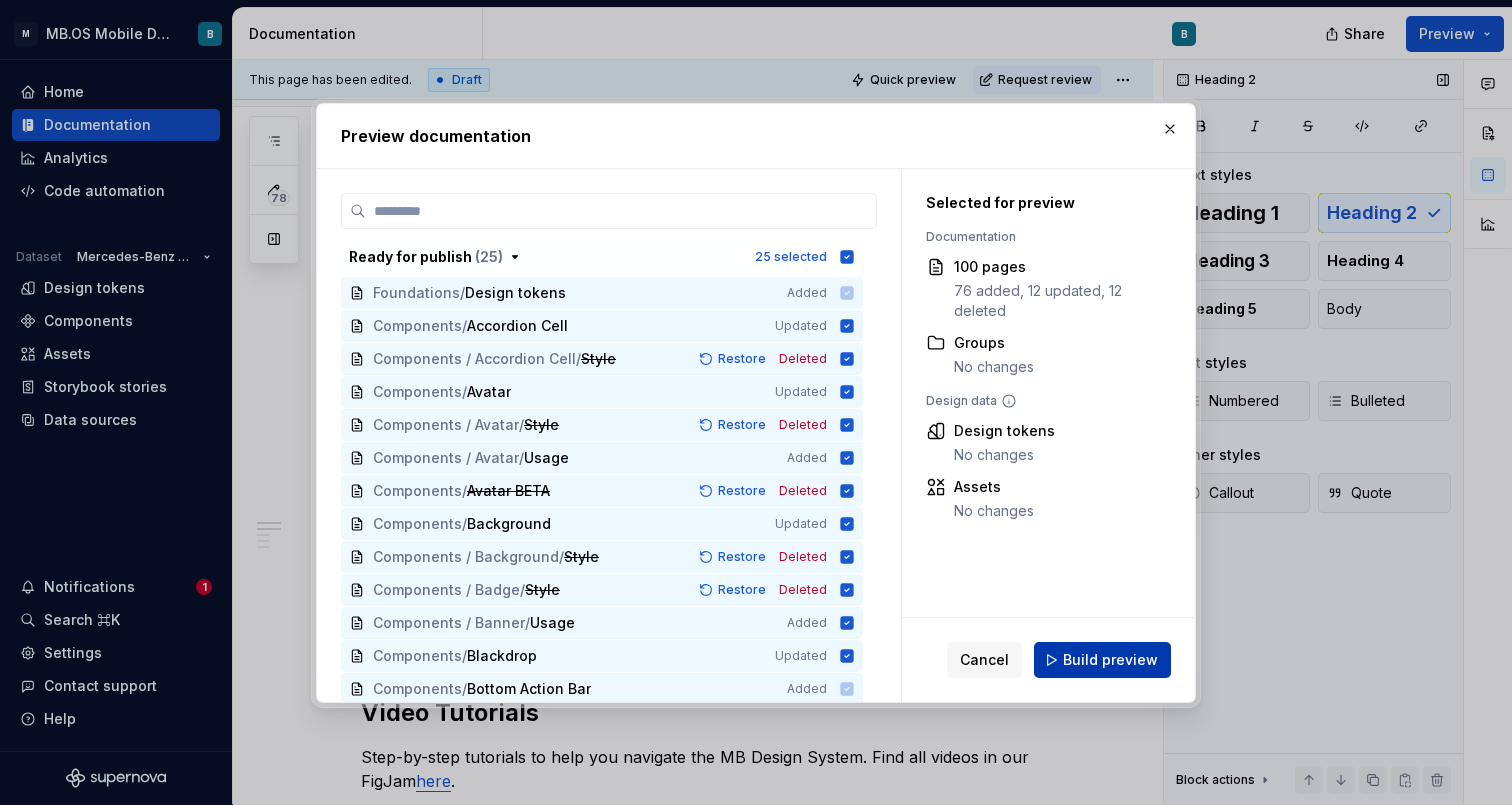 click on "Build preview" at bounding box center (1102, 660) 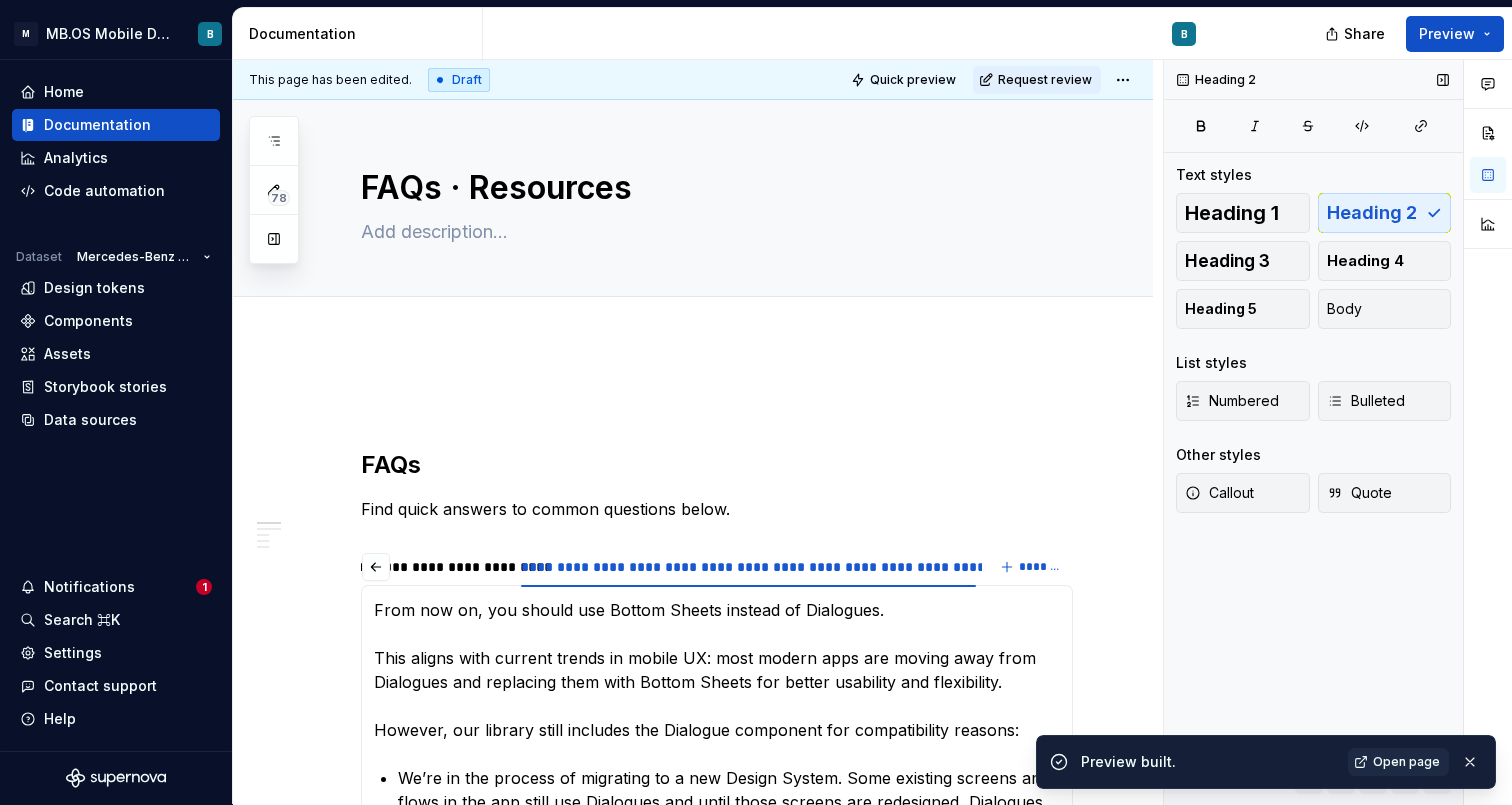 scroll, scrollTop: 0, scrollLeft: 0, axis: both 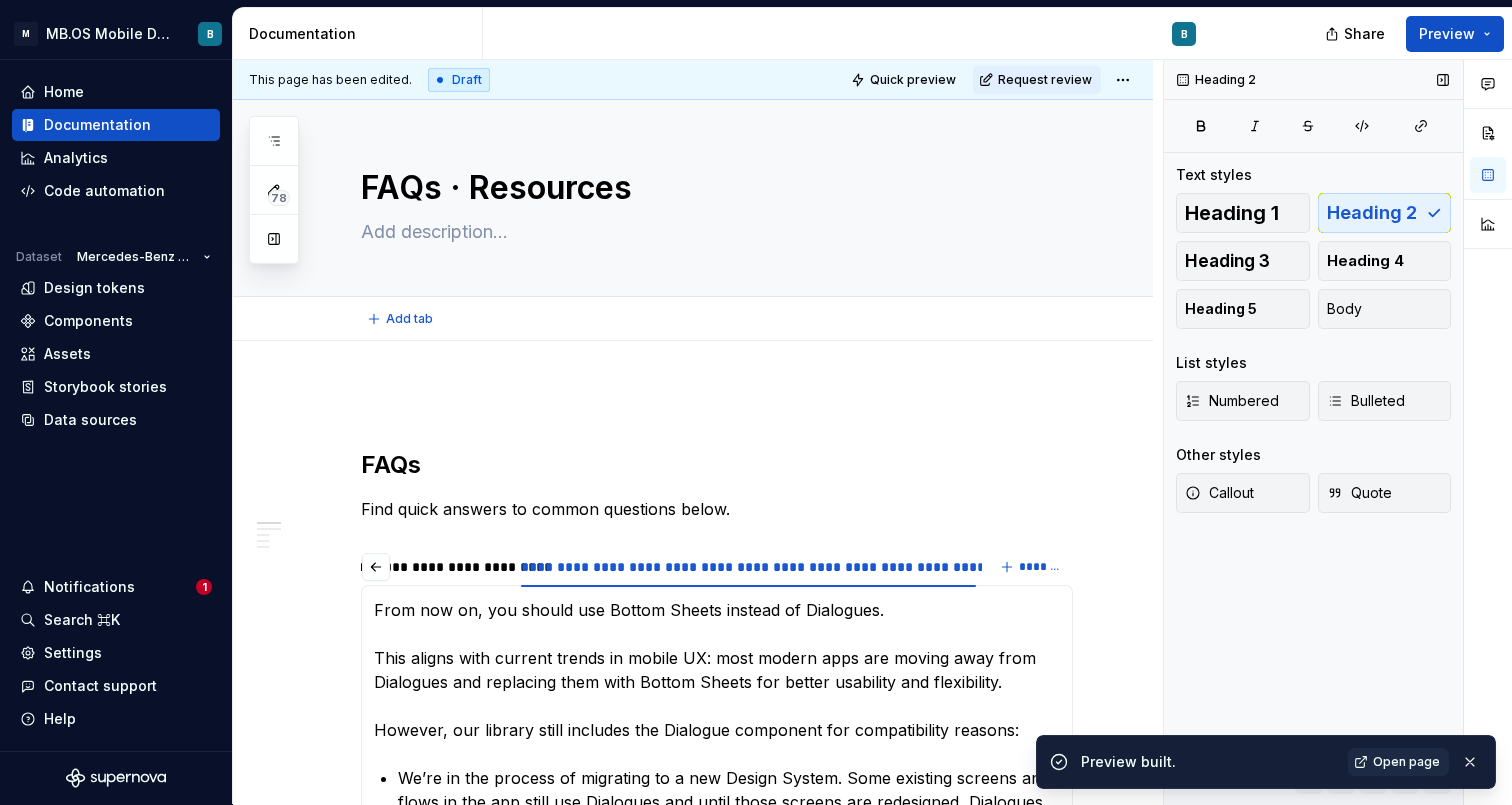 type on "*" 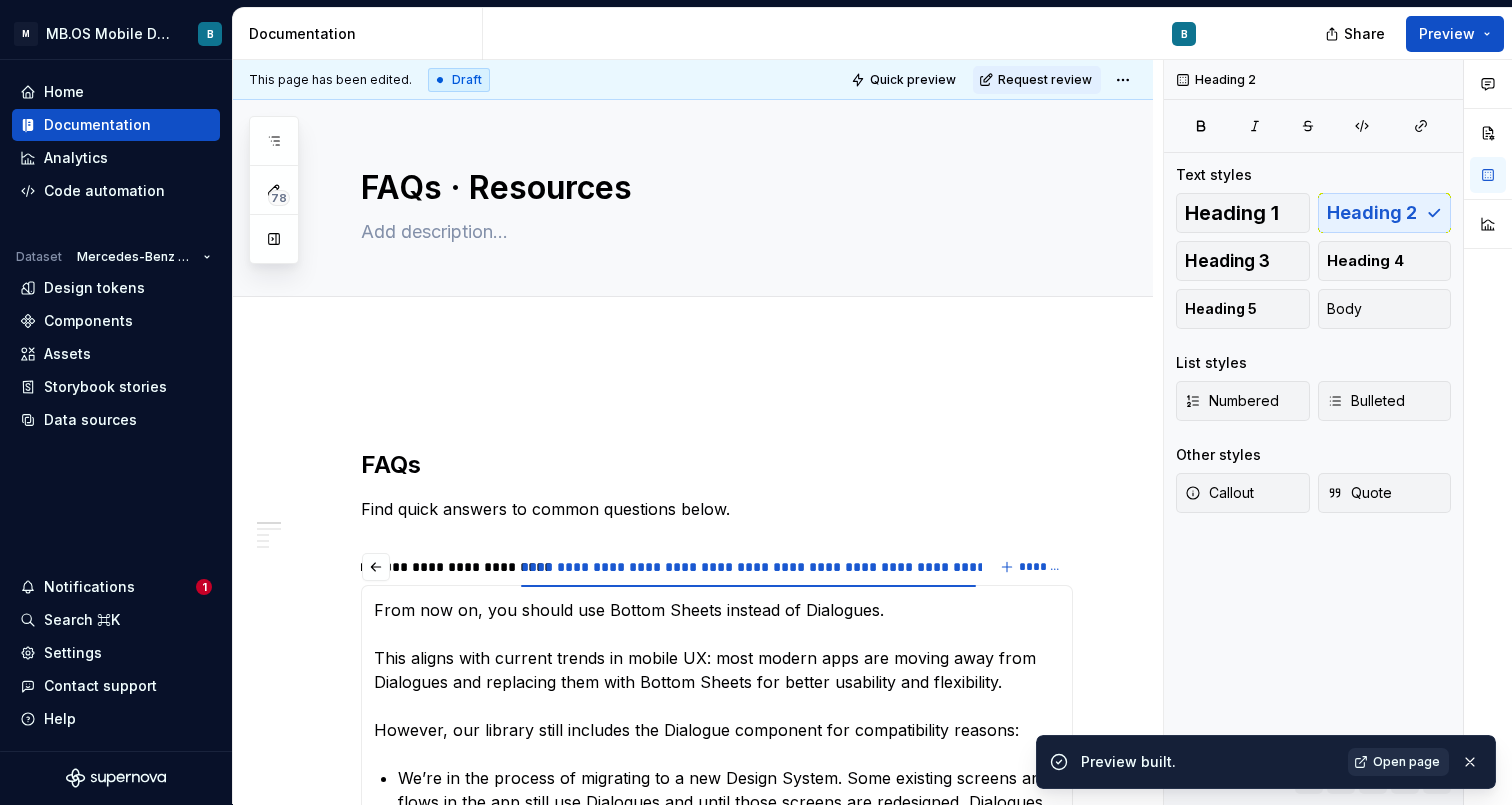 click on "Open page" at bounding box center [1398, 762] 